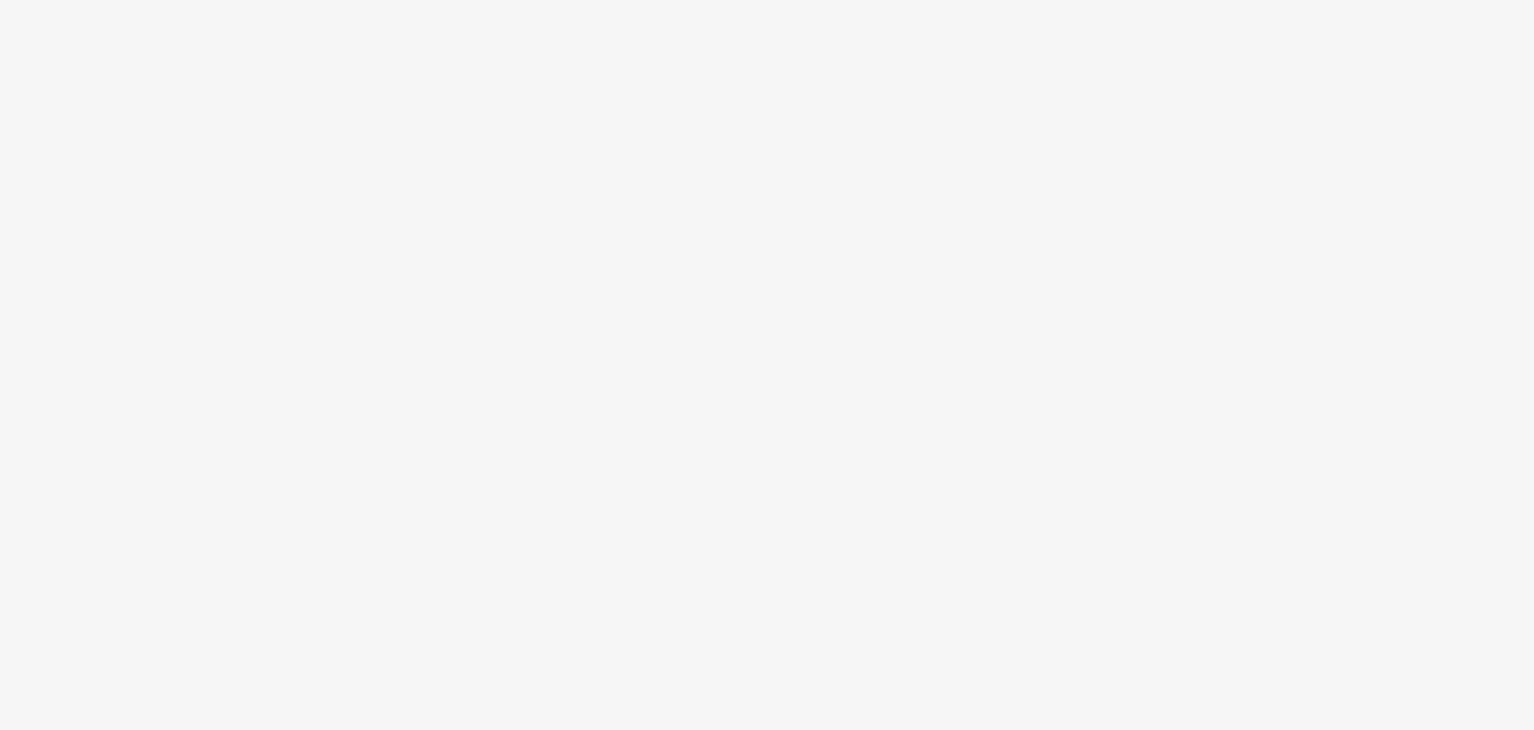 scroll, scrollTop: 0, scrollLeft: 0, axis: both 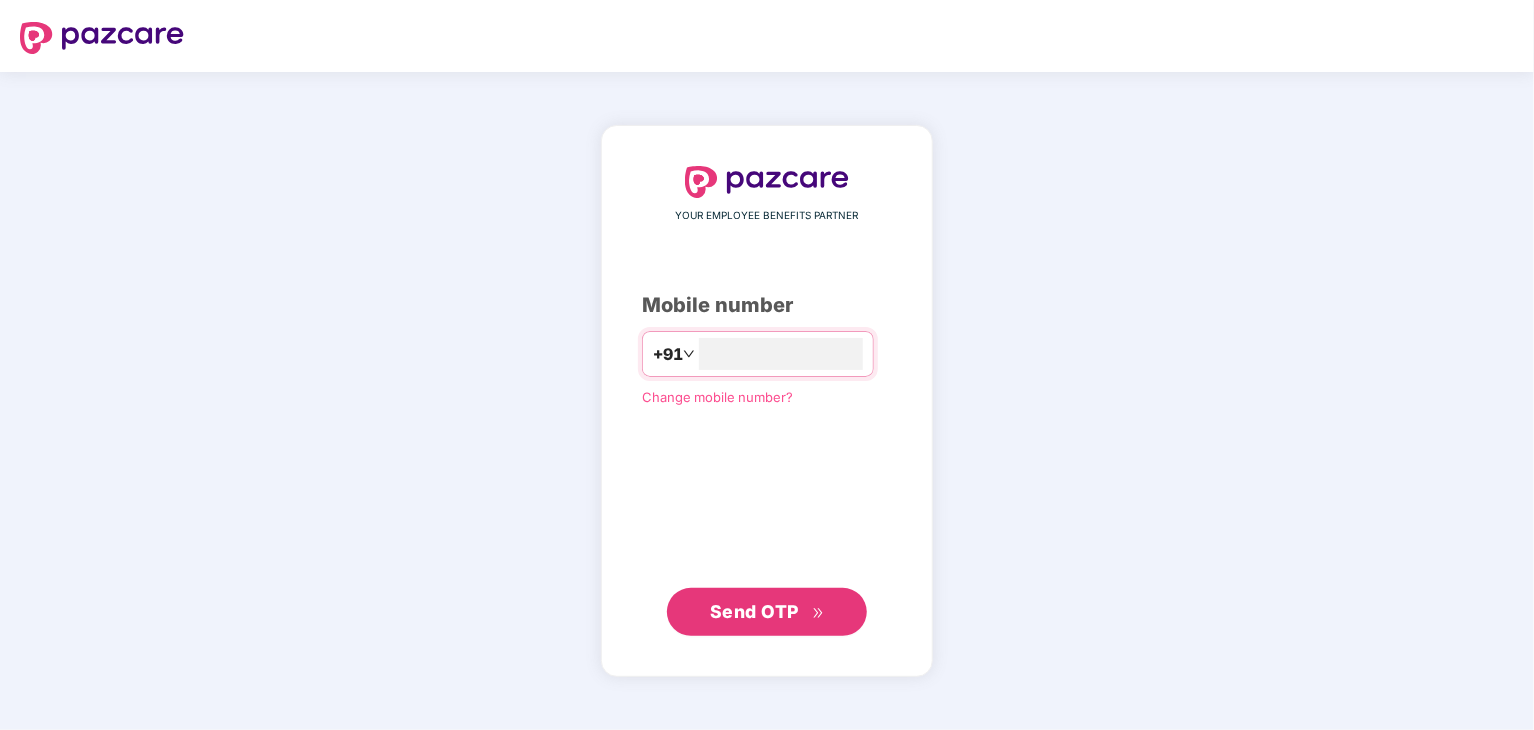 type on "**********" 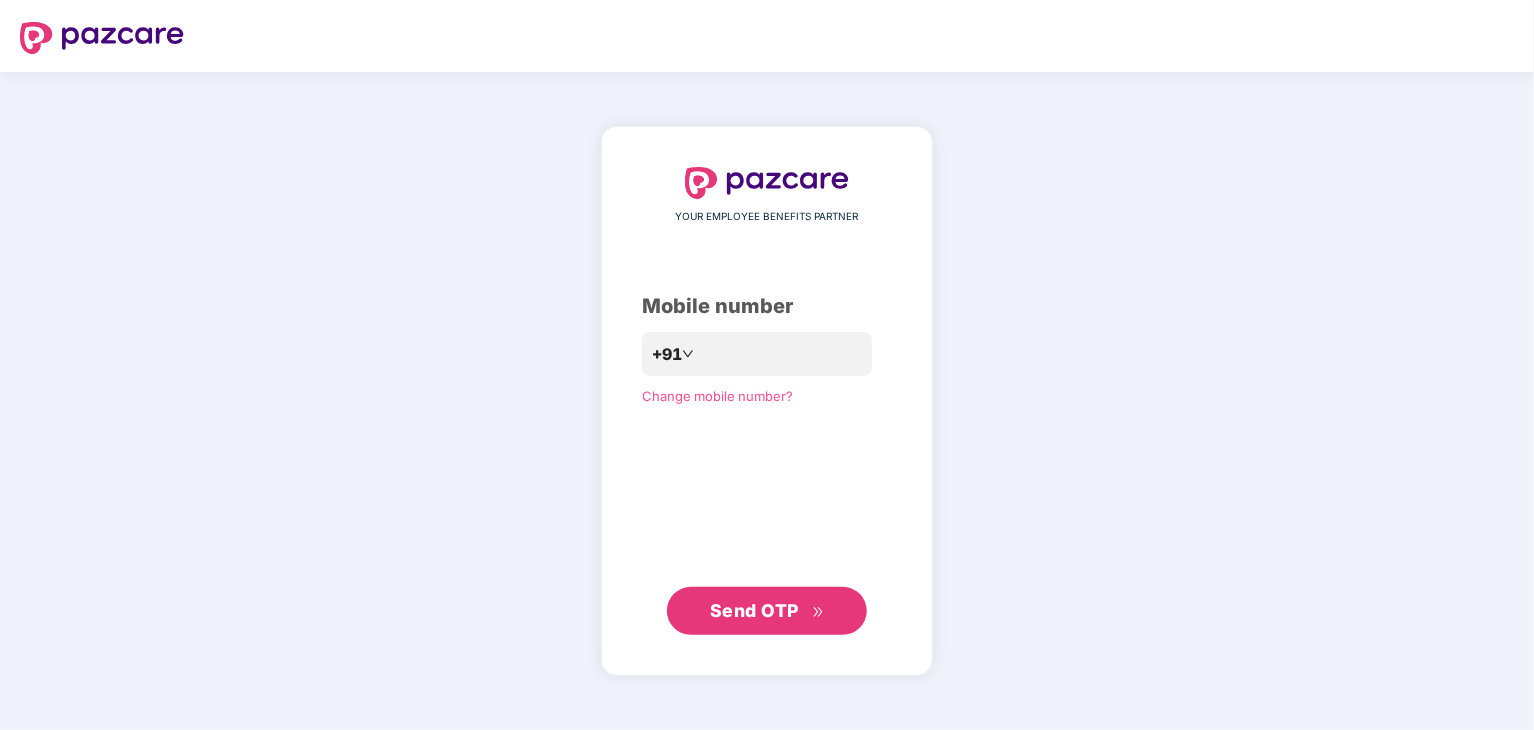 click on "Send OTP" at bounding box center [767, 611] 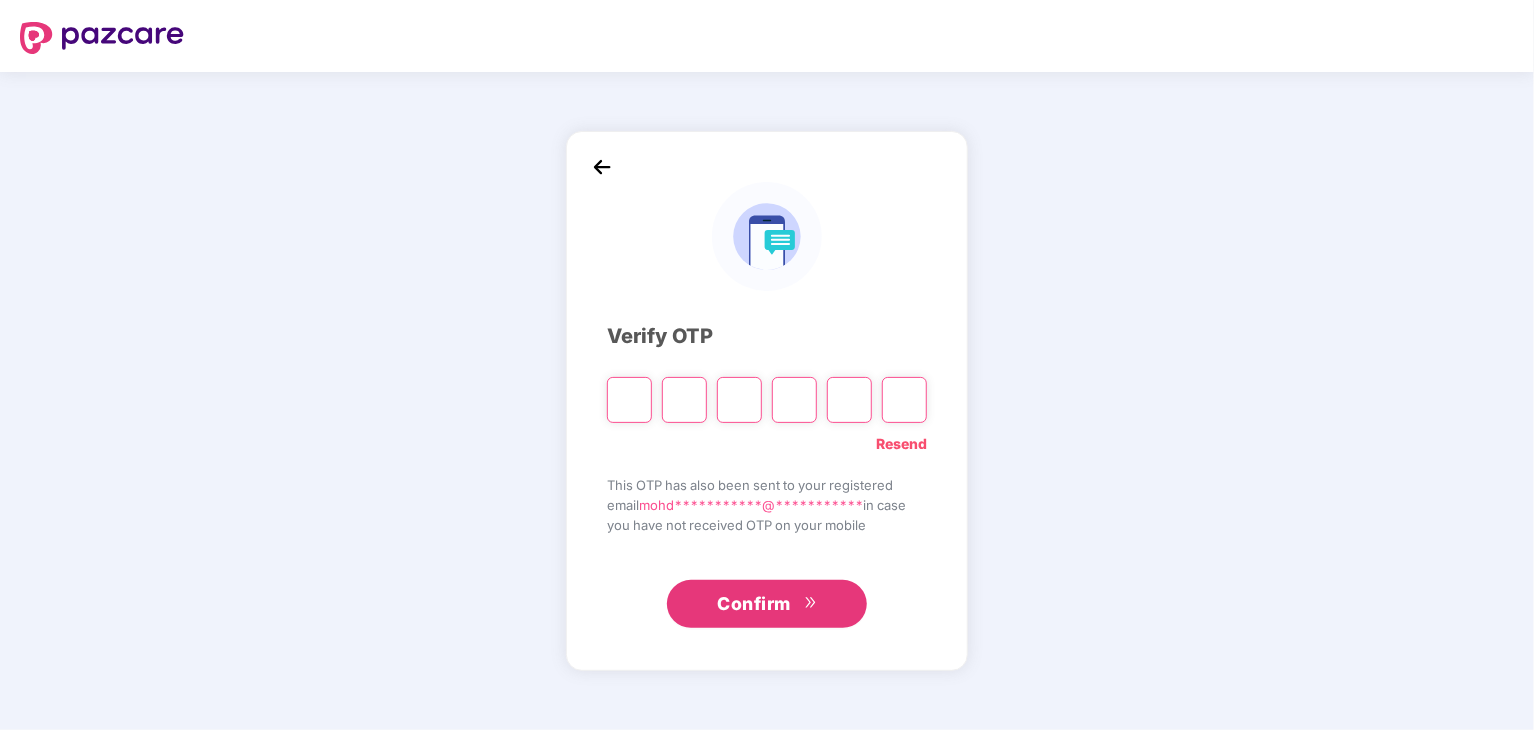 type on "*" 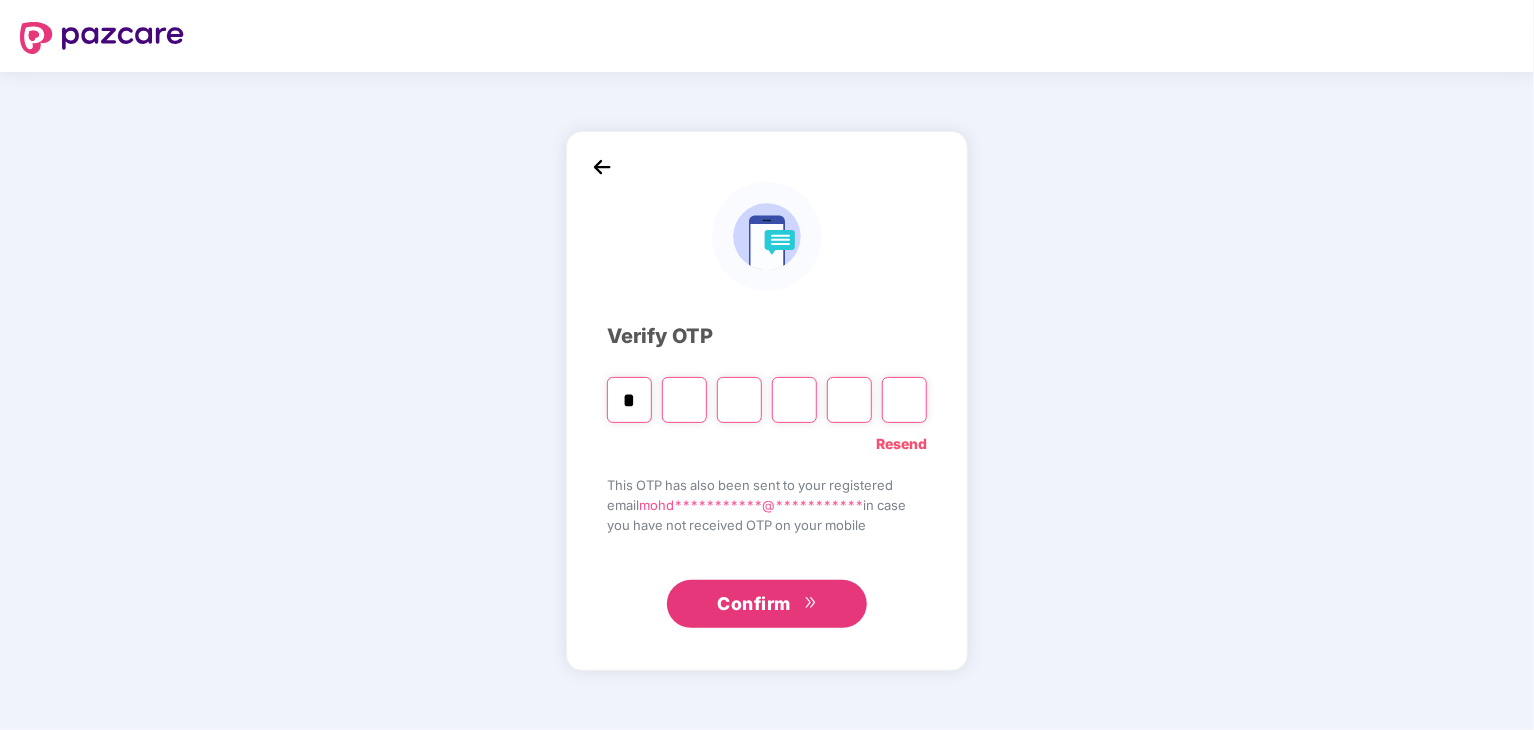 type on "*" 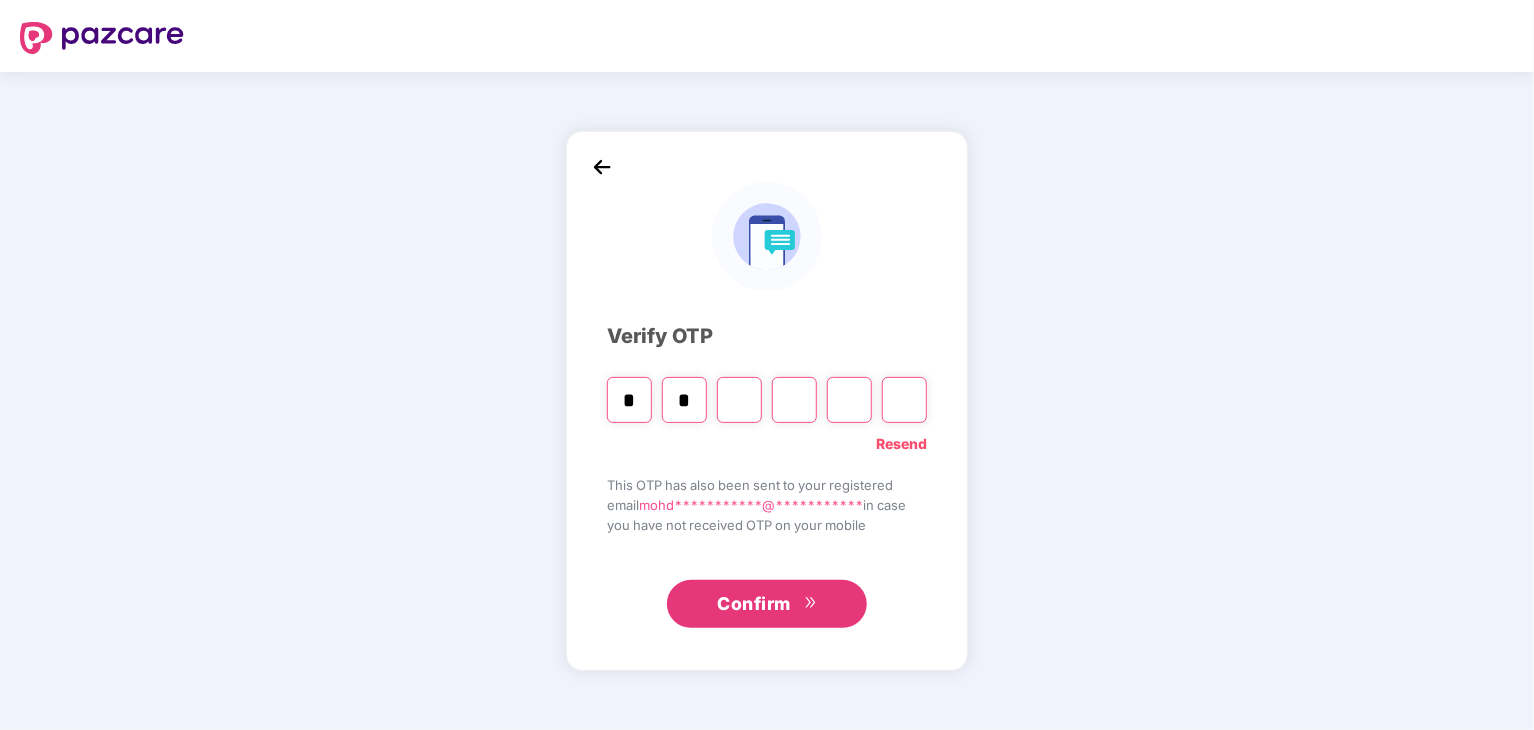 type on "*" 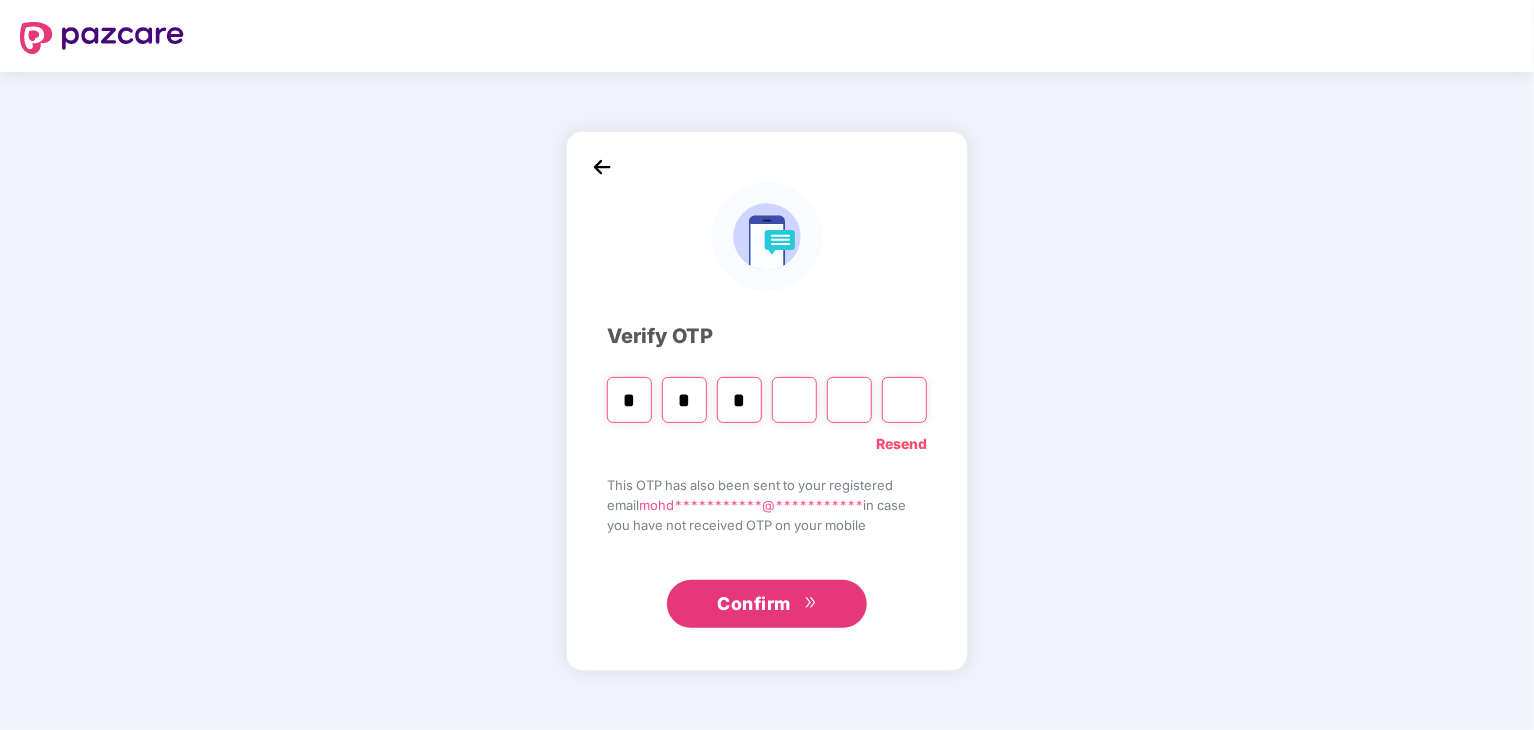 type on "*" 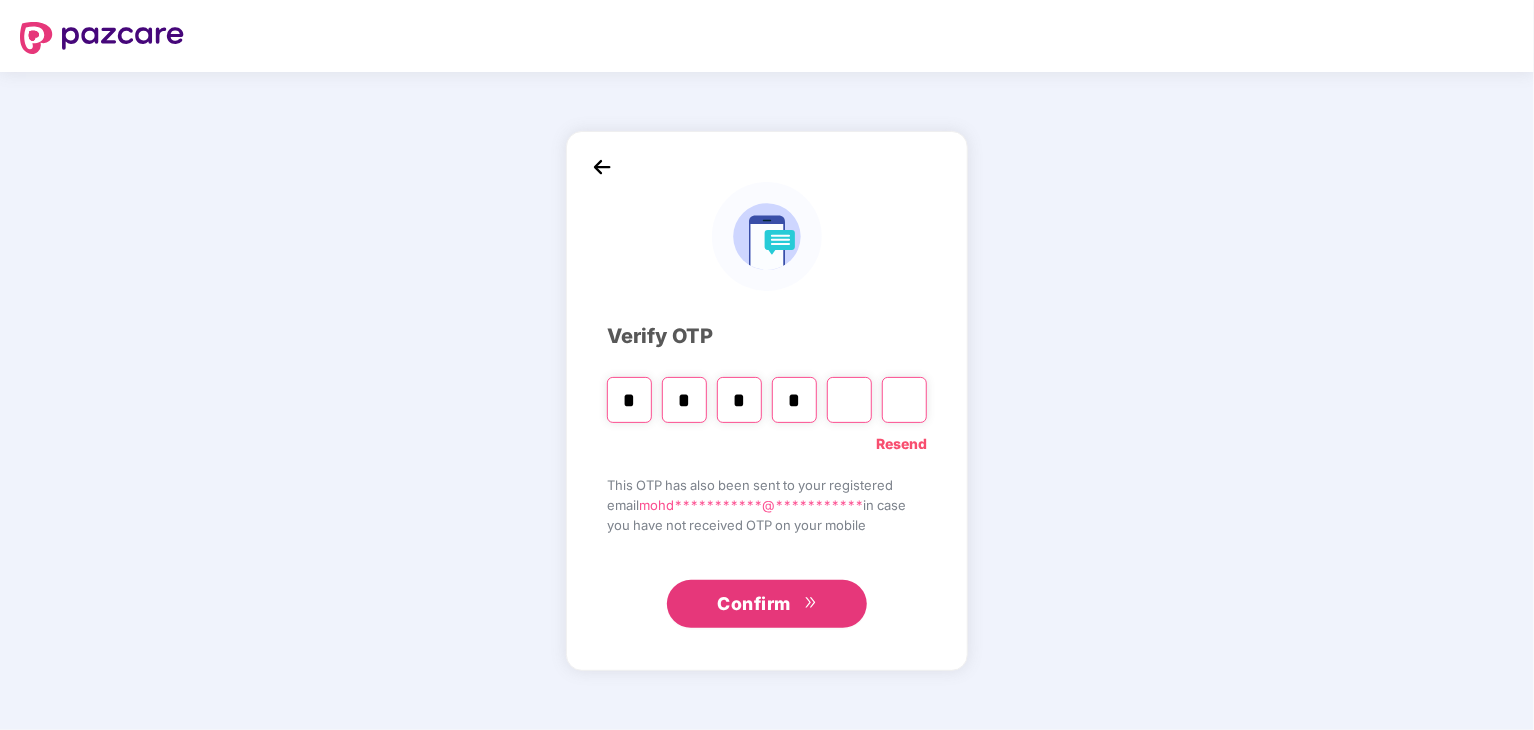 type on "*" 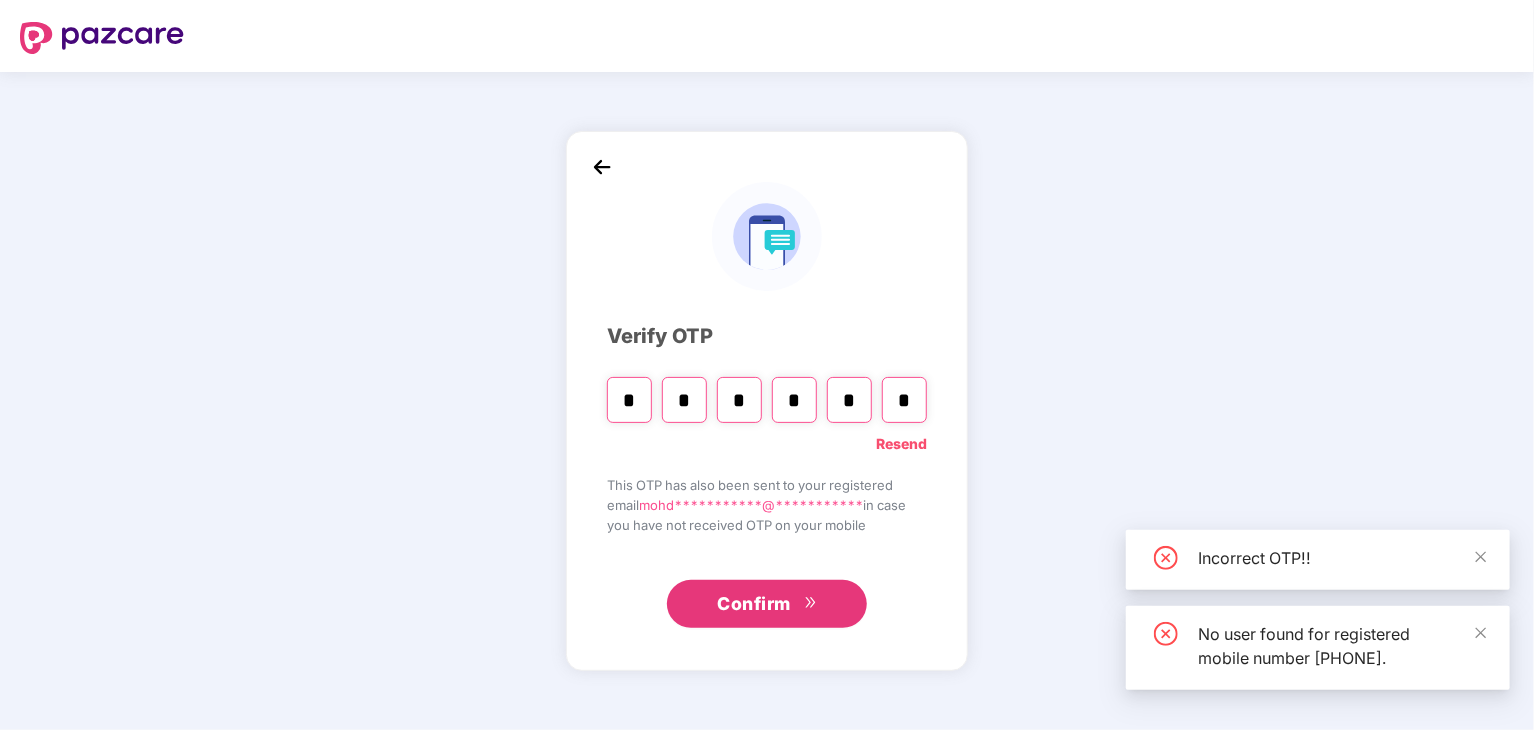 type on "*" 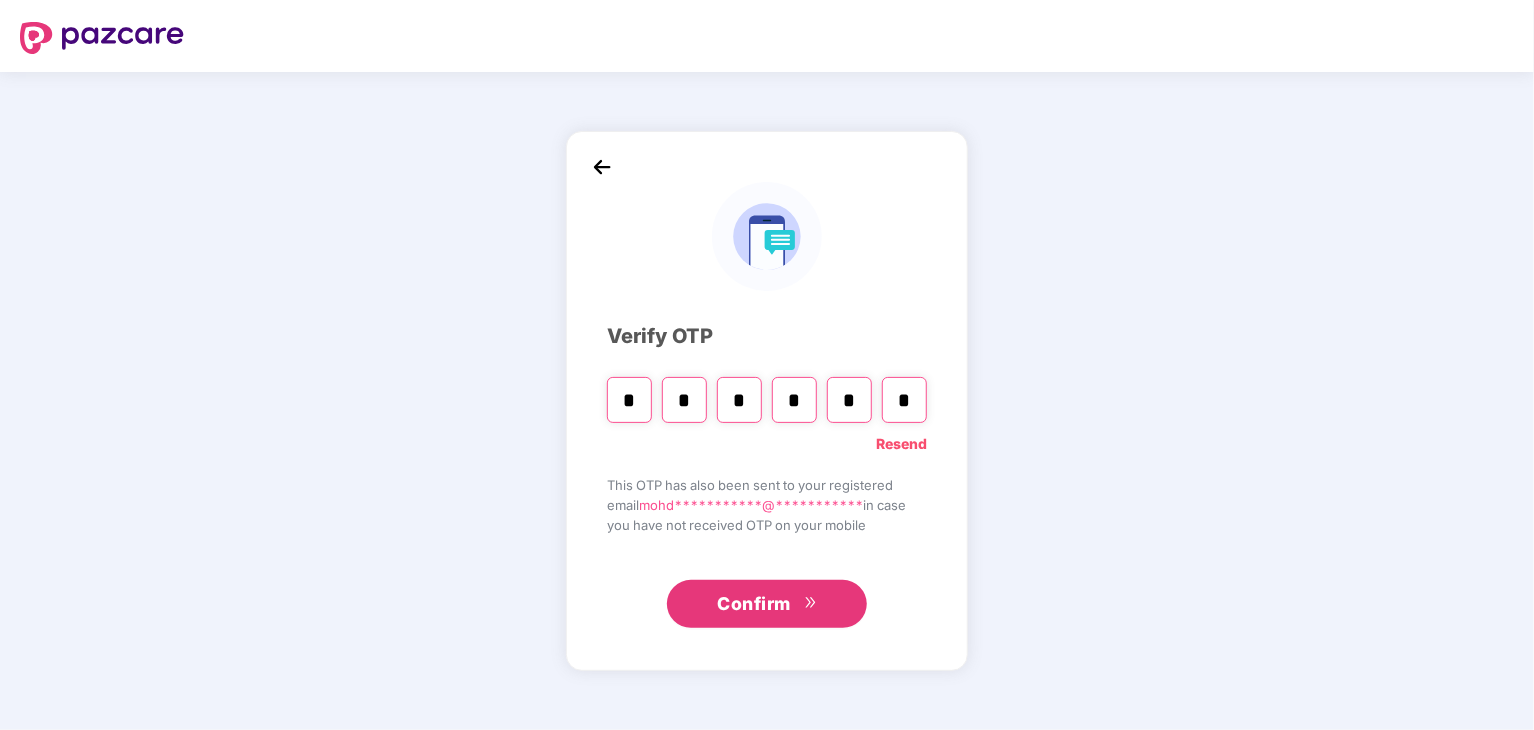 type 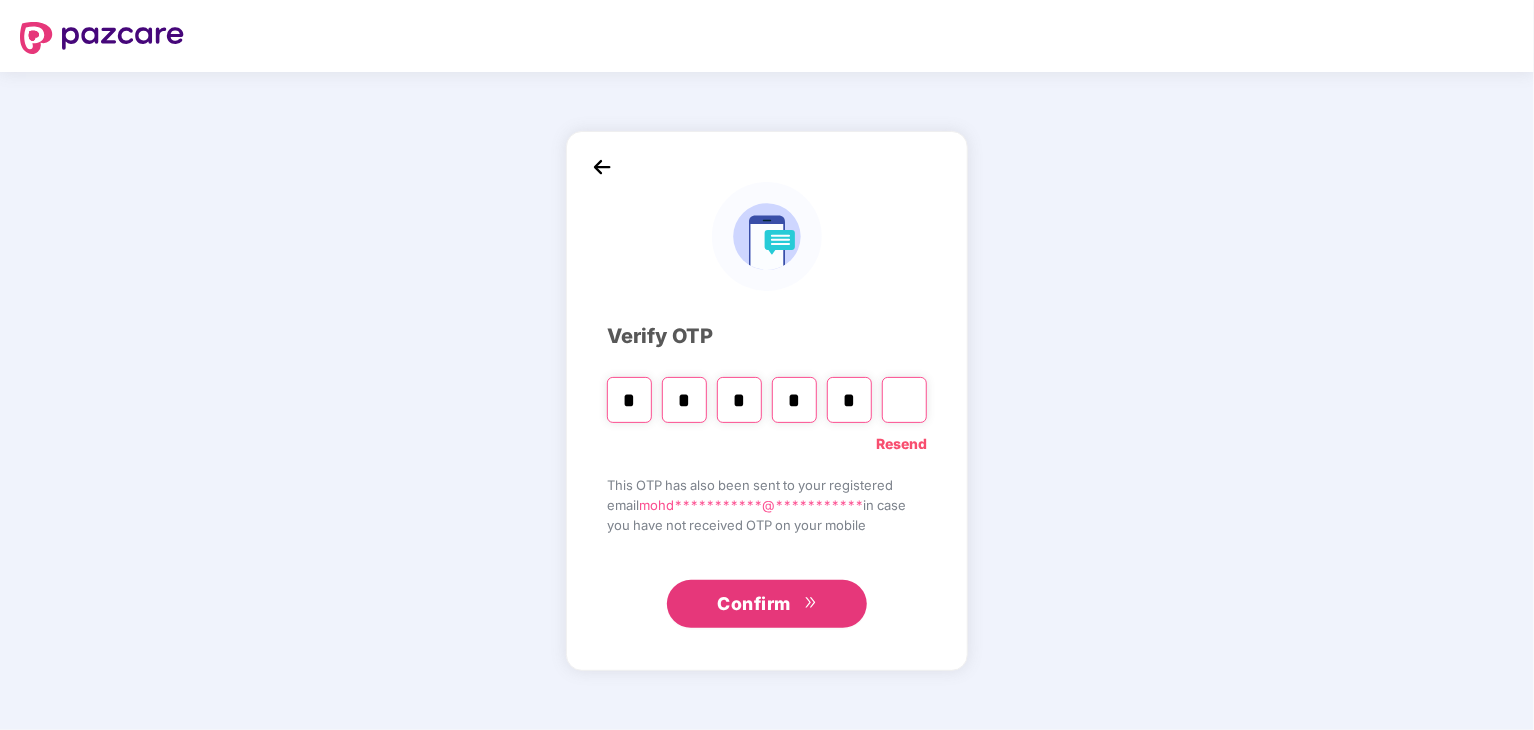 type 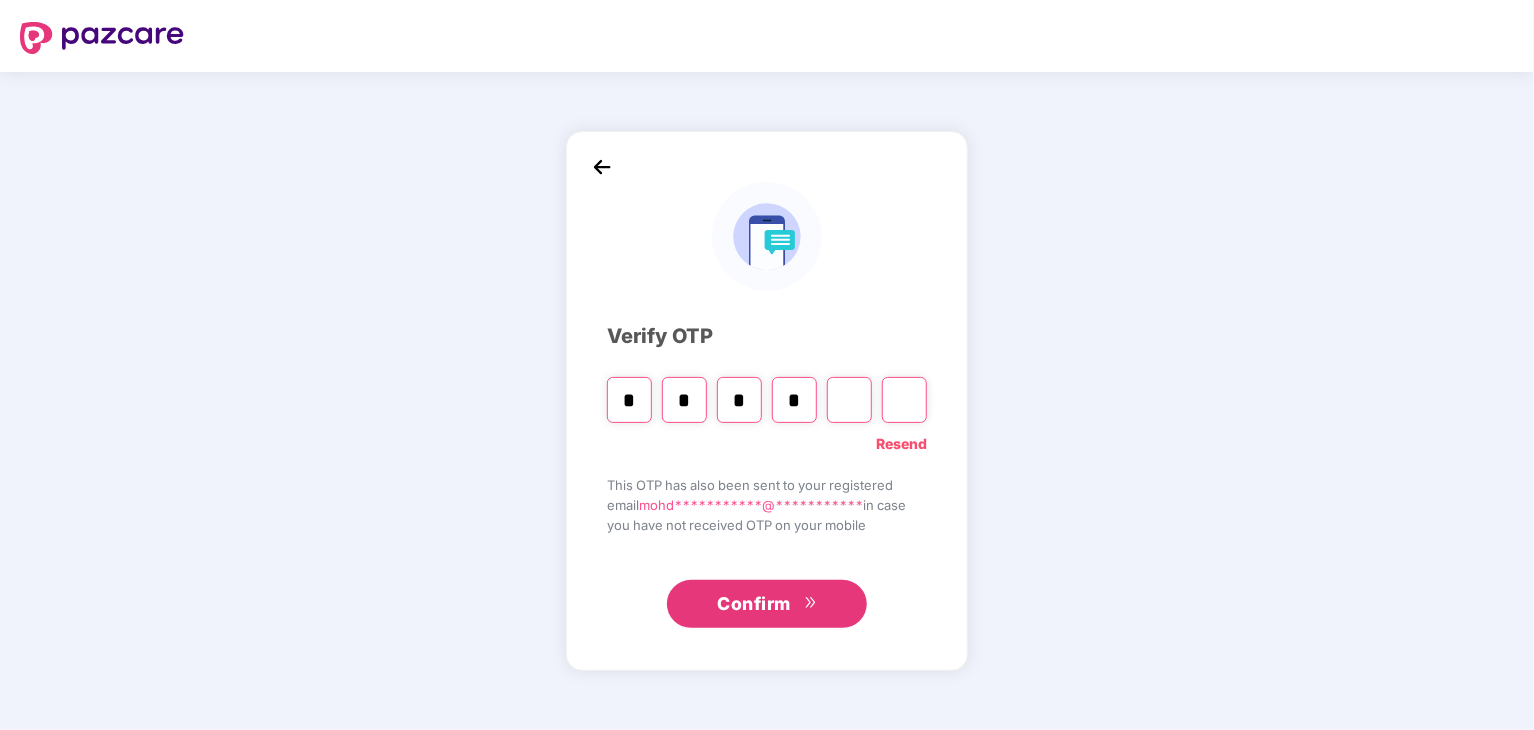 type 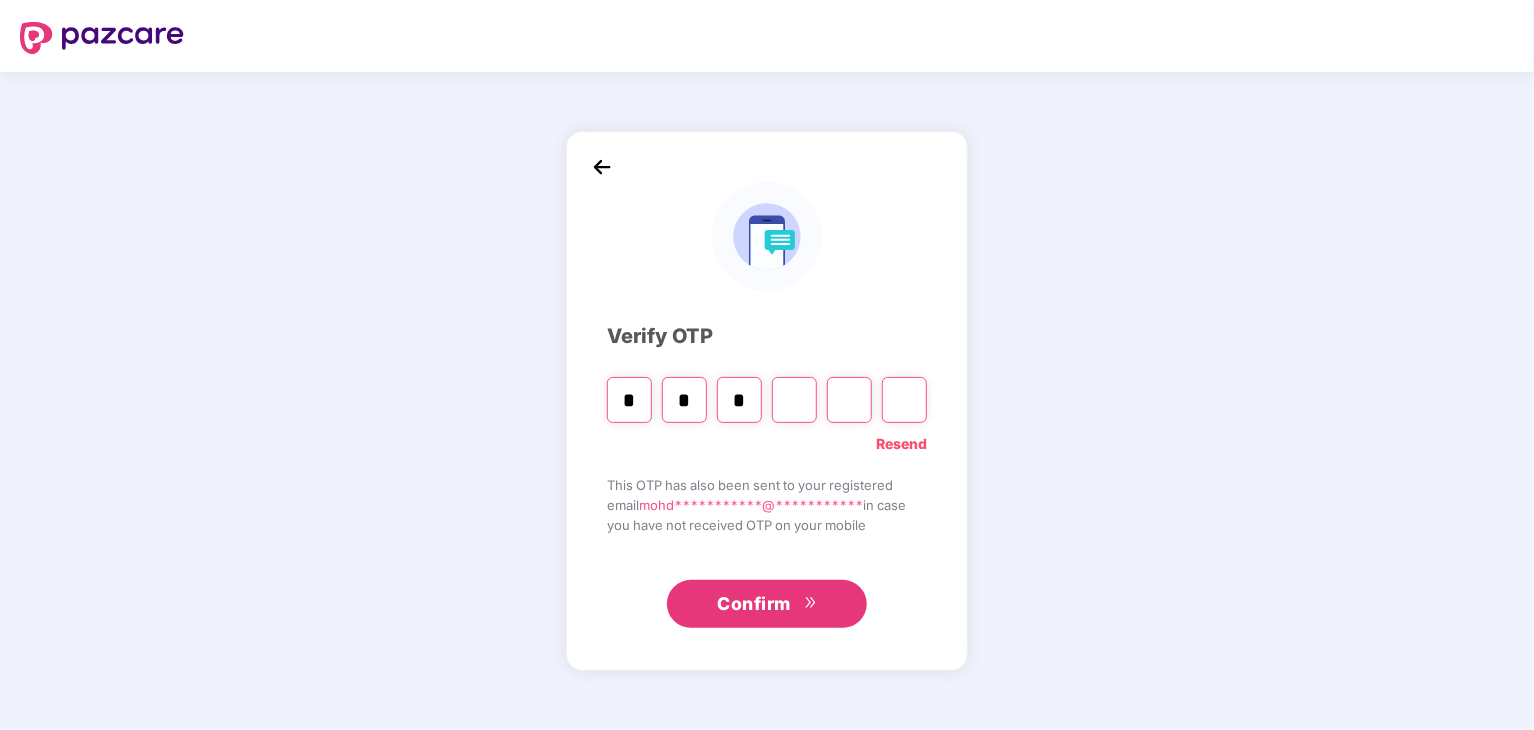 type 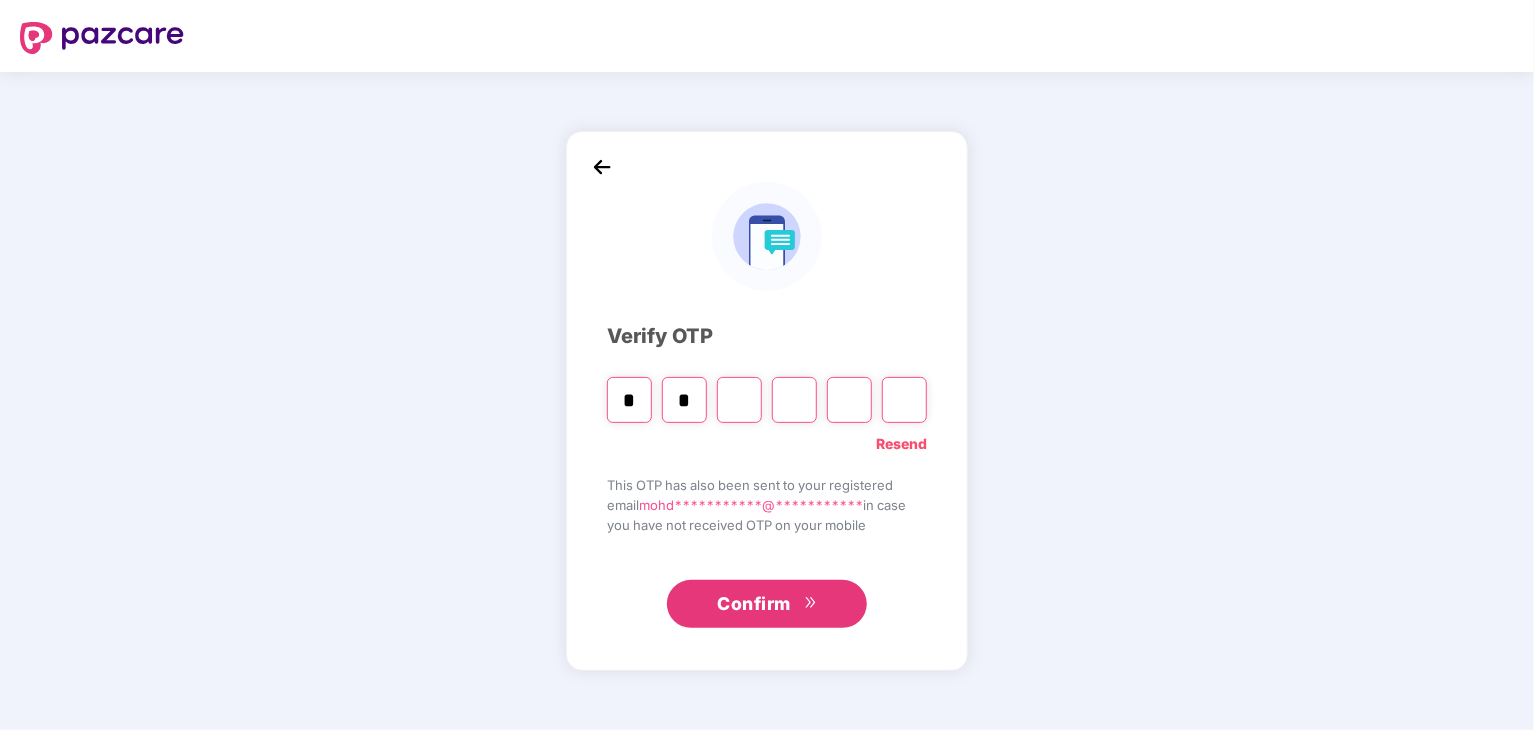 type 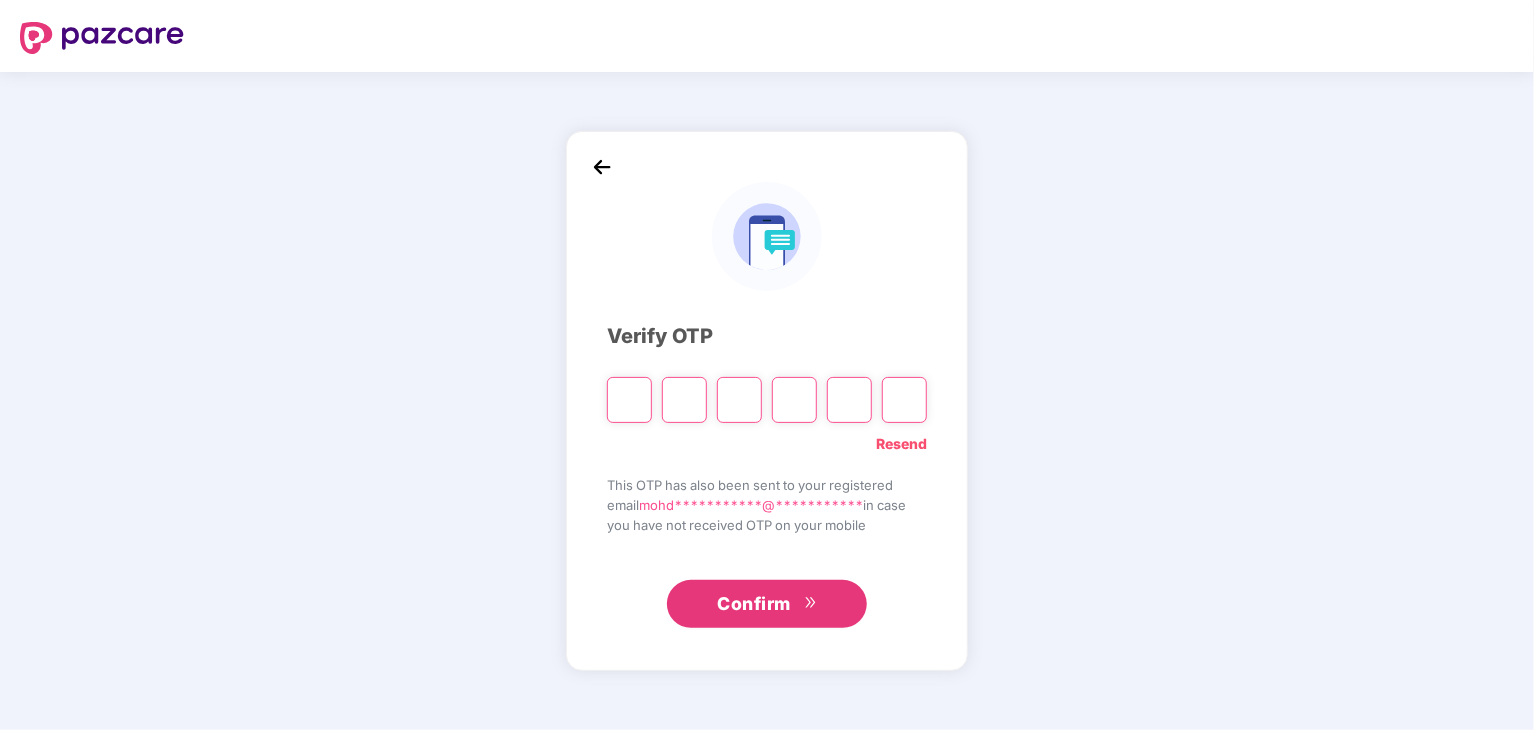 type on "*" 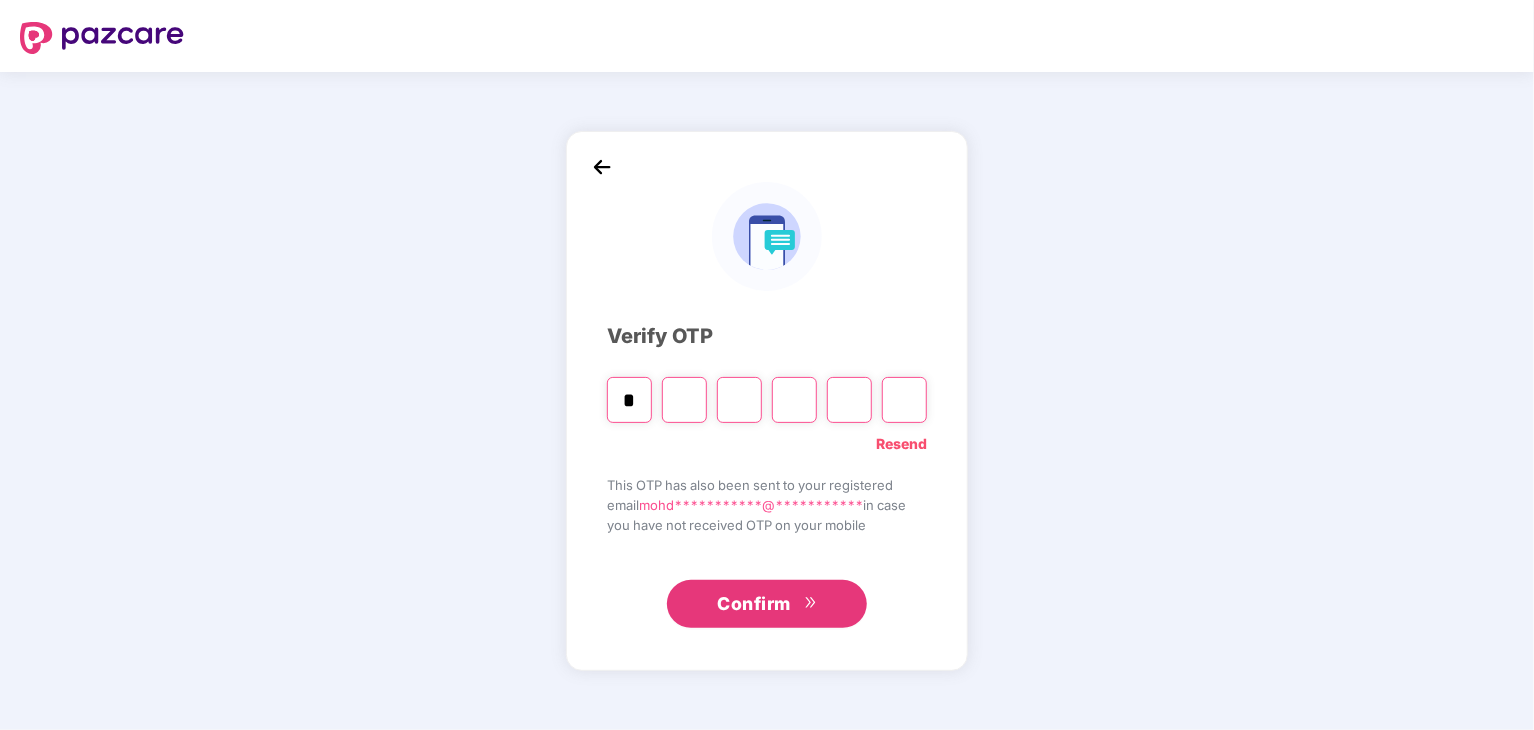 type on "*" 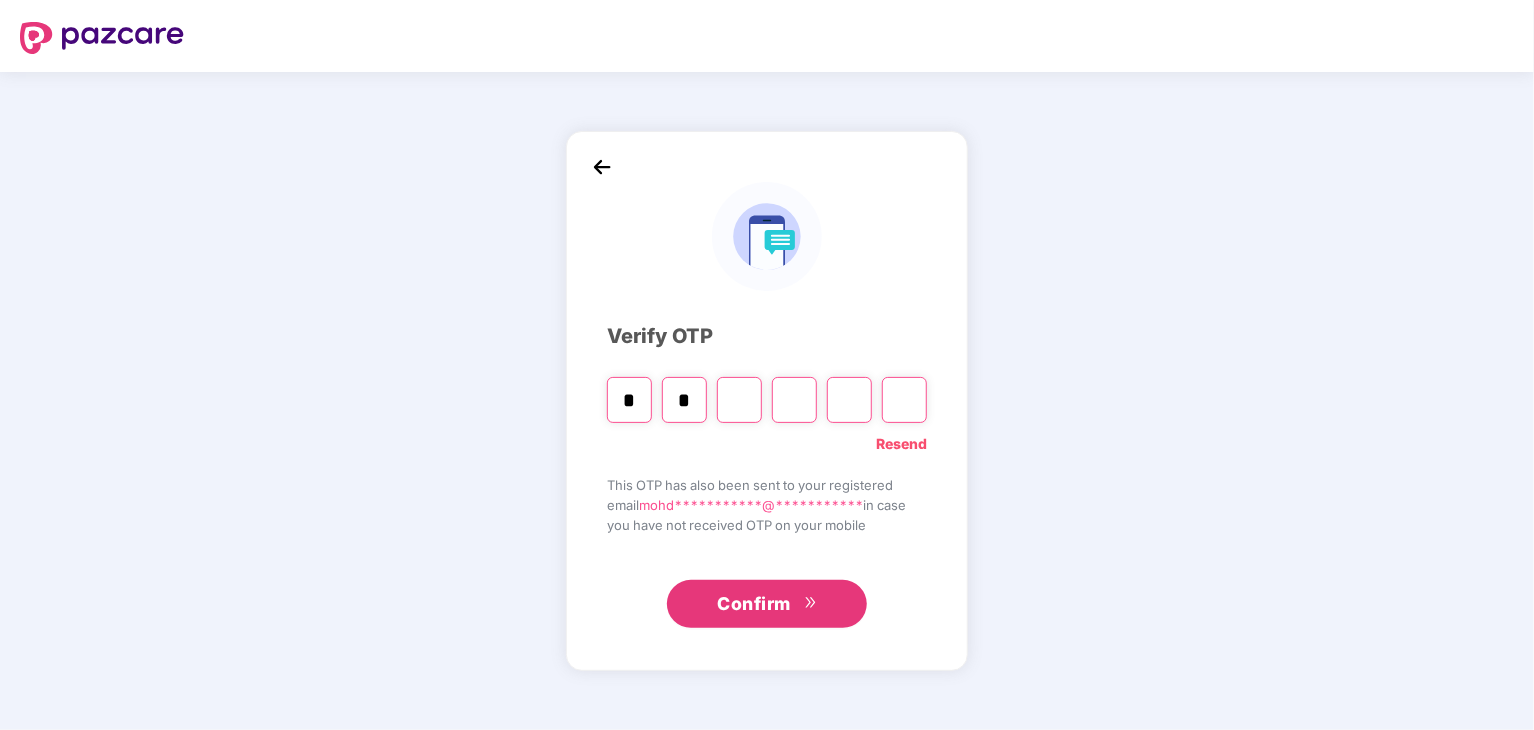 type on "*" 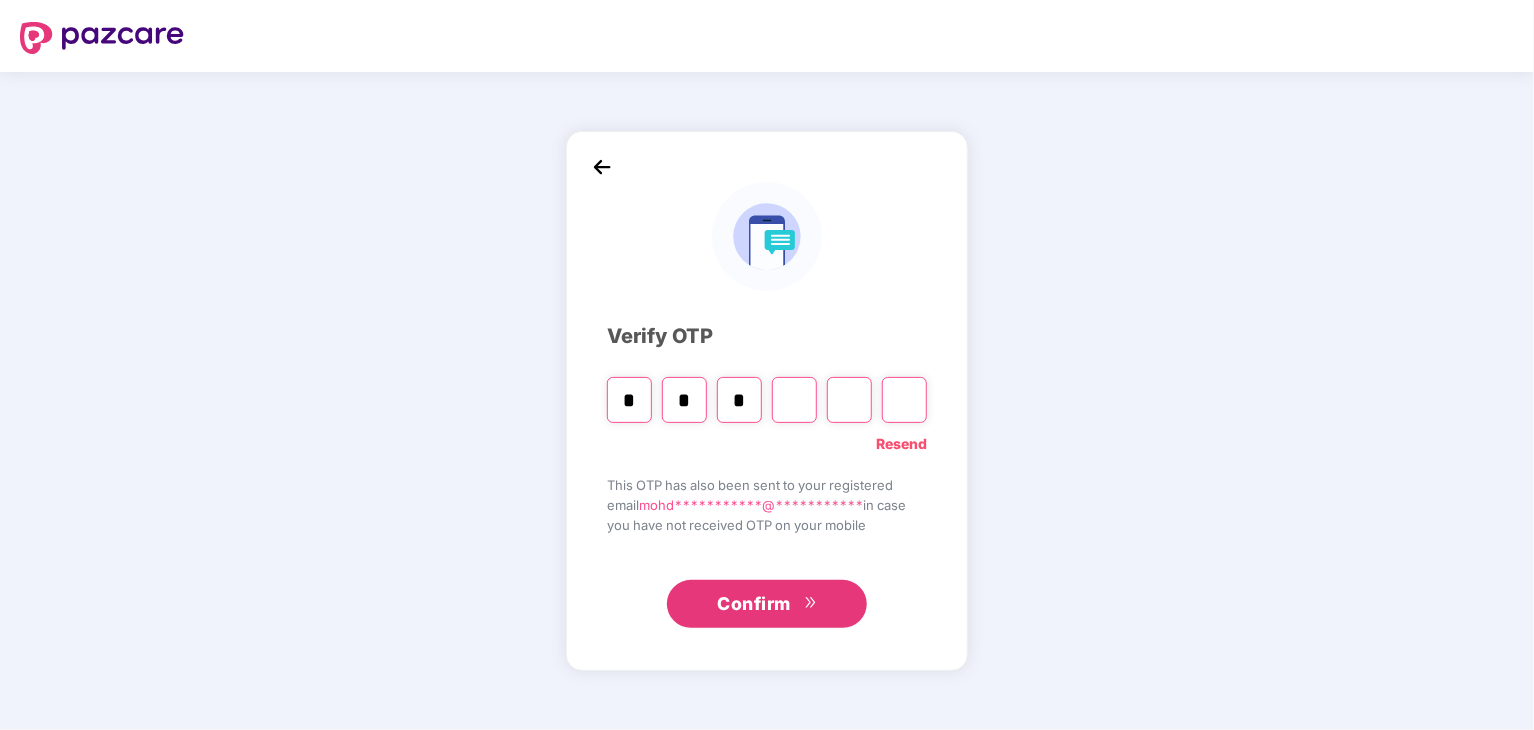 type on "*" 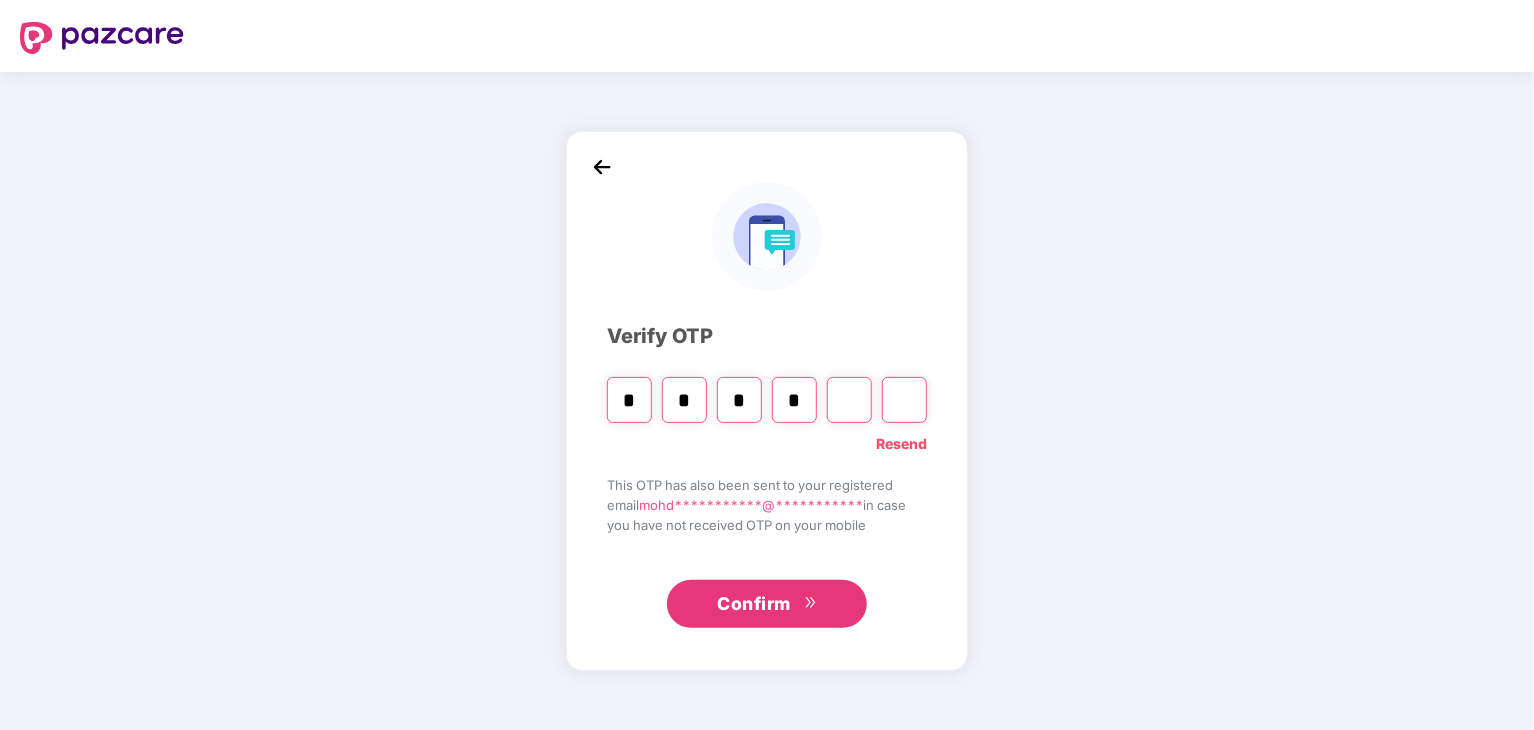 type on "*" 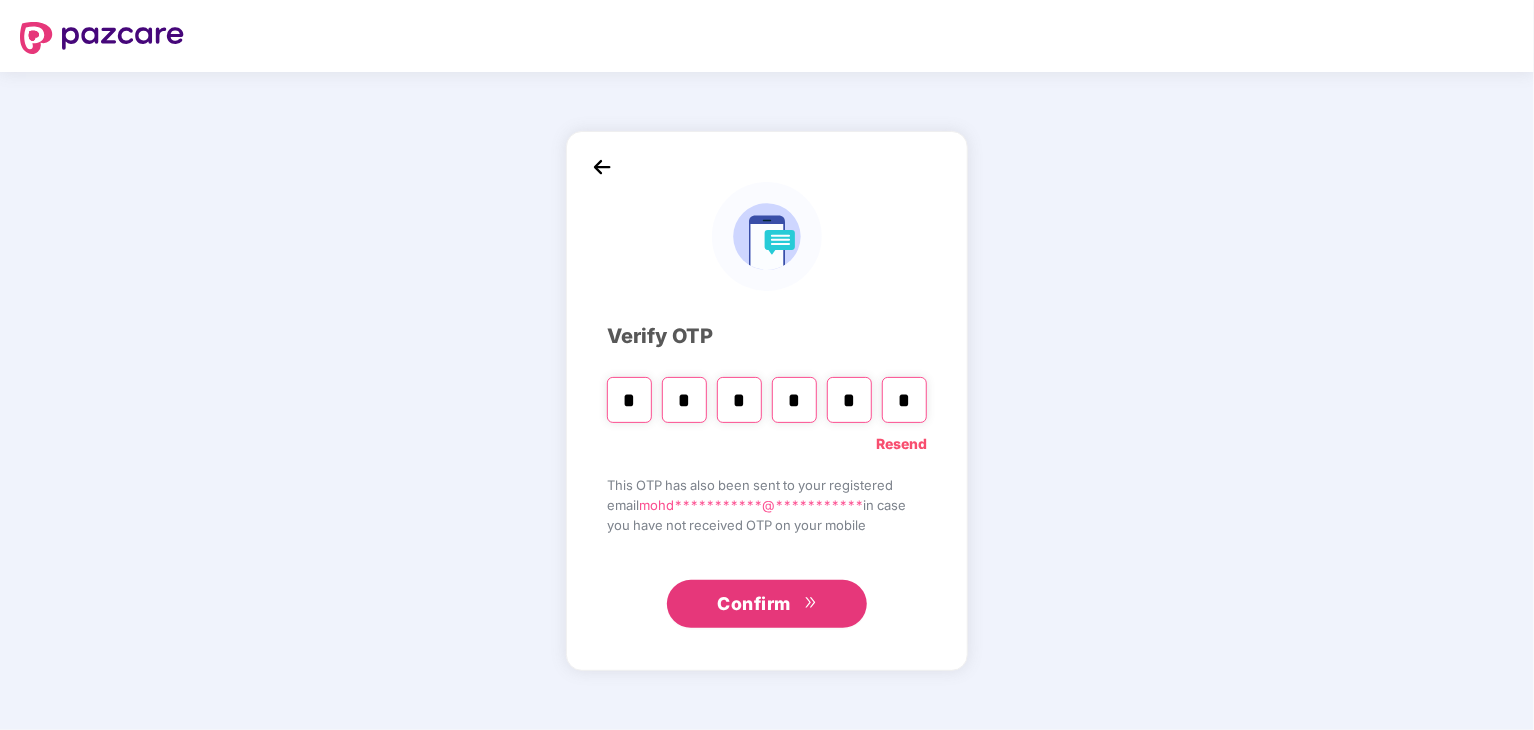type on "*" 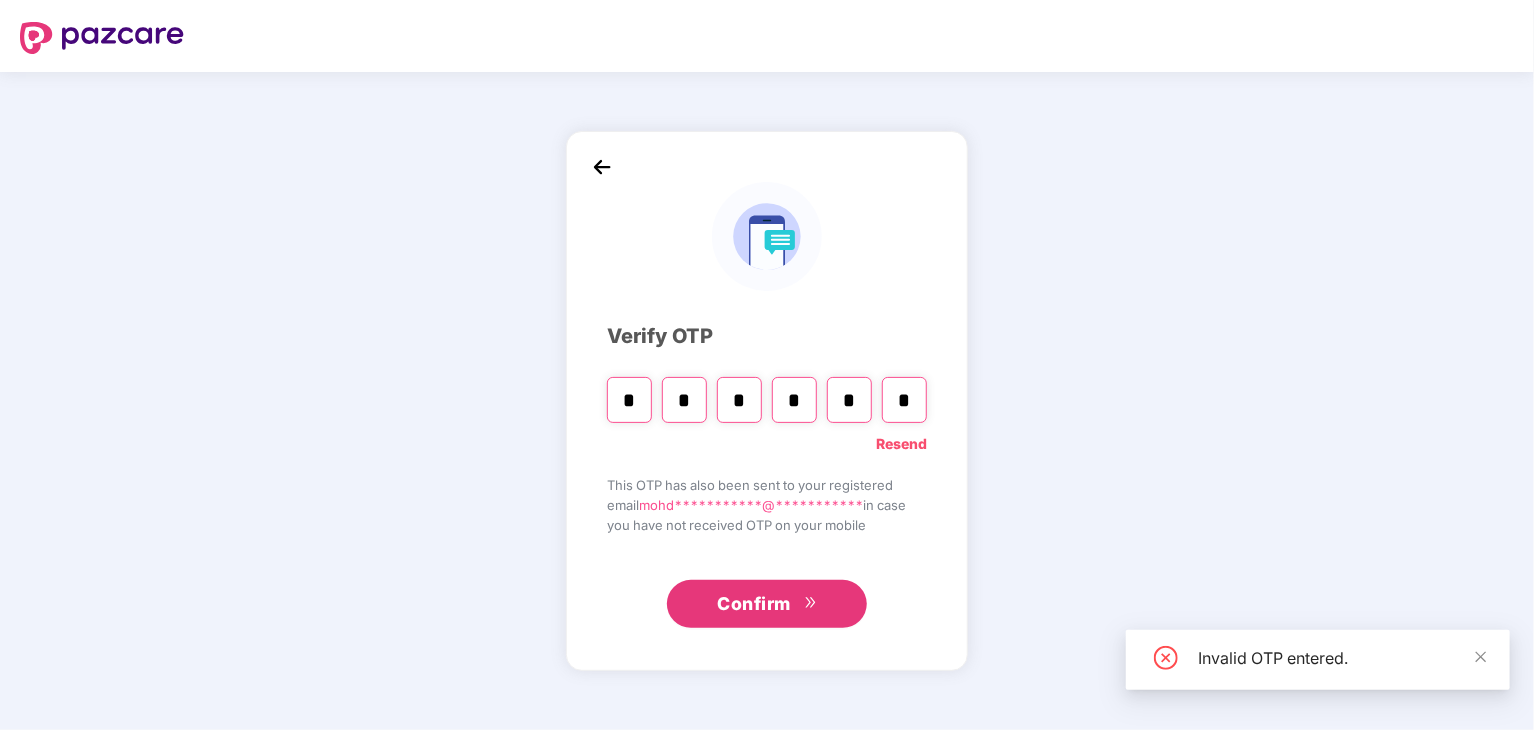 click on "Resend" at bounding box center [901, 444] 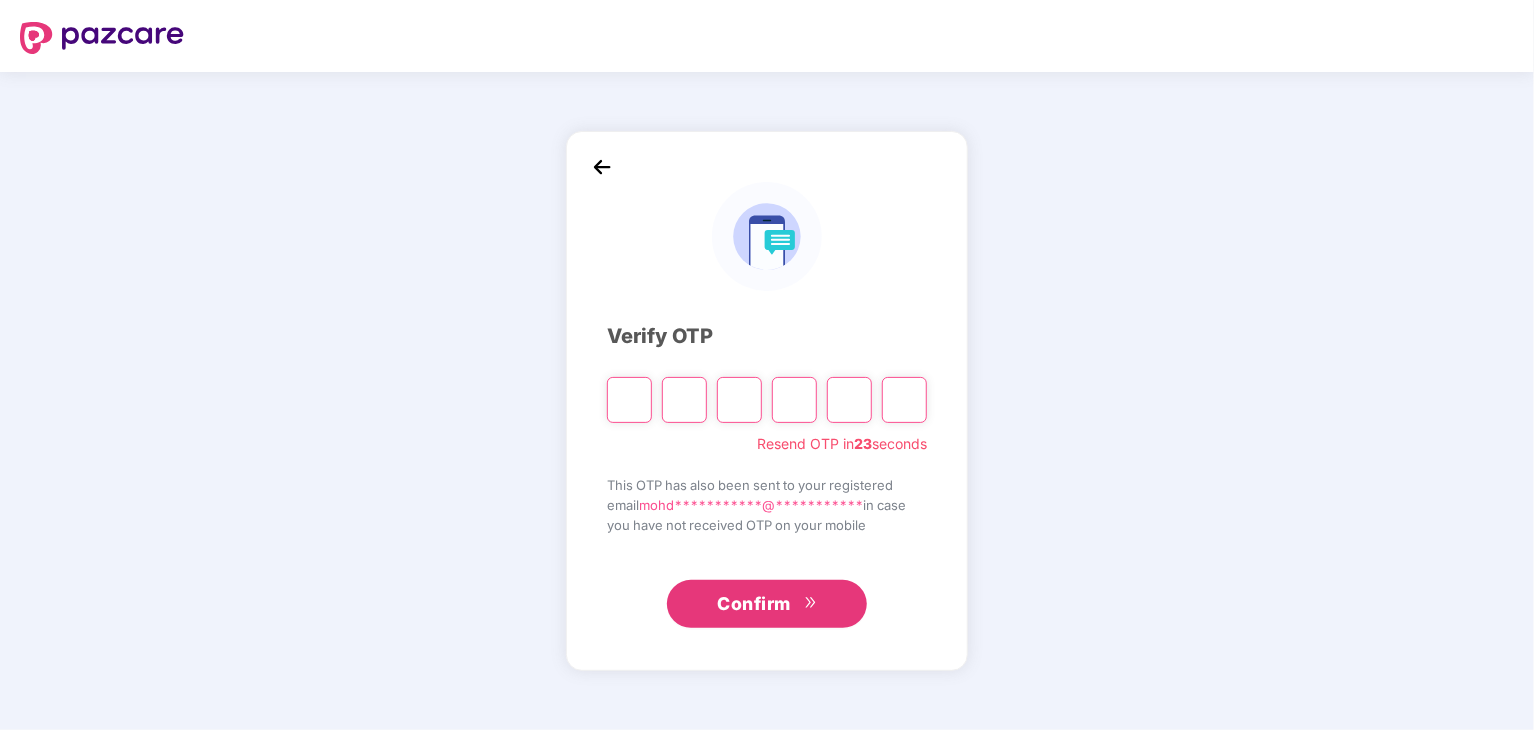 click at bounding box center (629, 400) 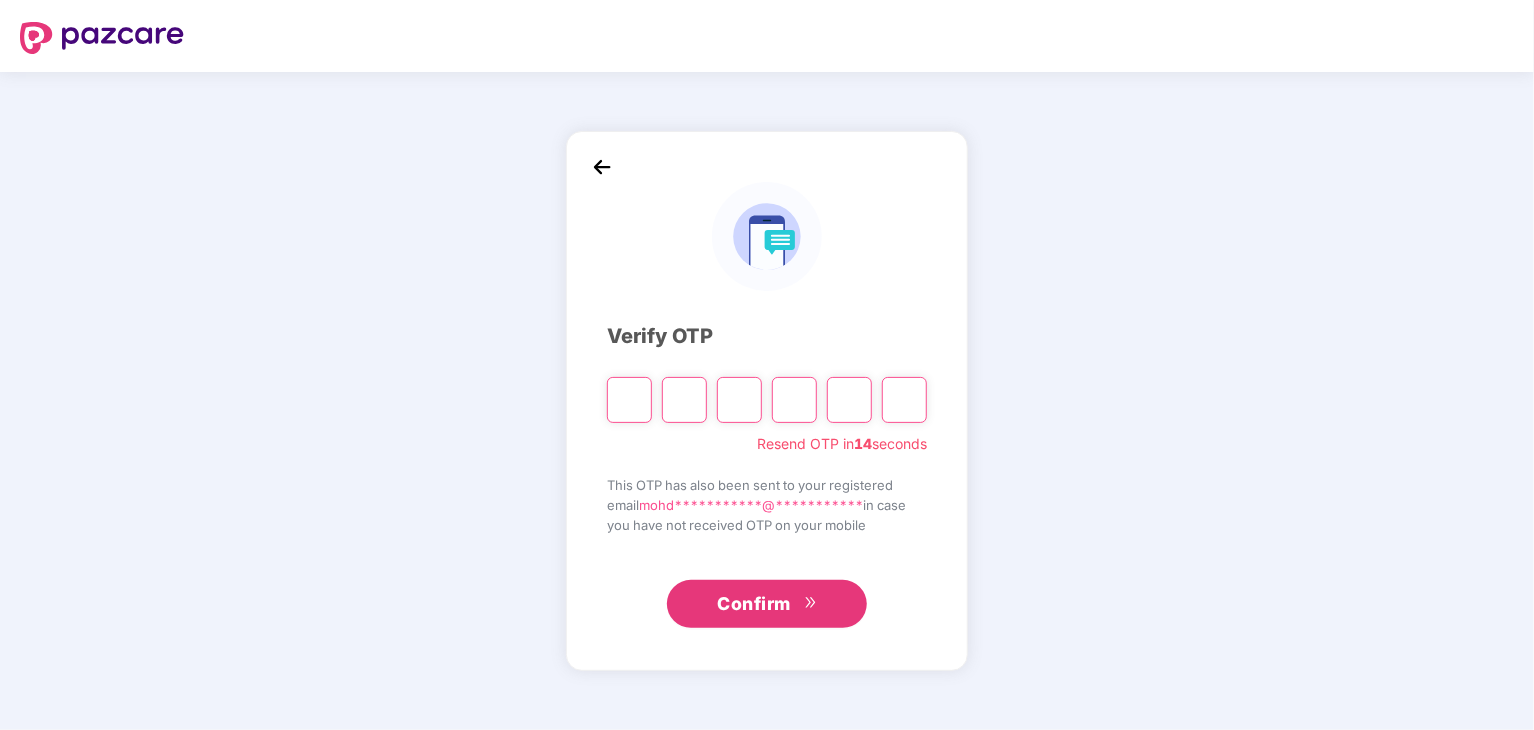 type on "*" 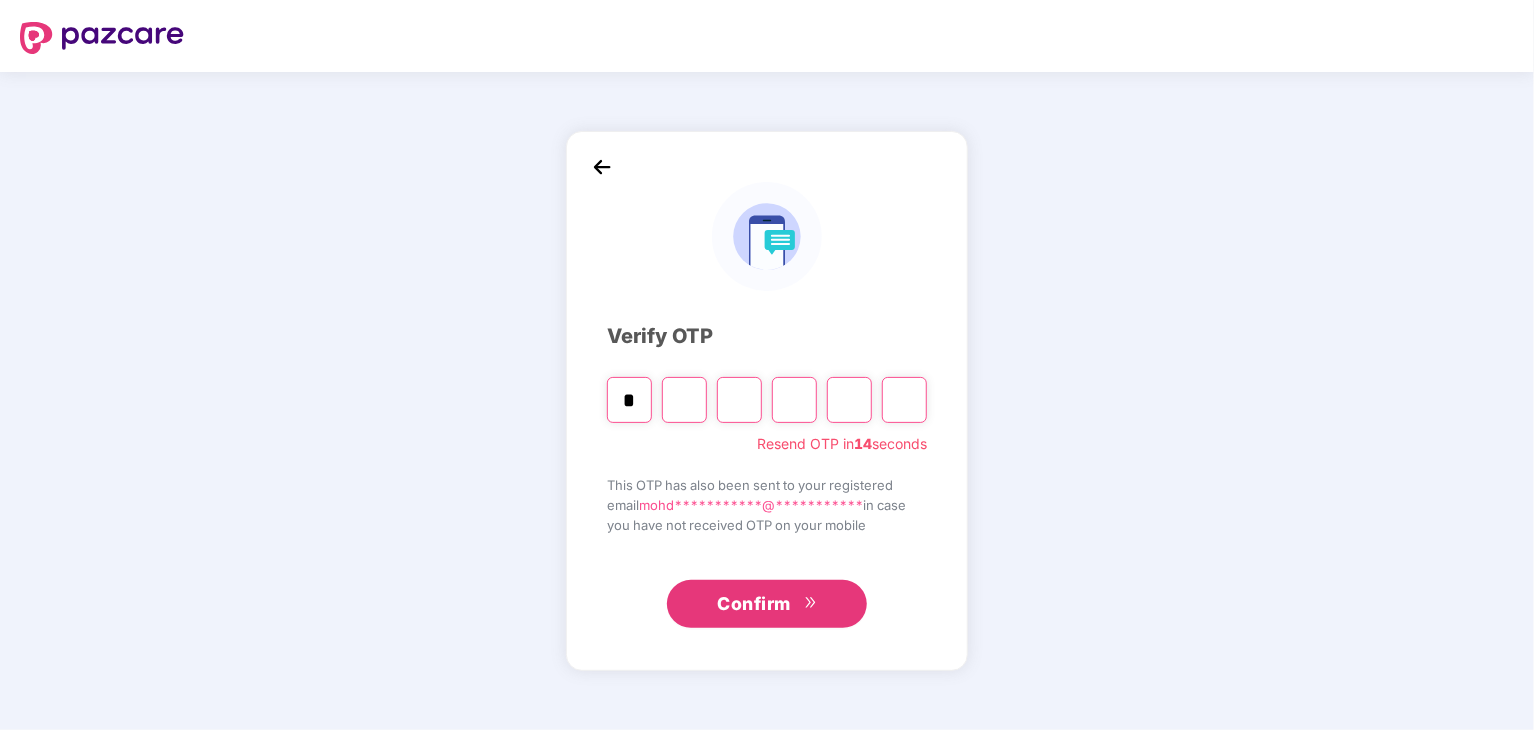 type on "*" 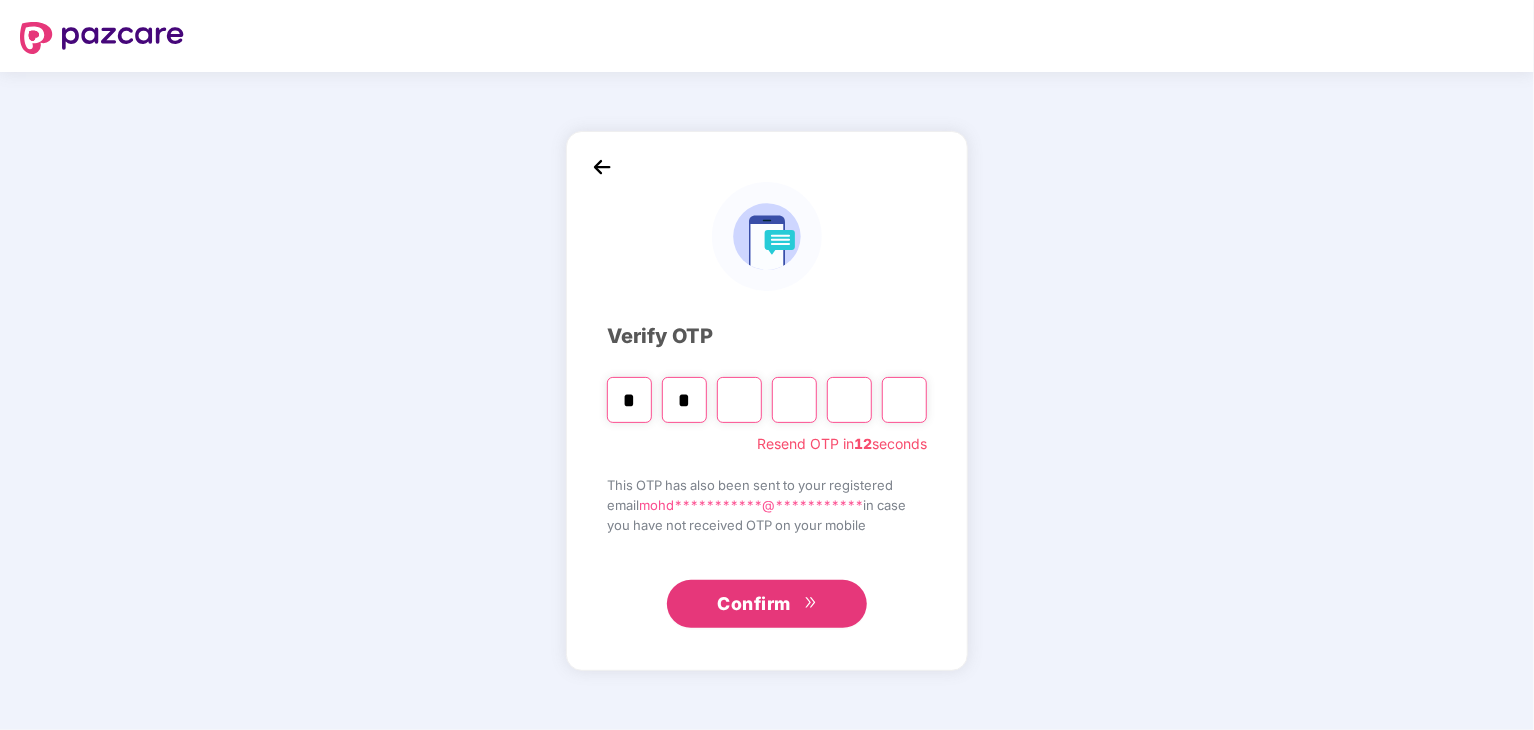 type on "*" 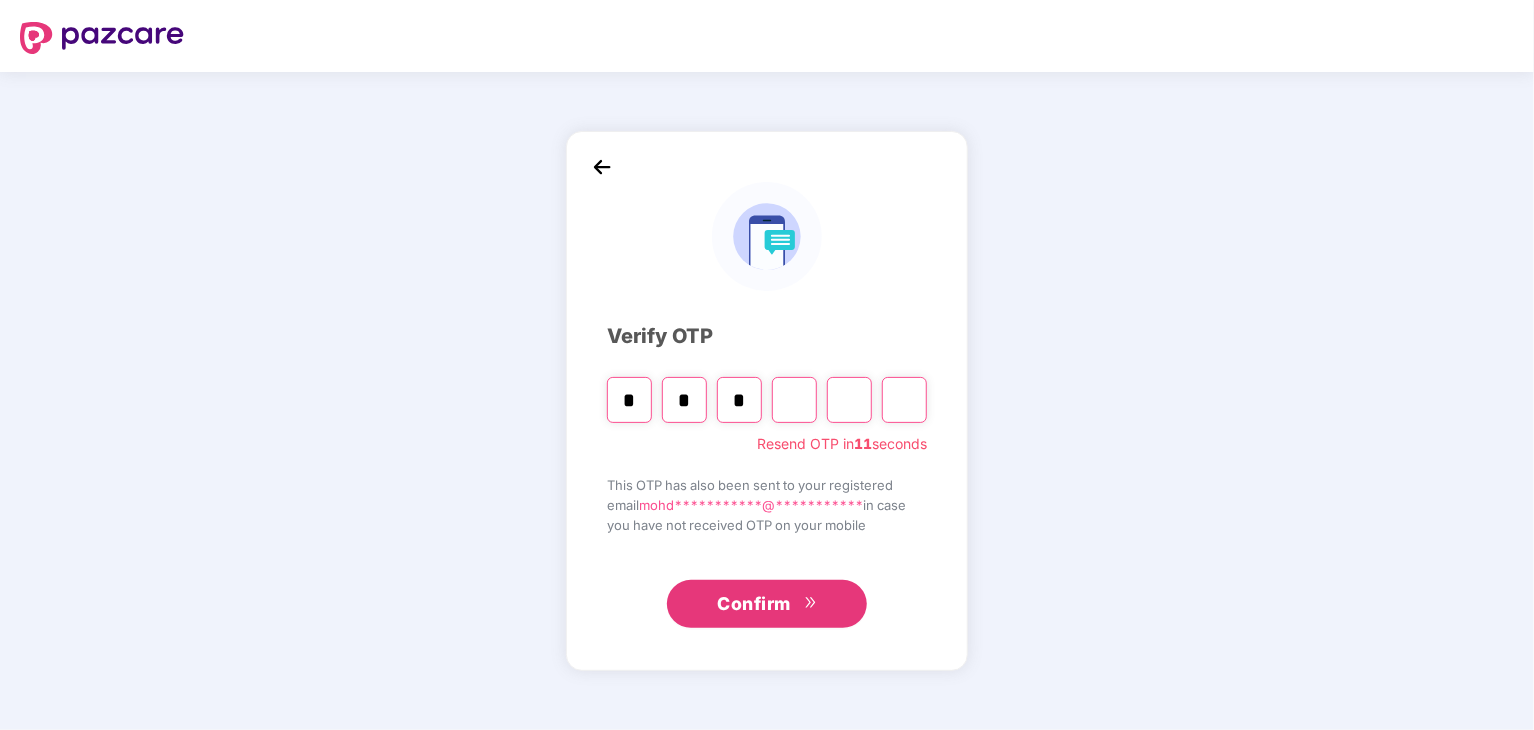 type on "*" 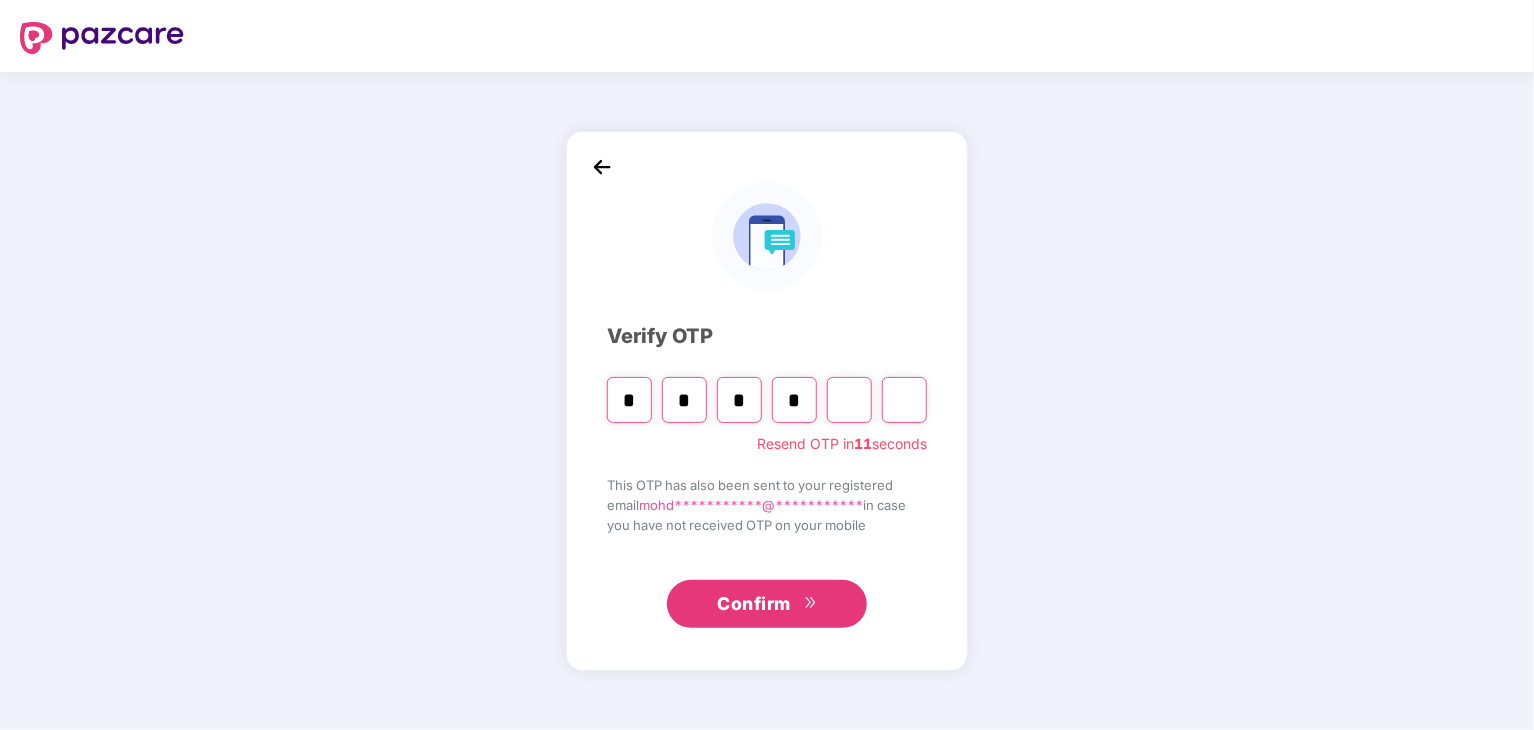 type on "*" 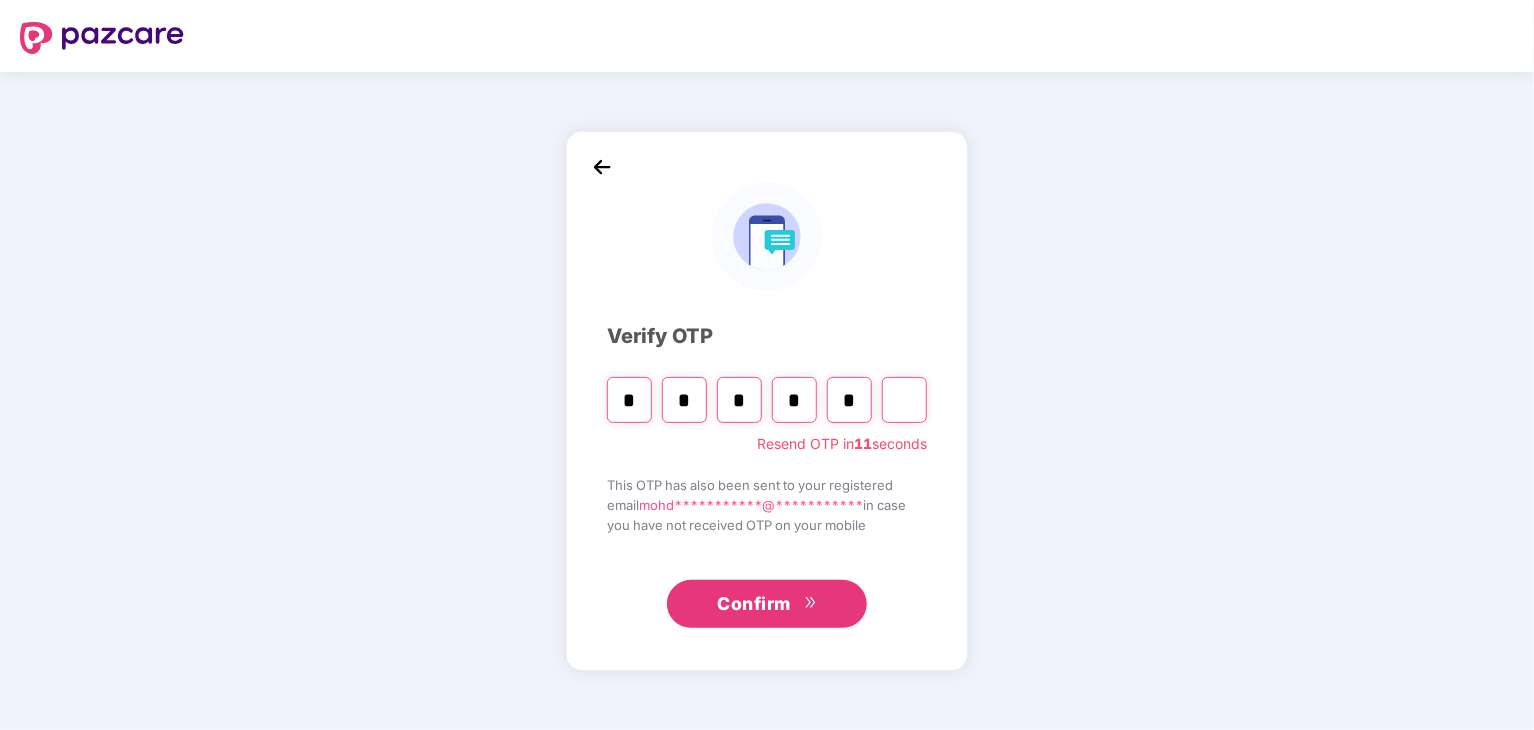 type on "*" 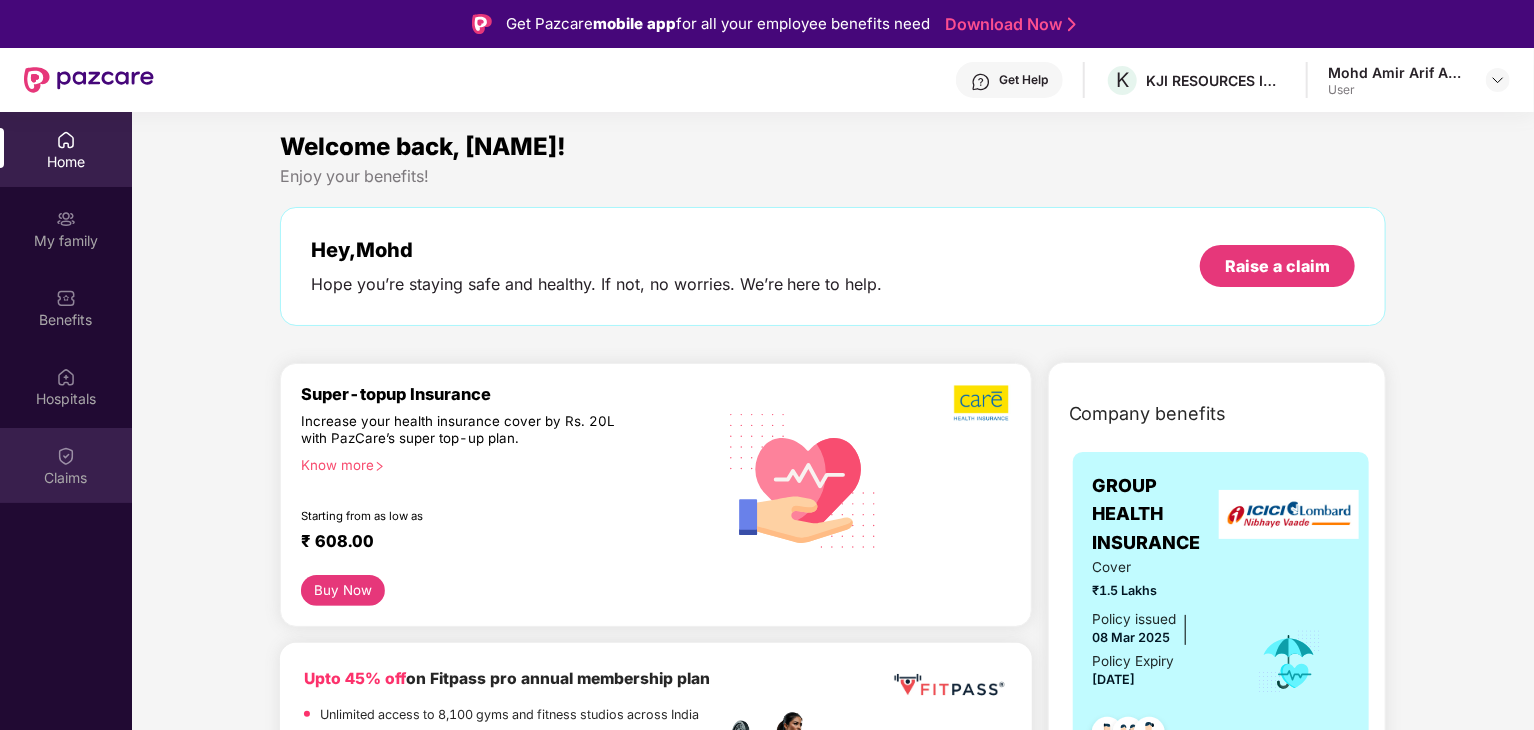 click at bounding box center [66, 454] 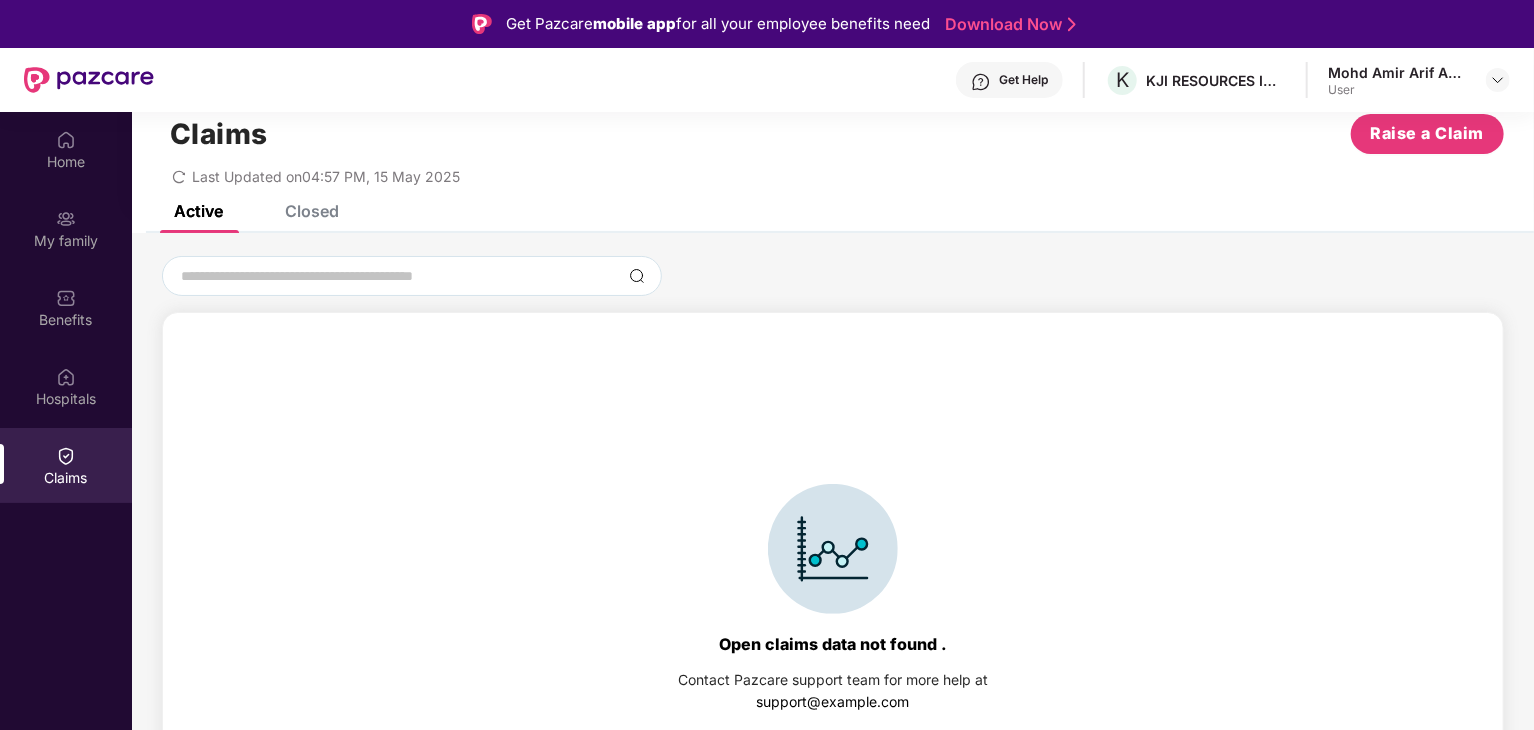 scroll, scrollTop: 0, scrollLeft: 0, axis: both 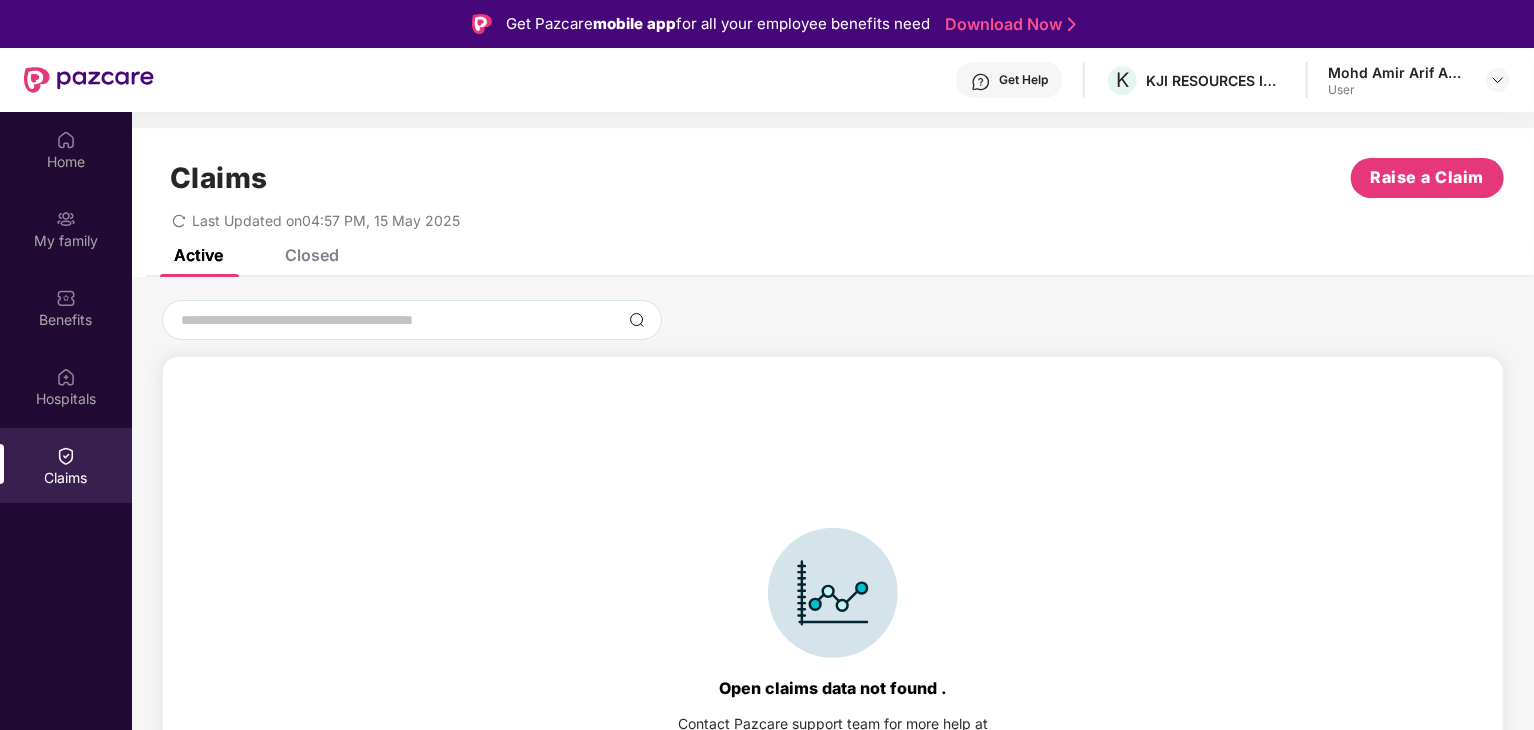 click on "Closed" at bounding box center (297, 255) 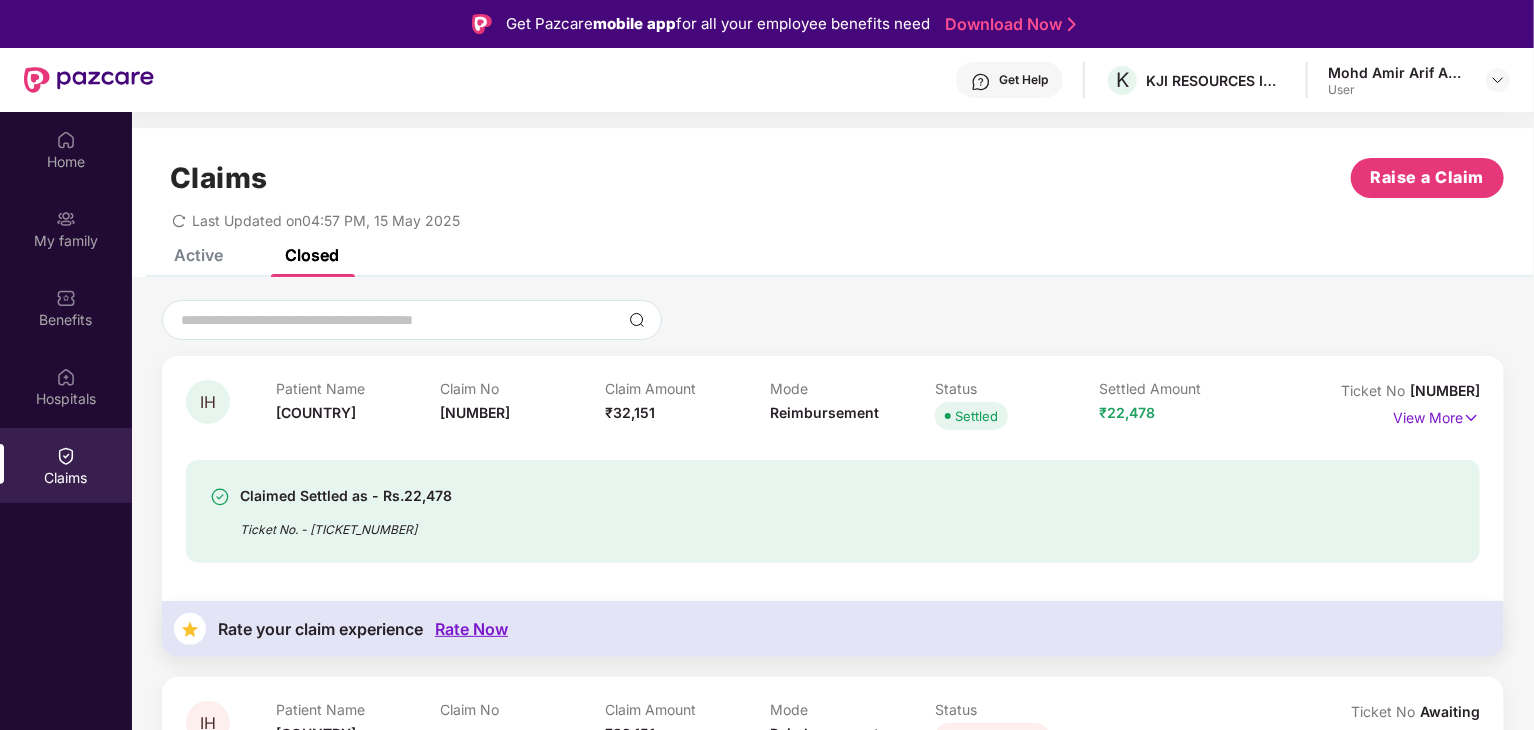 click on "Active Closed" at bounding box center [241, 255] 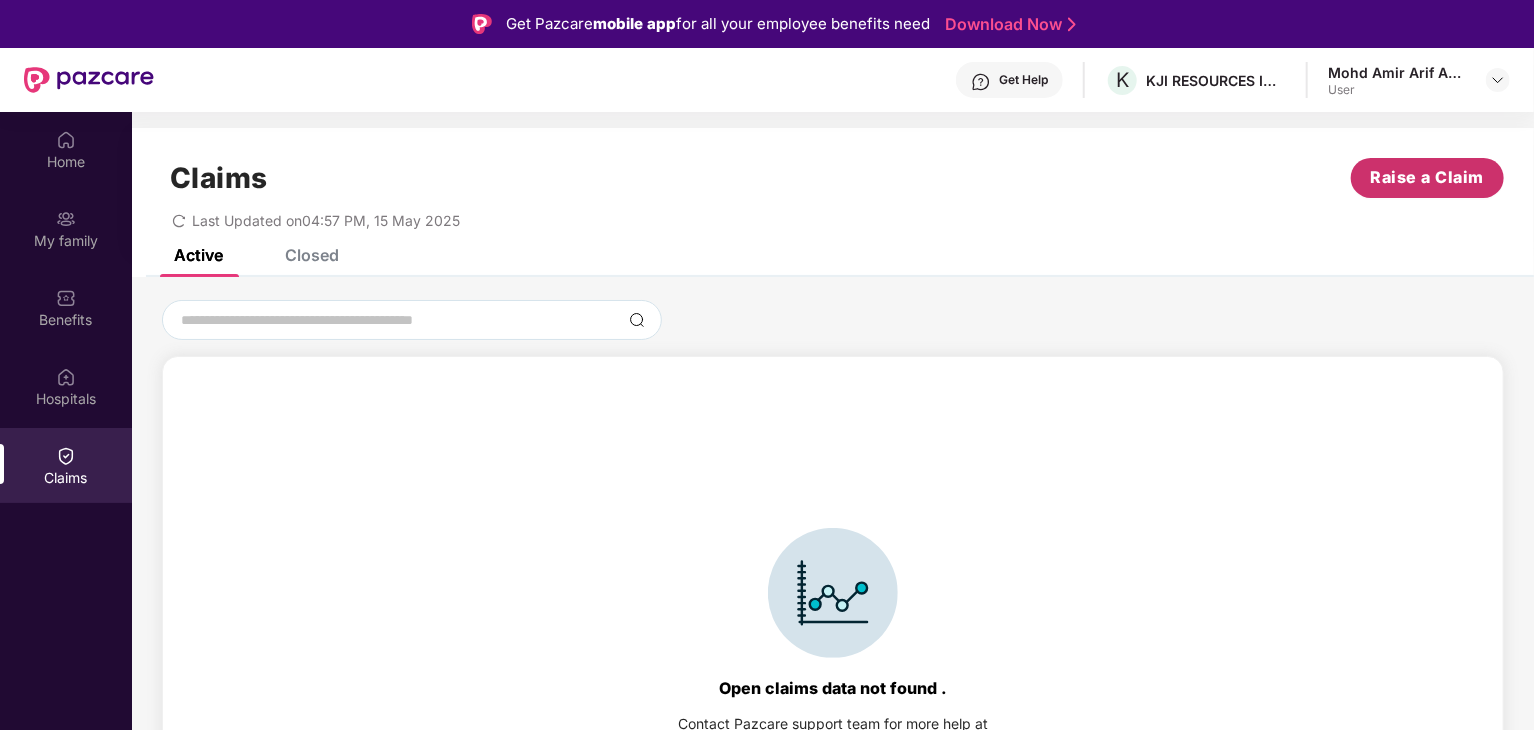 click on "Raise a Claim" at bounding box center [1428, 177] 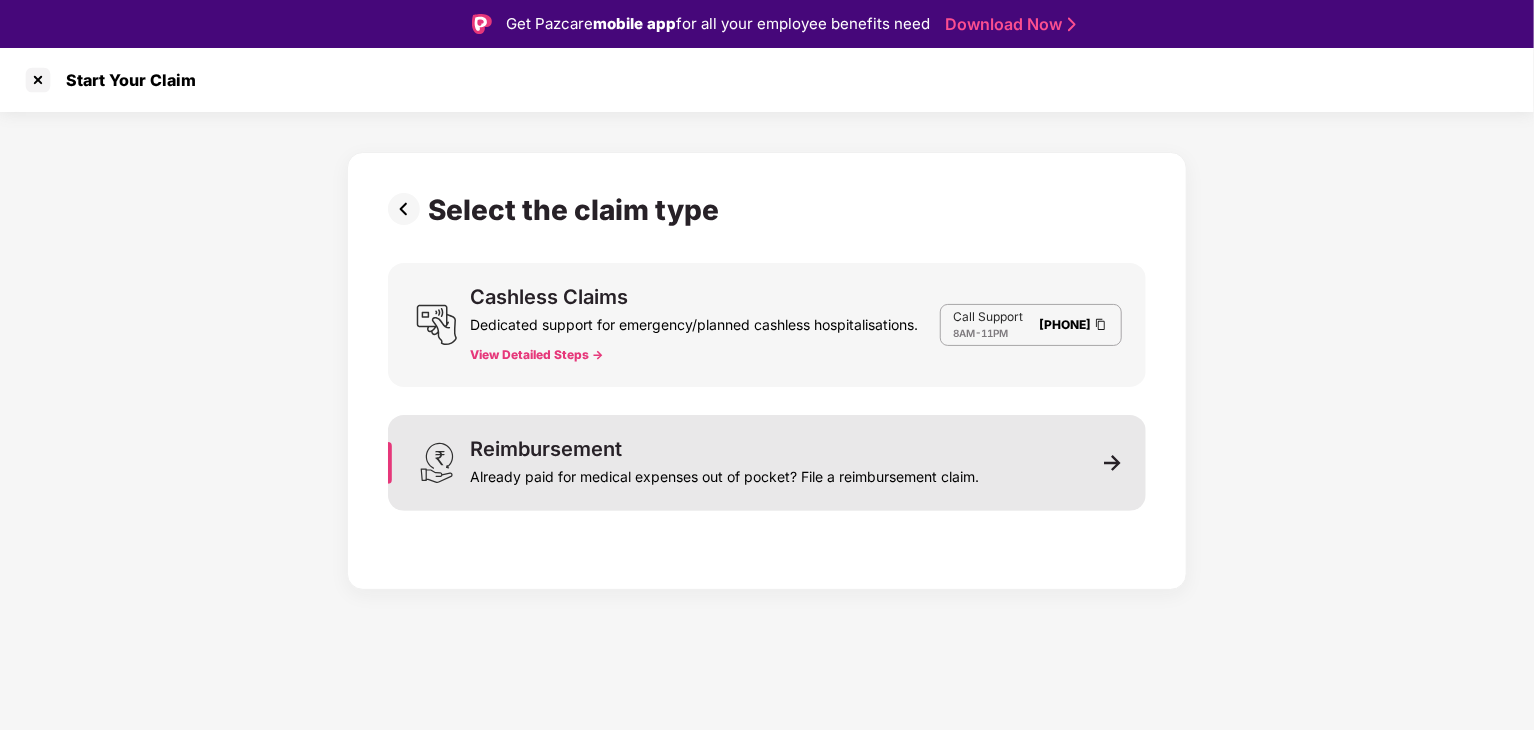 click on "Reimbursement Already paid for medical expenses out of pocket? File a reimbursement claim." at bounding box center (767, 463) 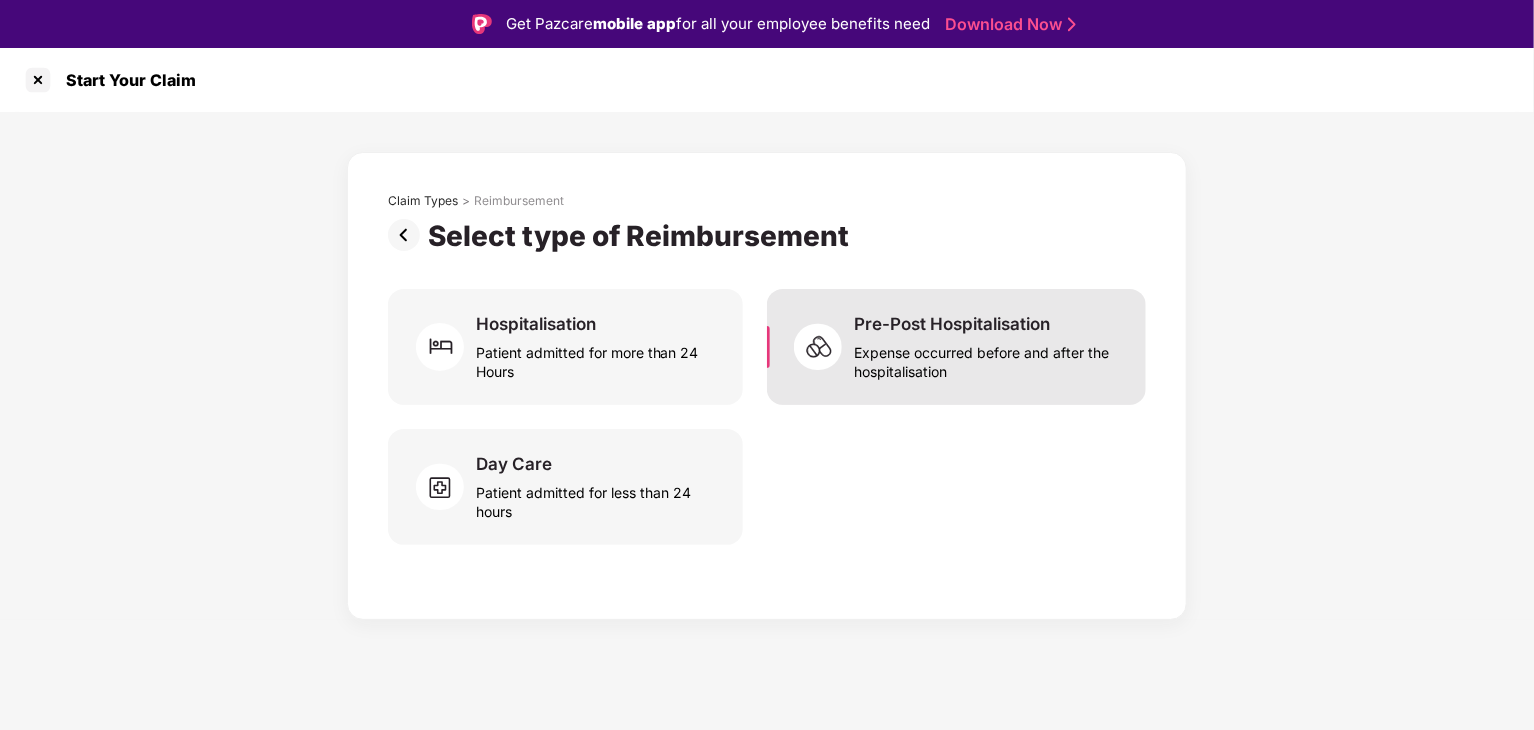 click on "Expense occurred before and after the hospitalisation" at bounding box center [988, 358] 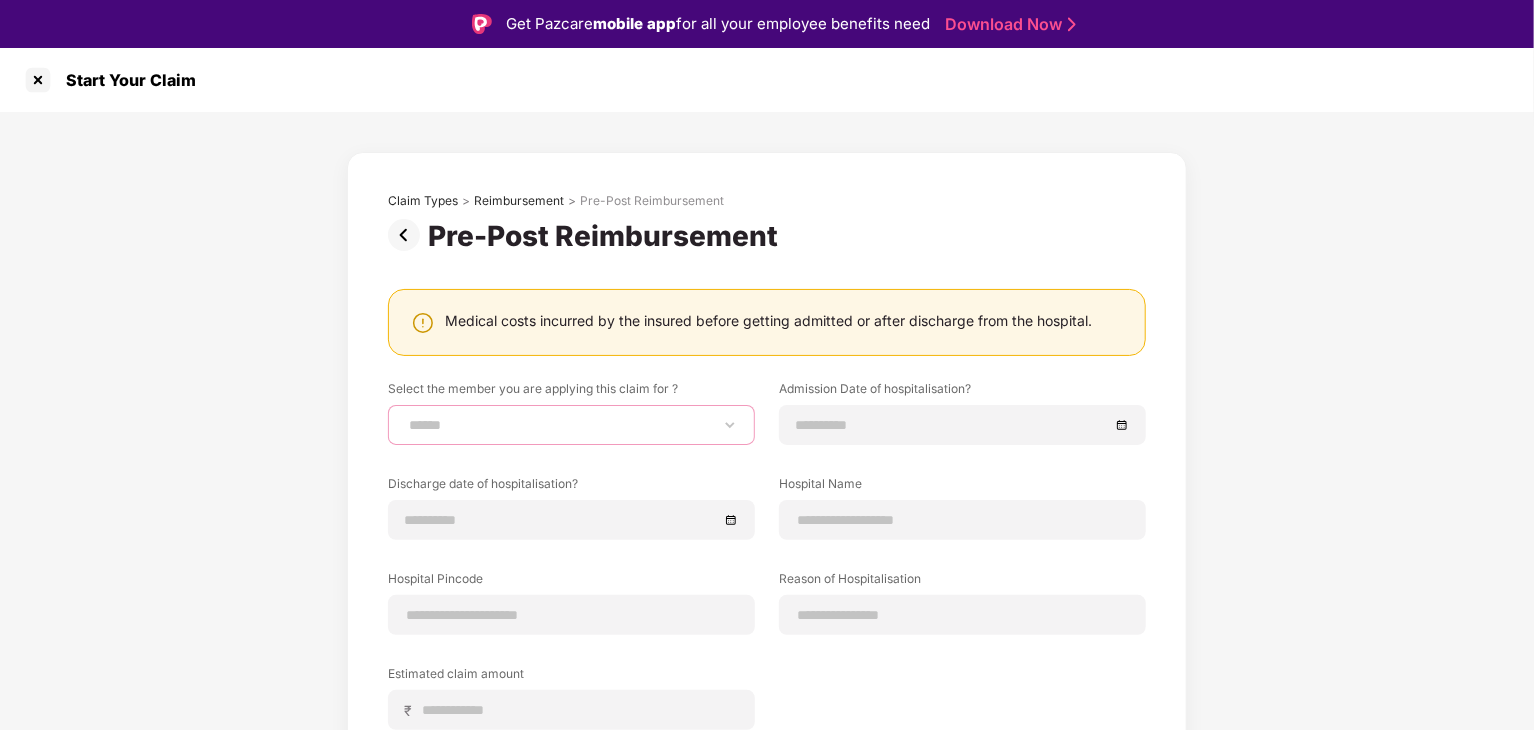 click on "**********" at bounding box center [571, 425] 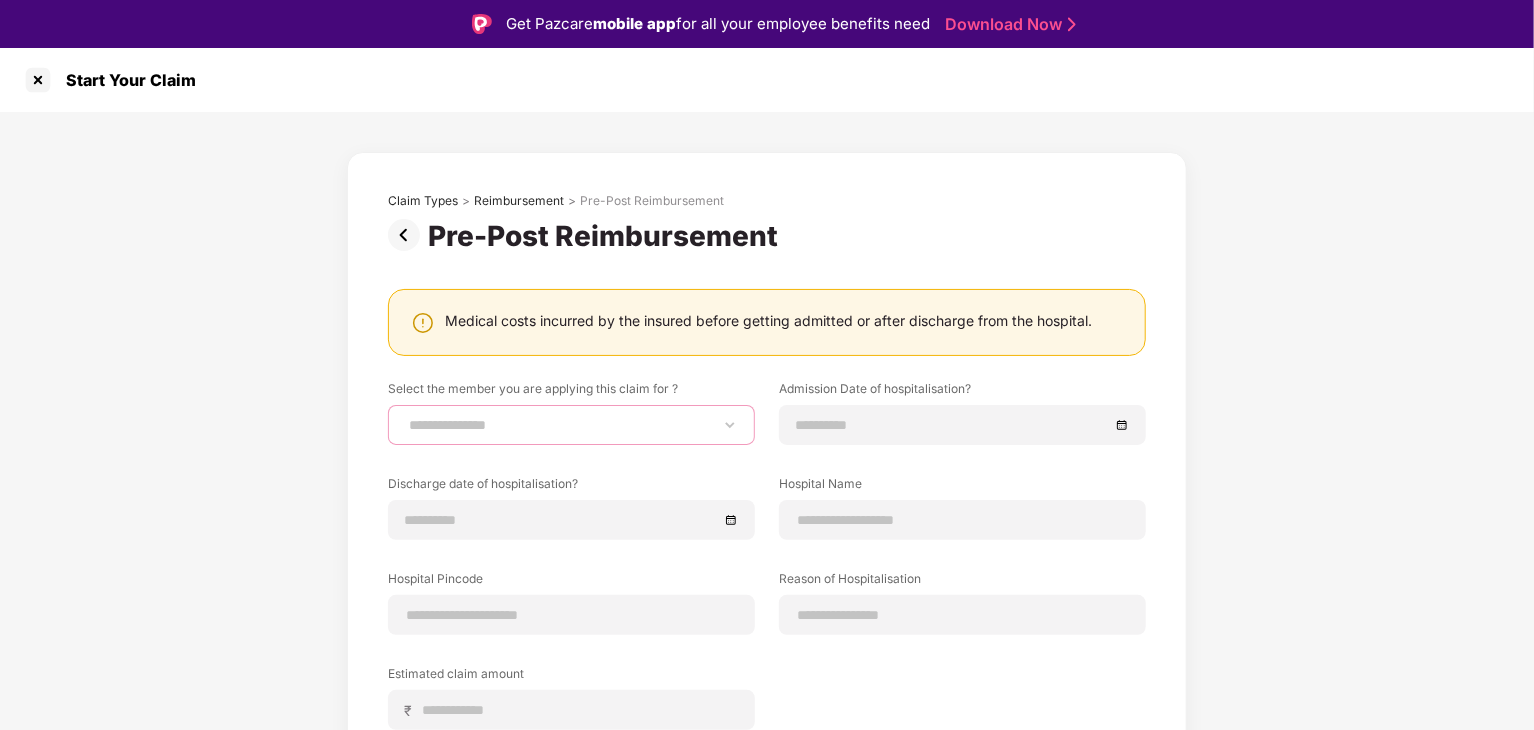 click on "**********" at bounding box center (571, 425) 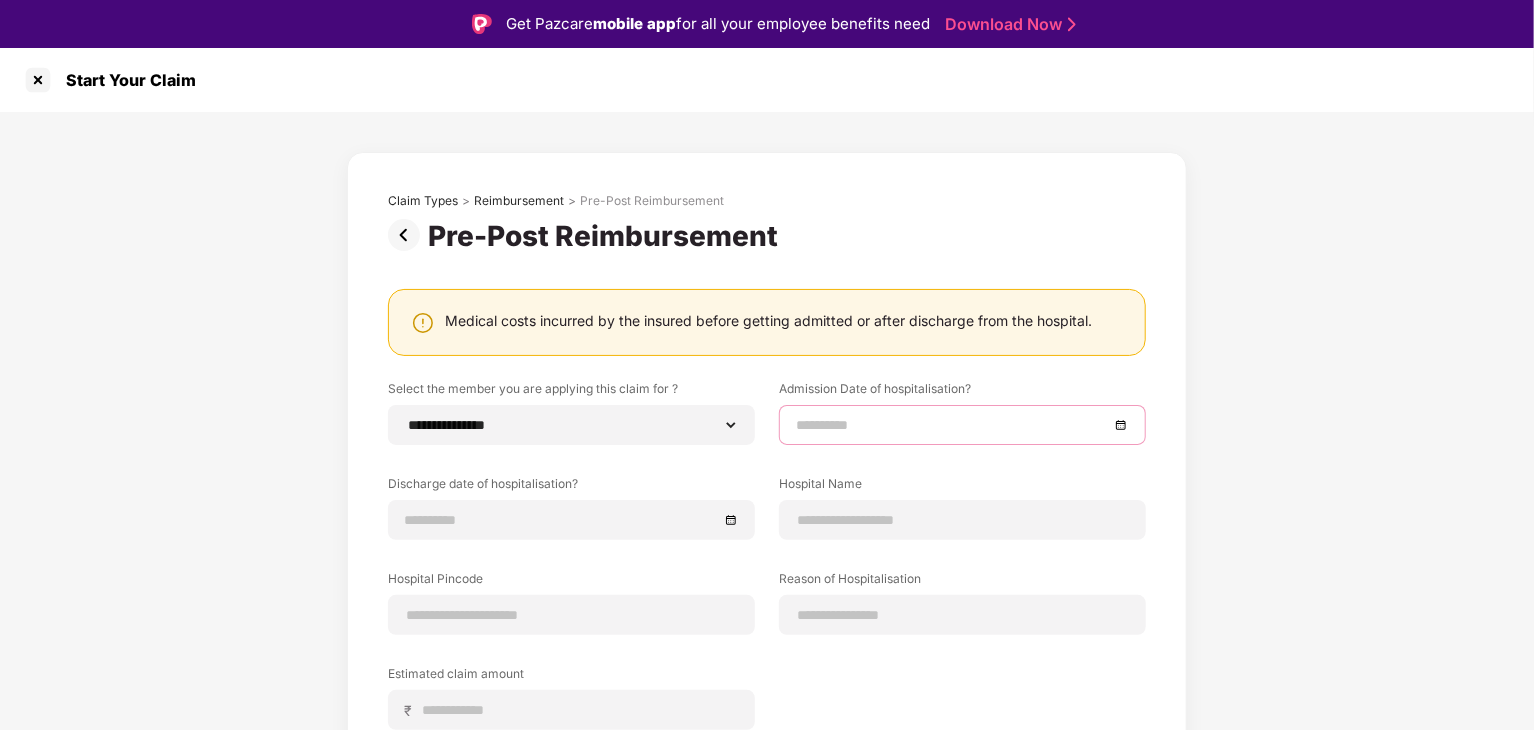 click at bounding box center [952, 425] 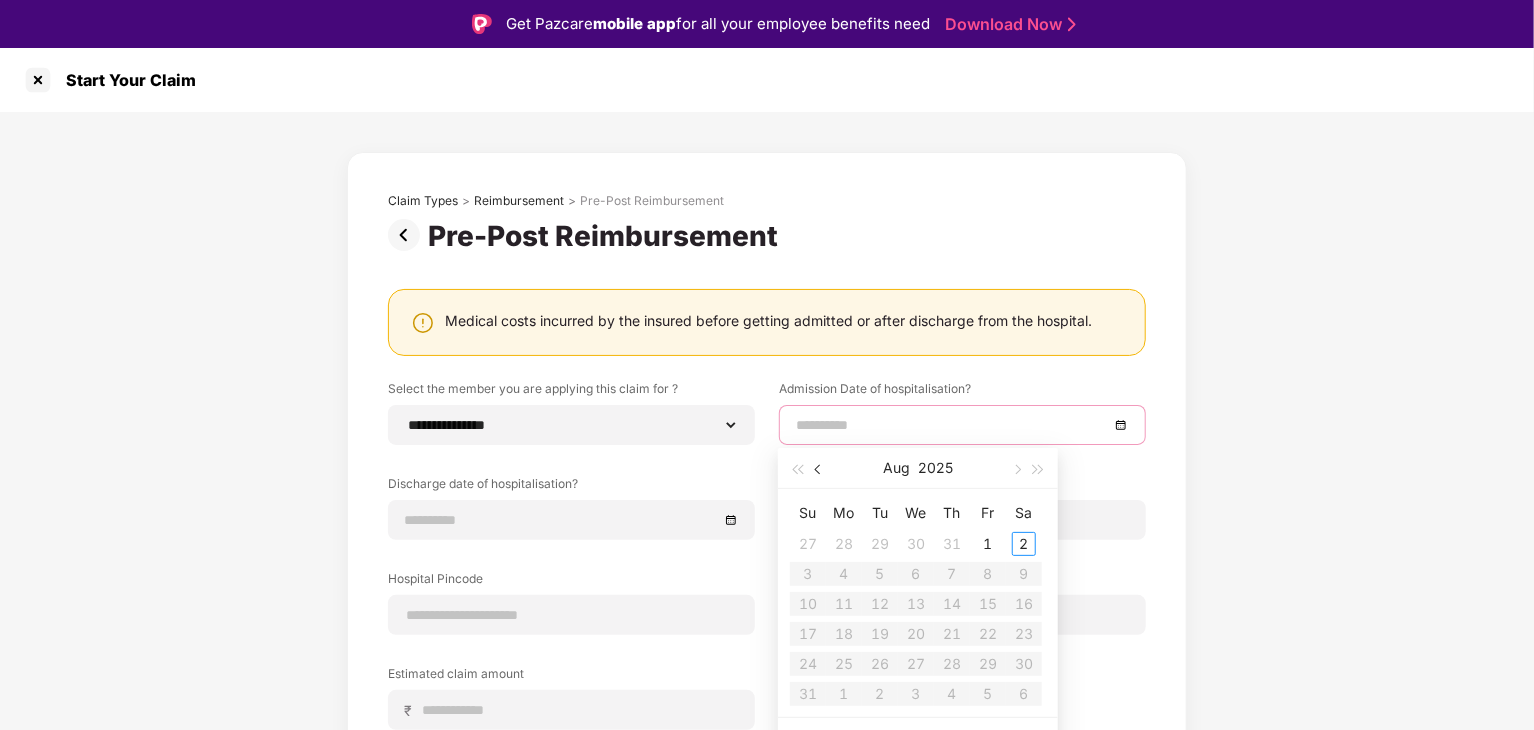 click at bounding box center (820, 470) 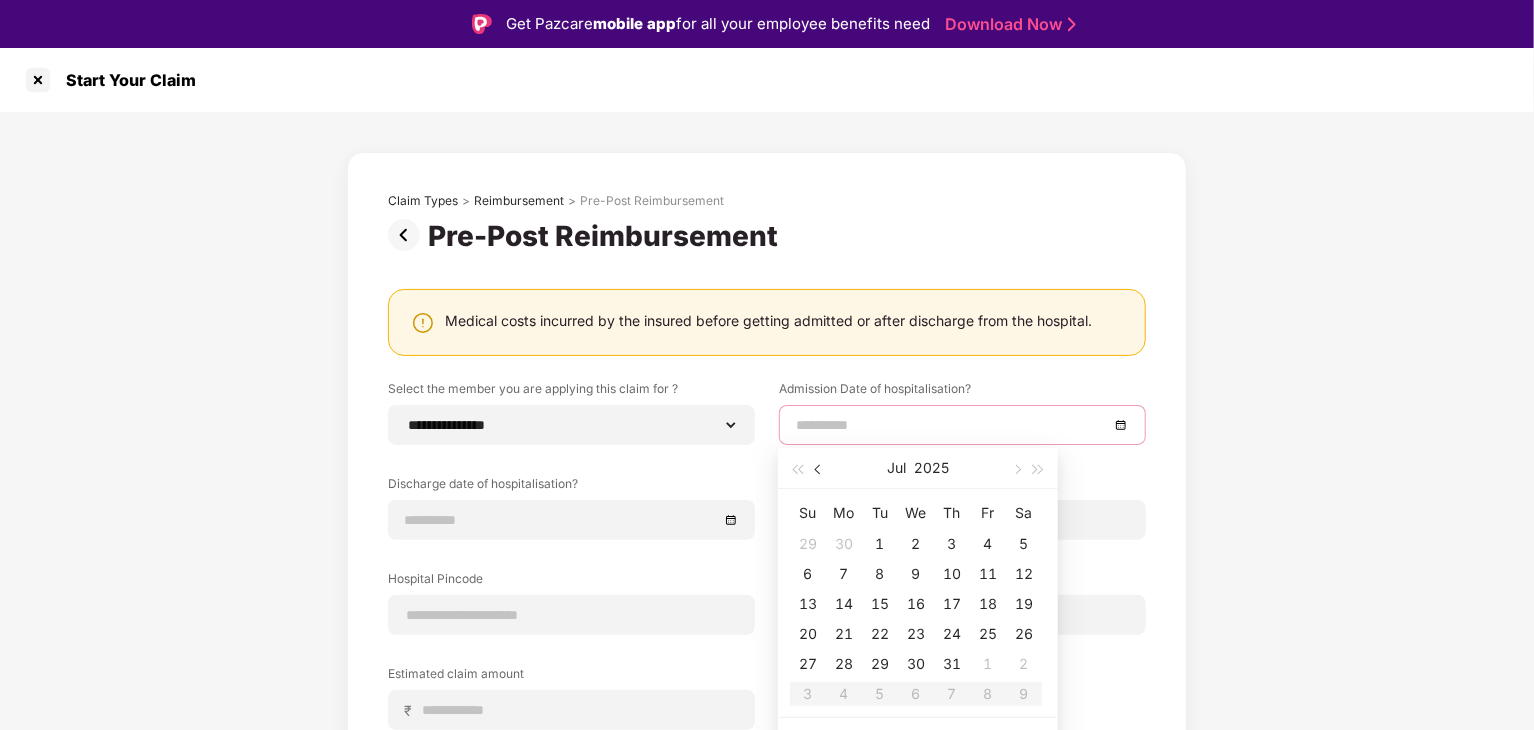 click at bounding box center [820, 470] 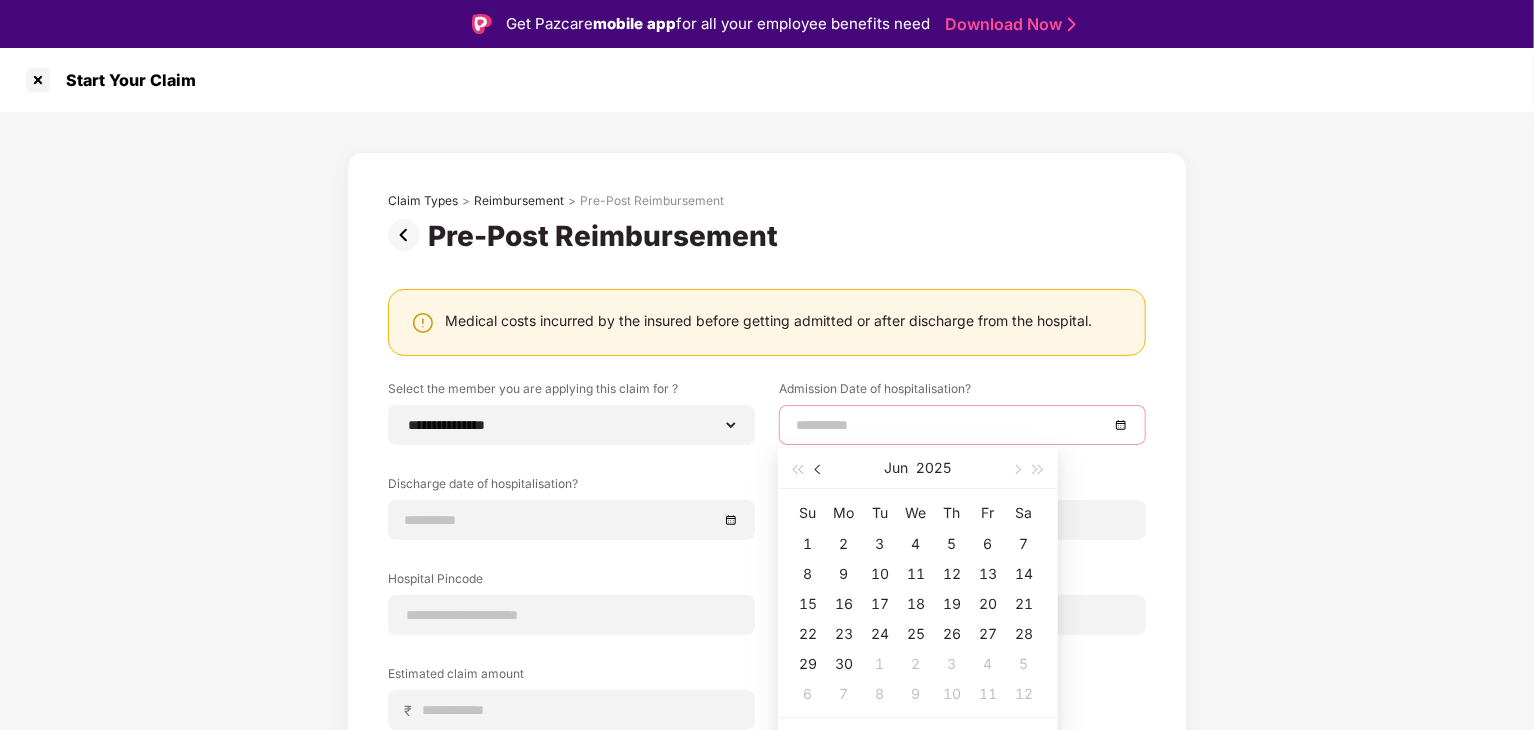 click at bounding box center (820, 470) 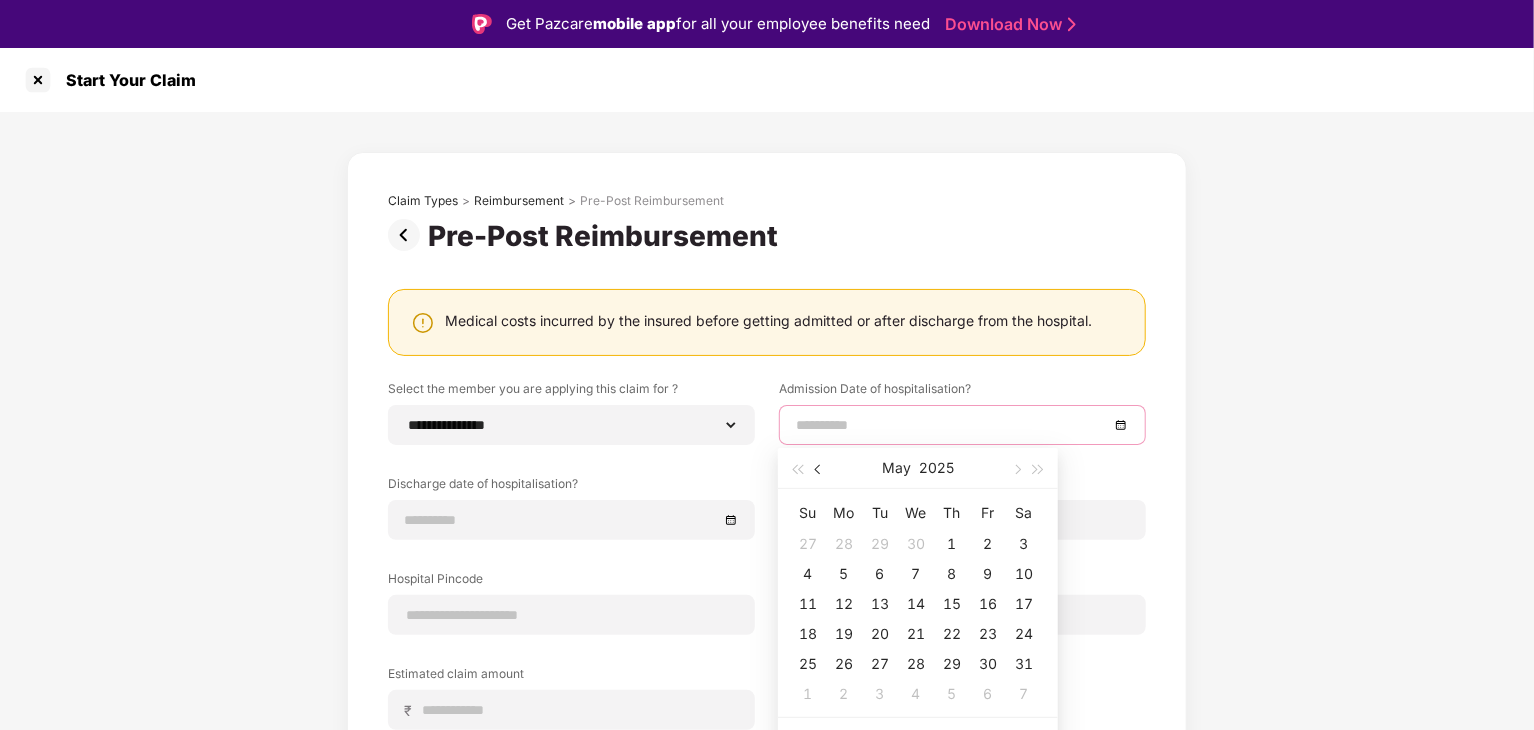 click at bounding box center [820, 470] 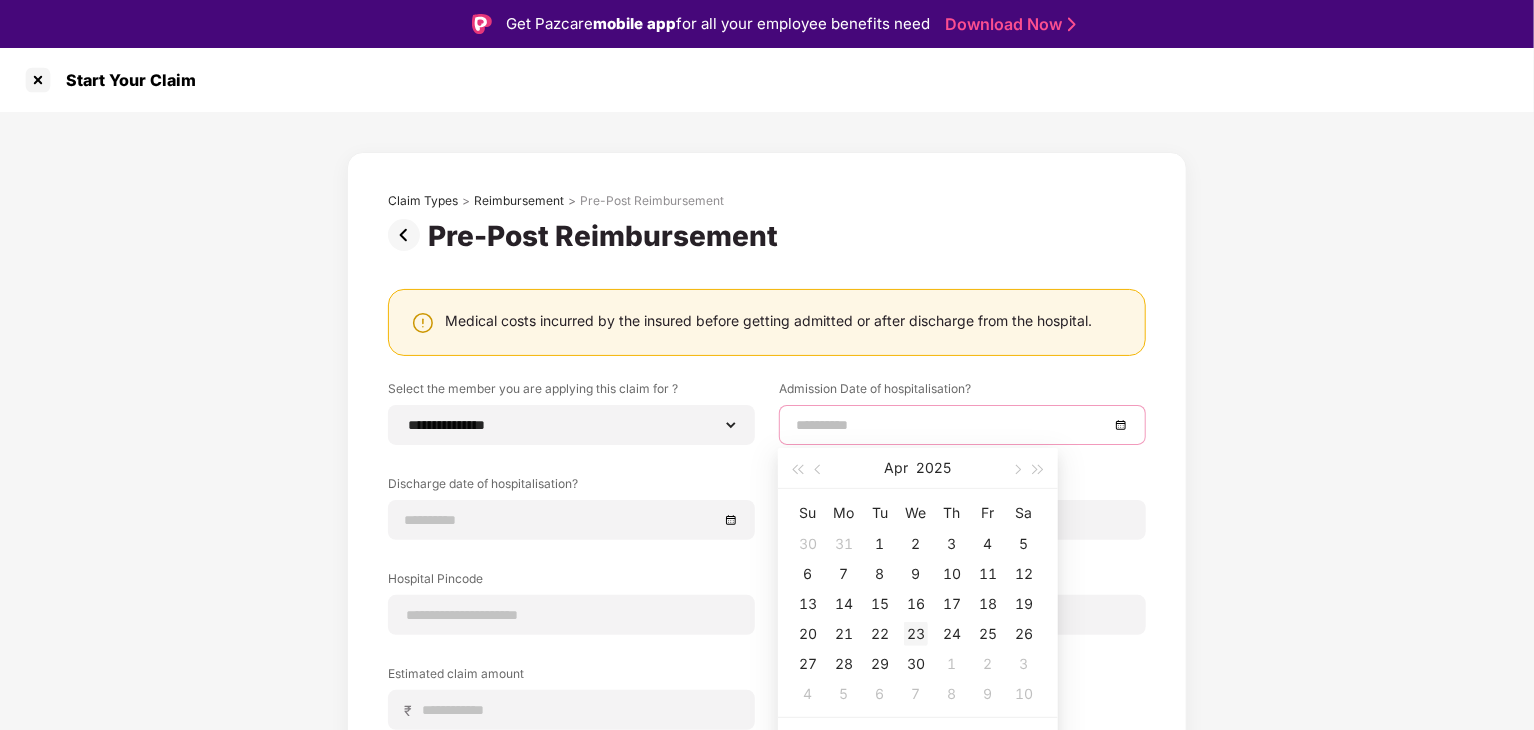 type on "**********" 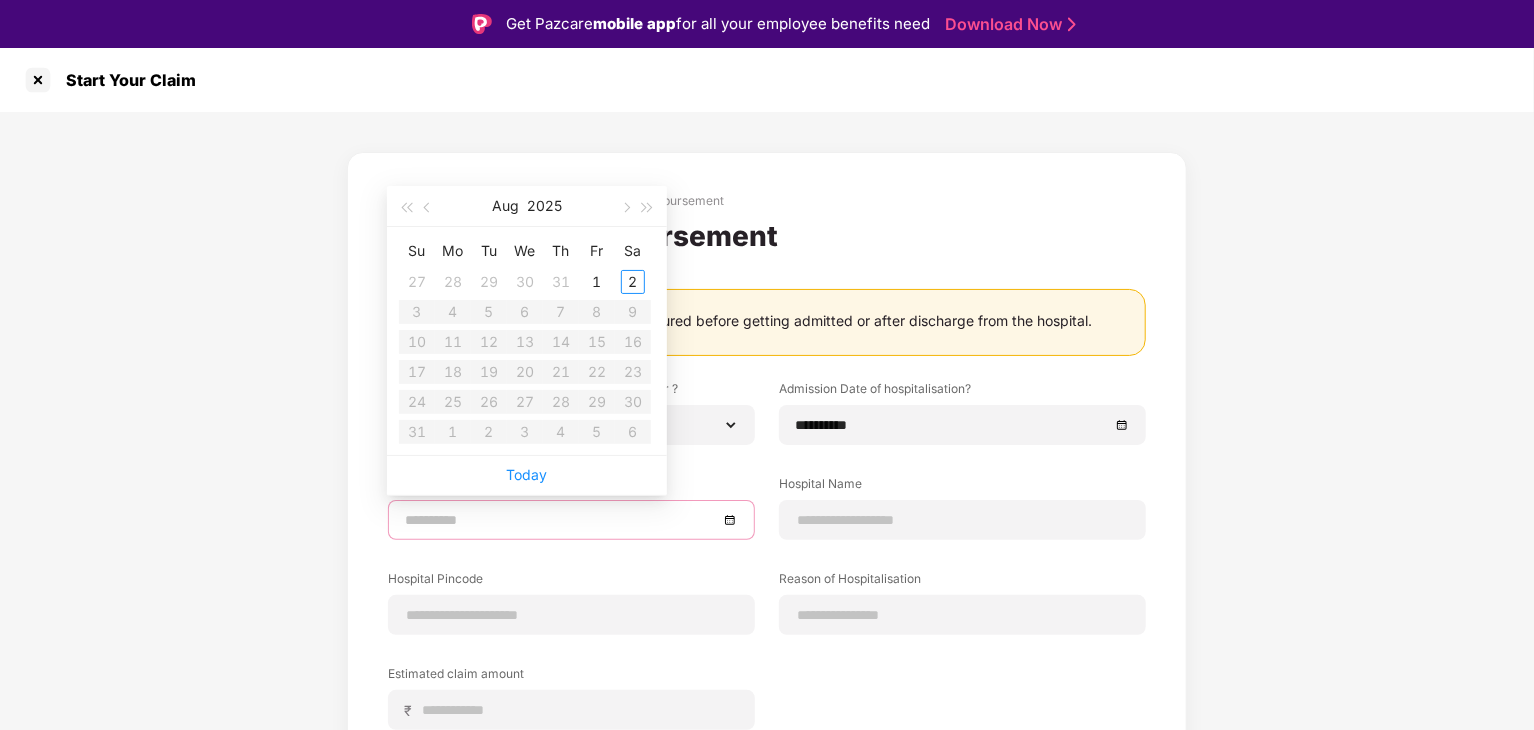 click at bounding box center [561, 520] 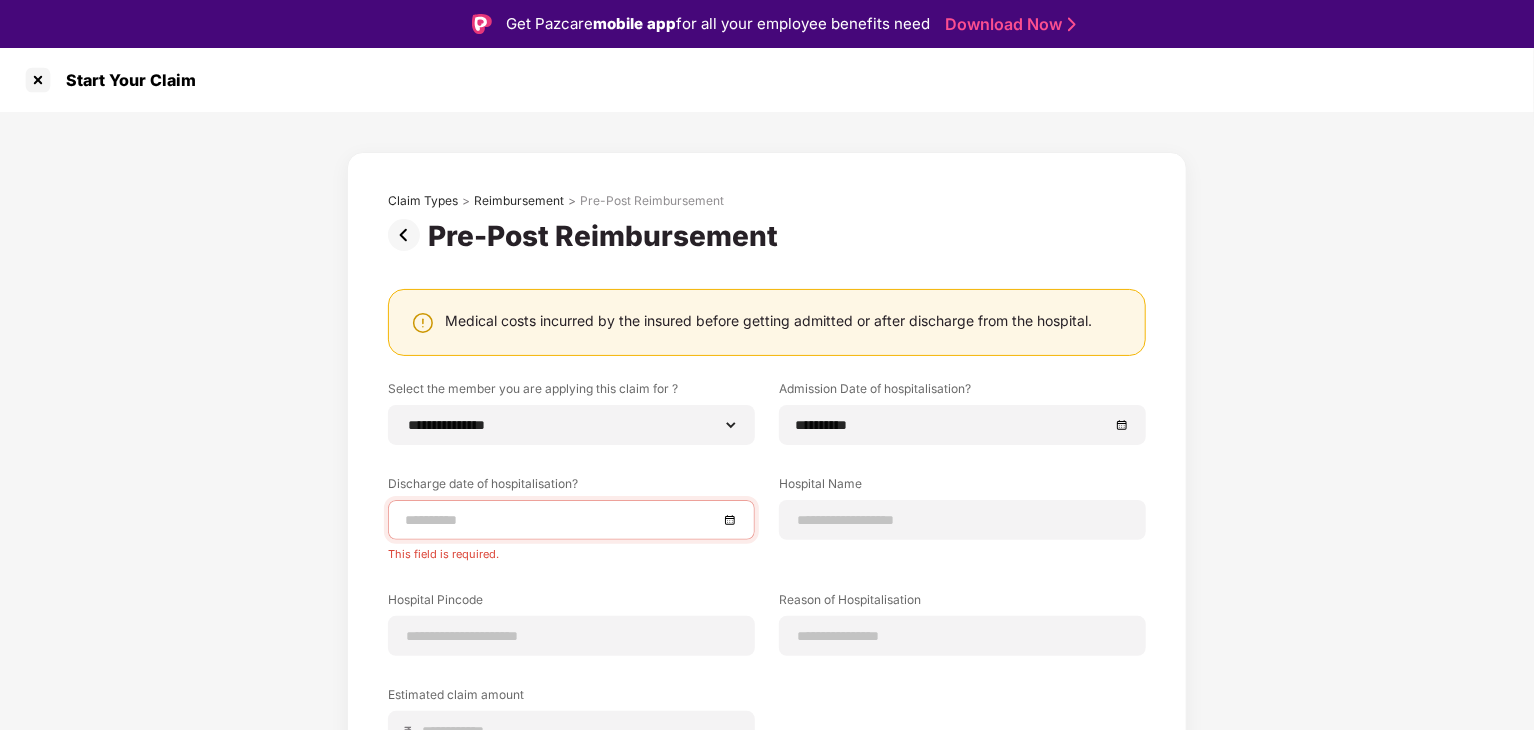 click on "**********" at bounding box center [767, 564] 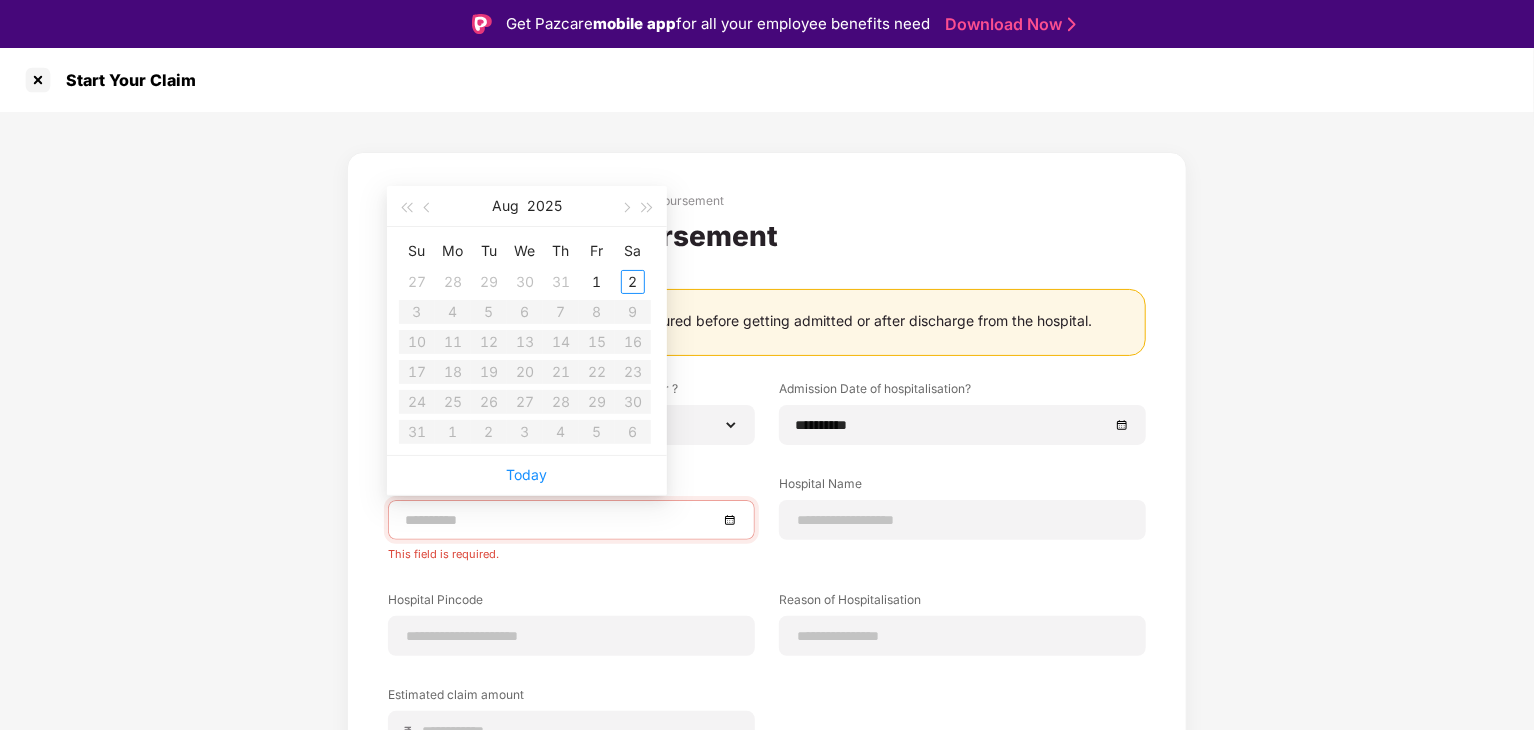 click at bounding box center (561, 520) 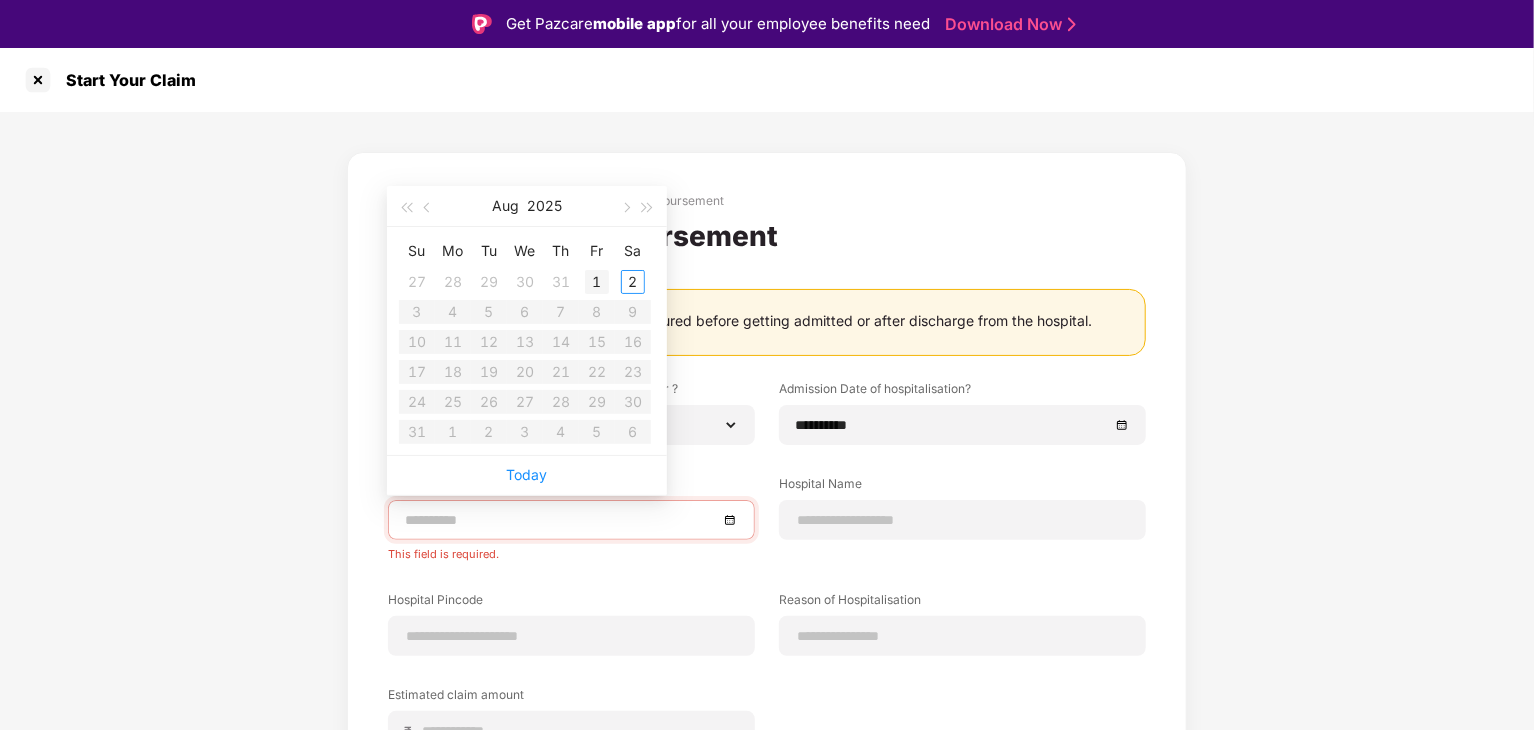 type on "**********" 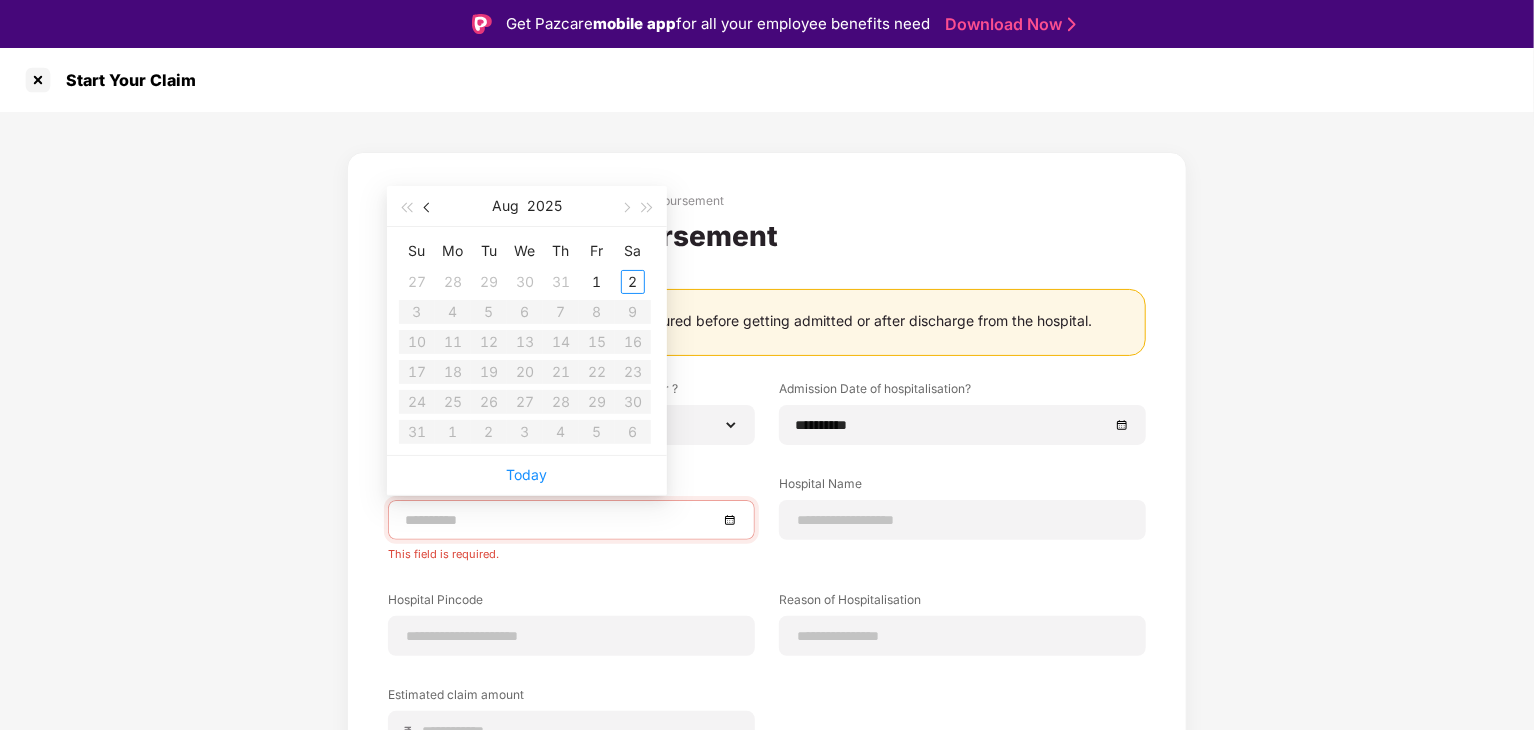 click at bounding box center (429, 208) 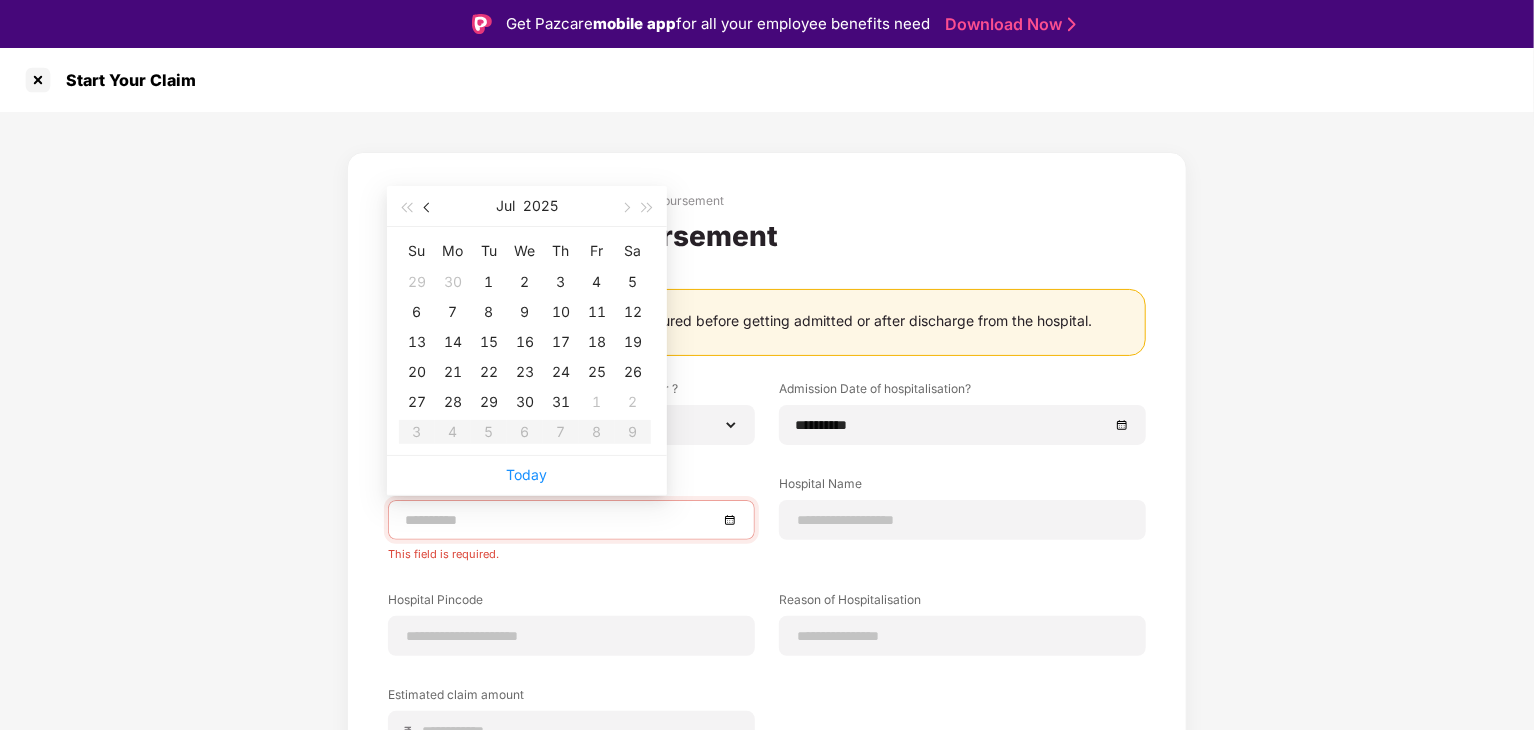 click at bounding box center (429, 208) 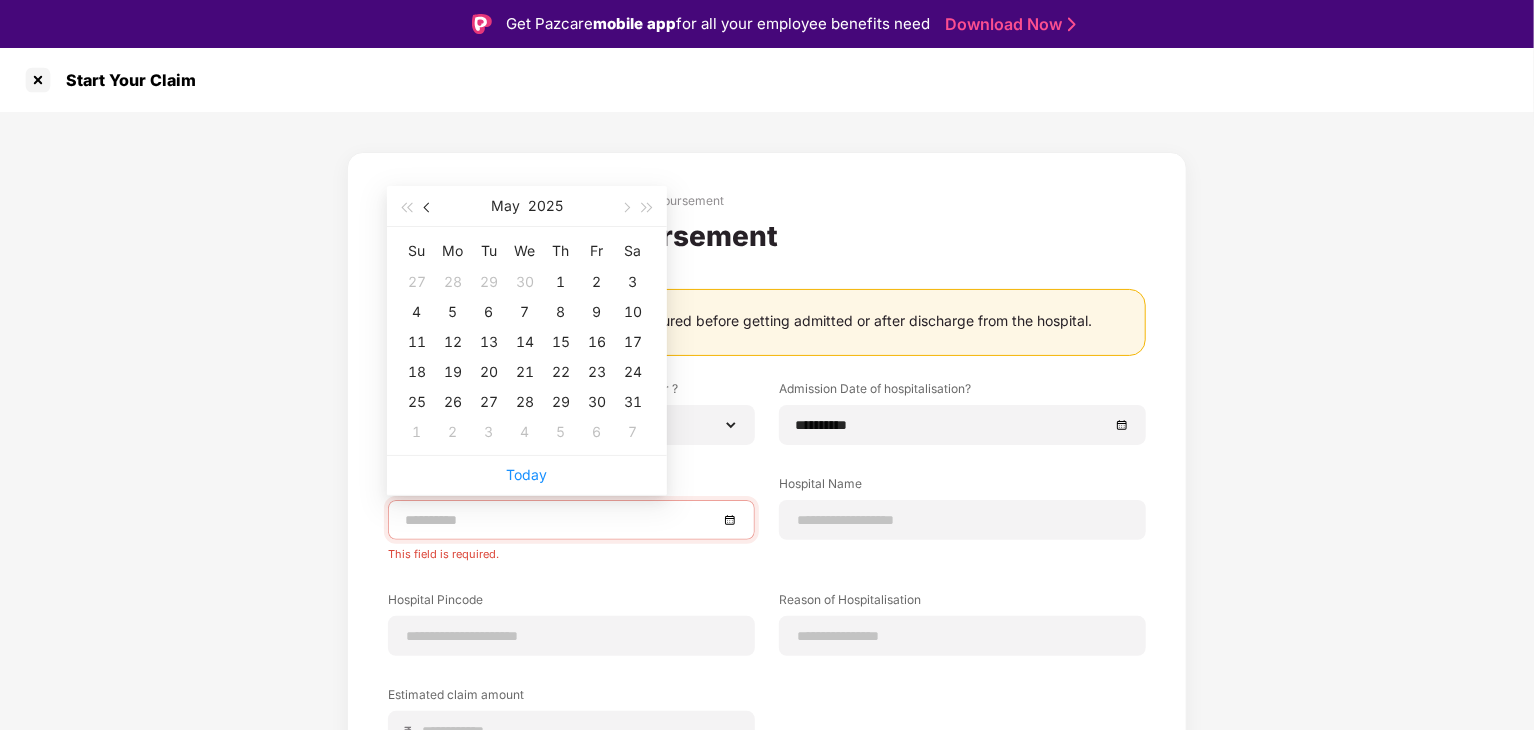 click at bounding box center (429, 208) 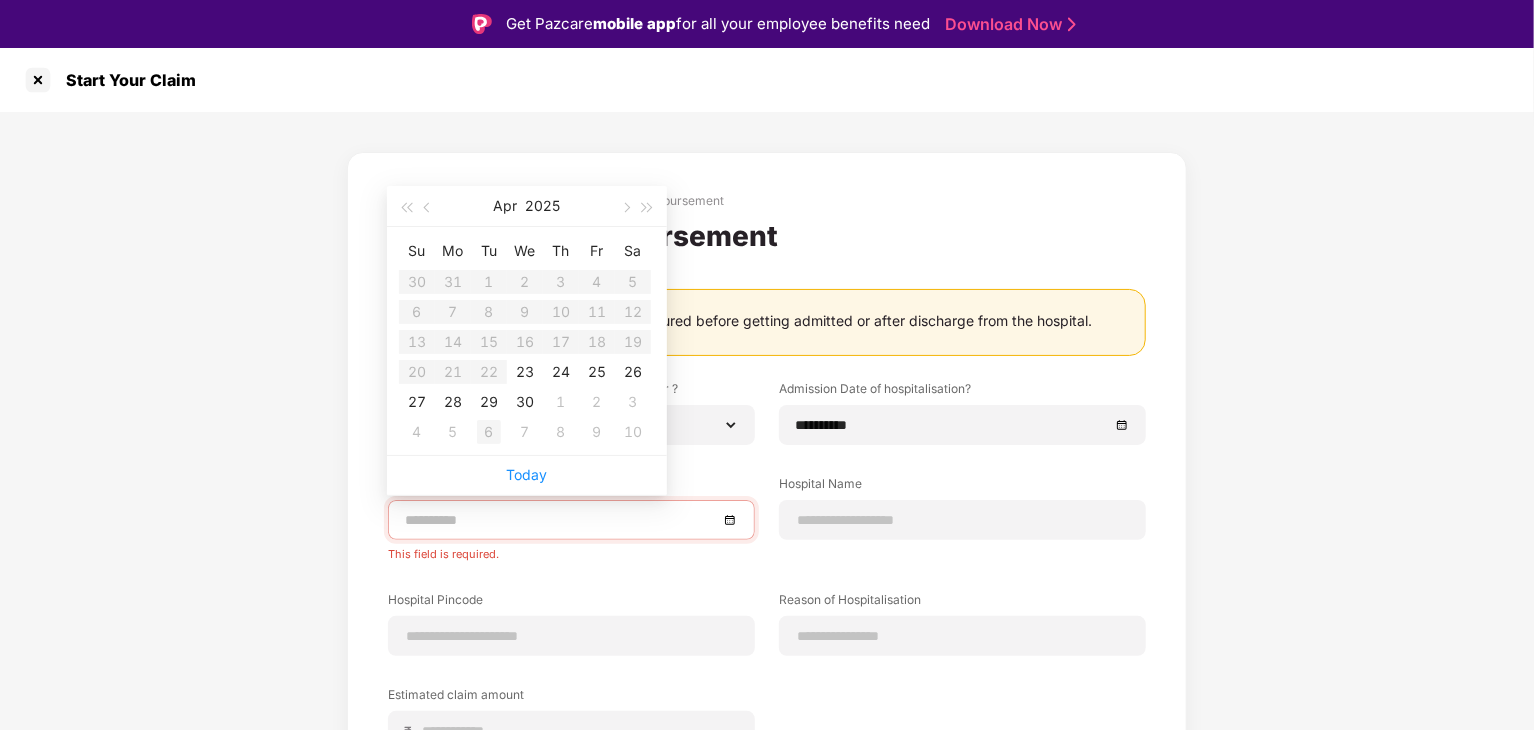 type on "**********" 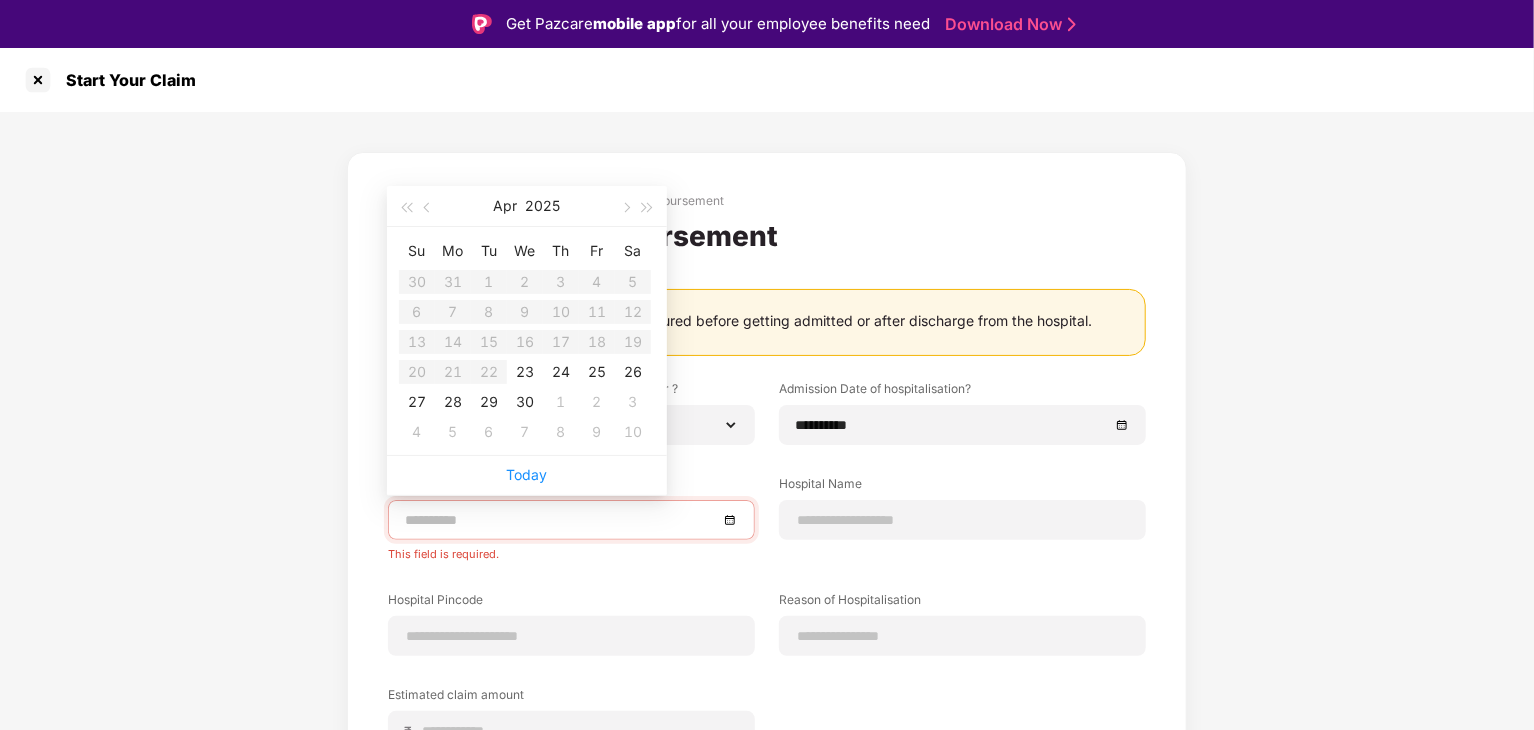 type 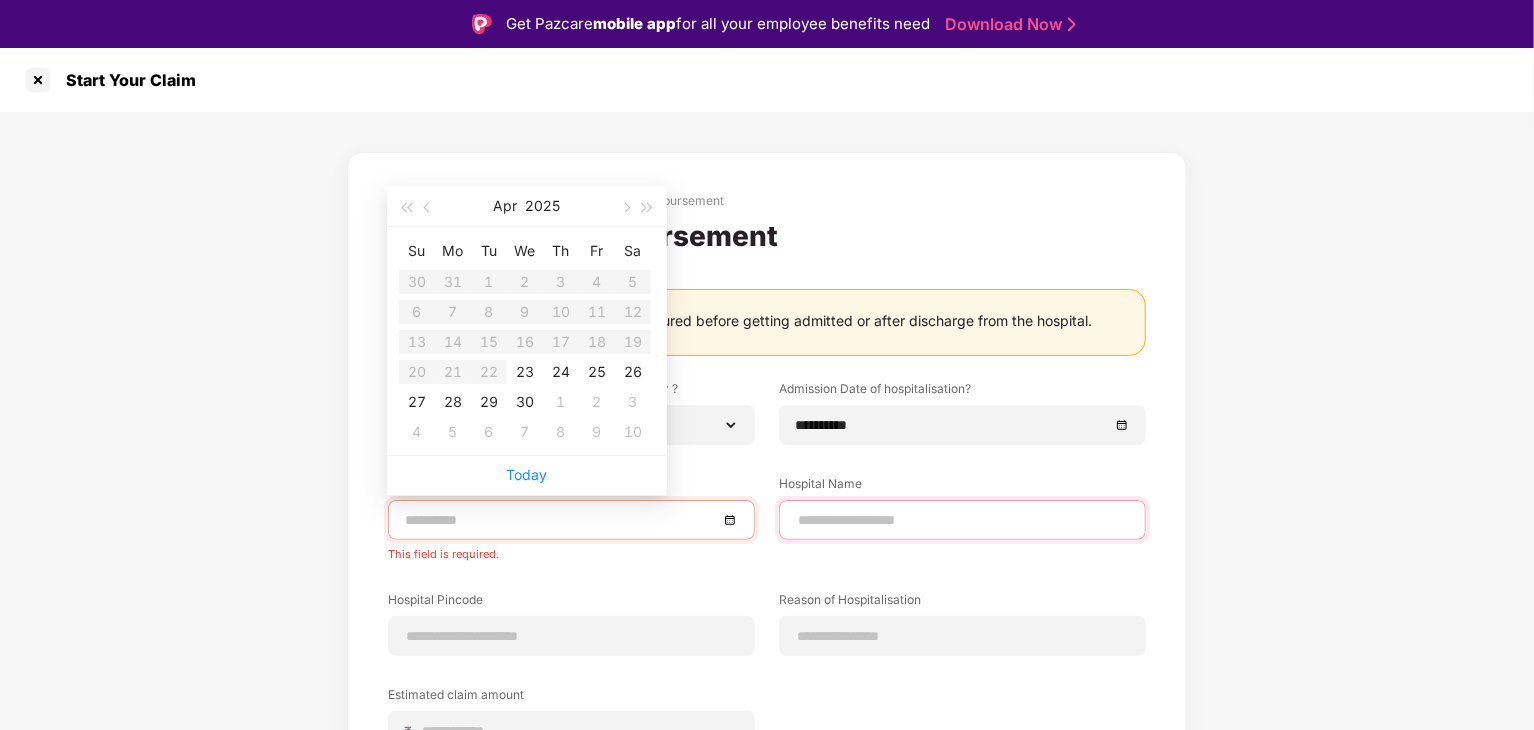 click at bounding box center (962, 520) 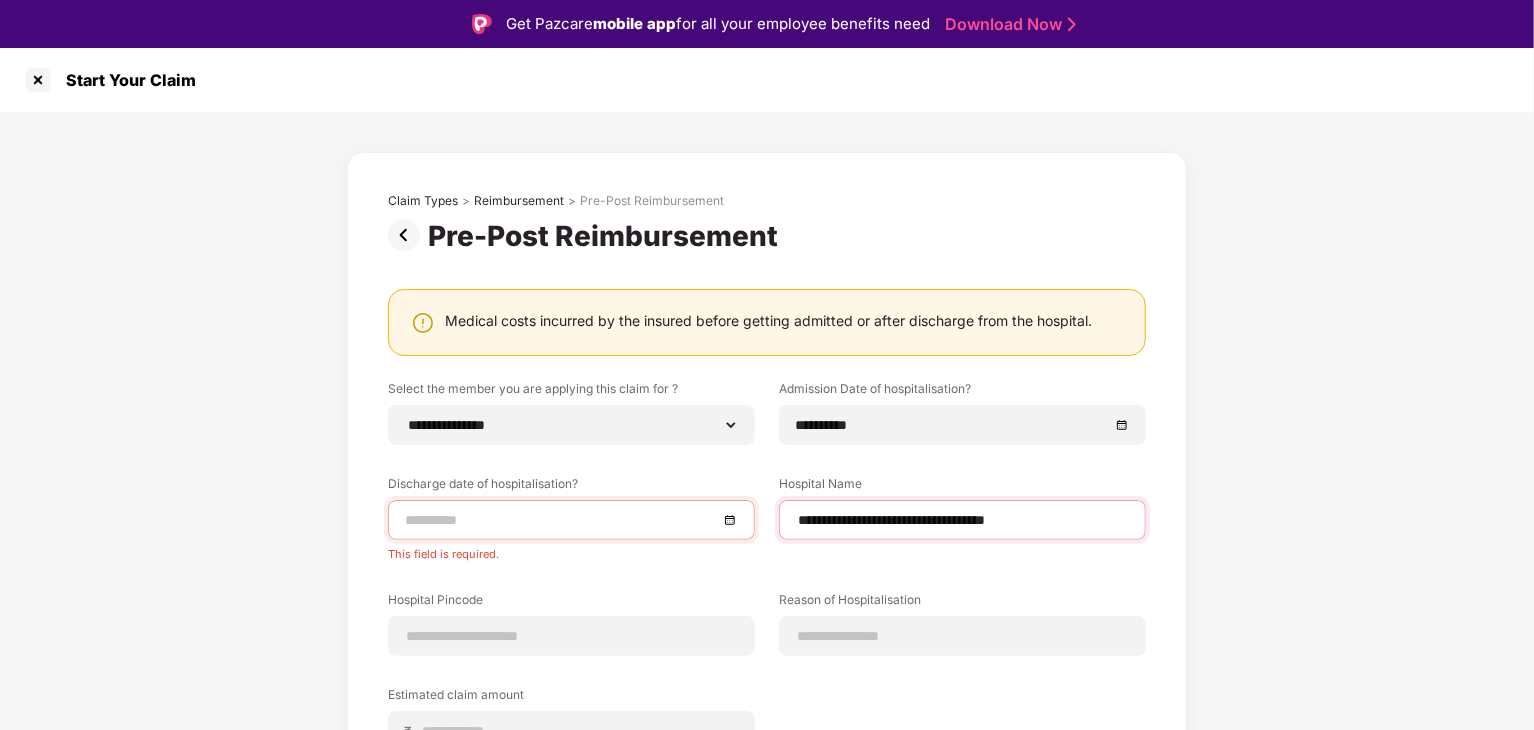 type on "**********" 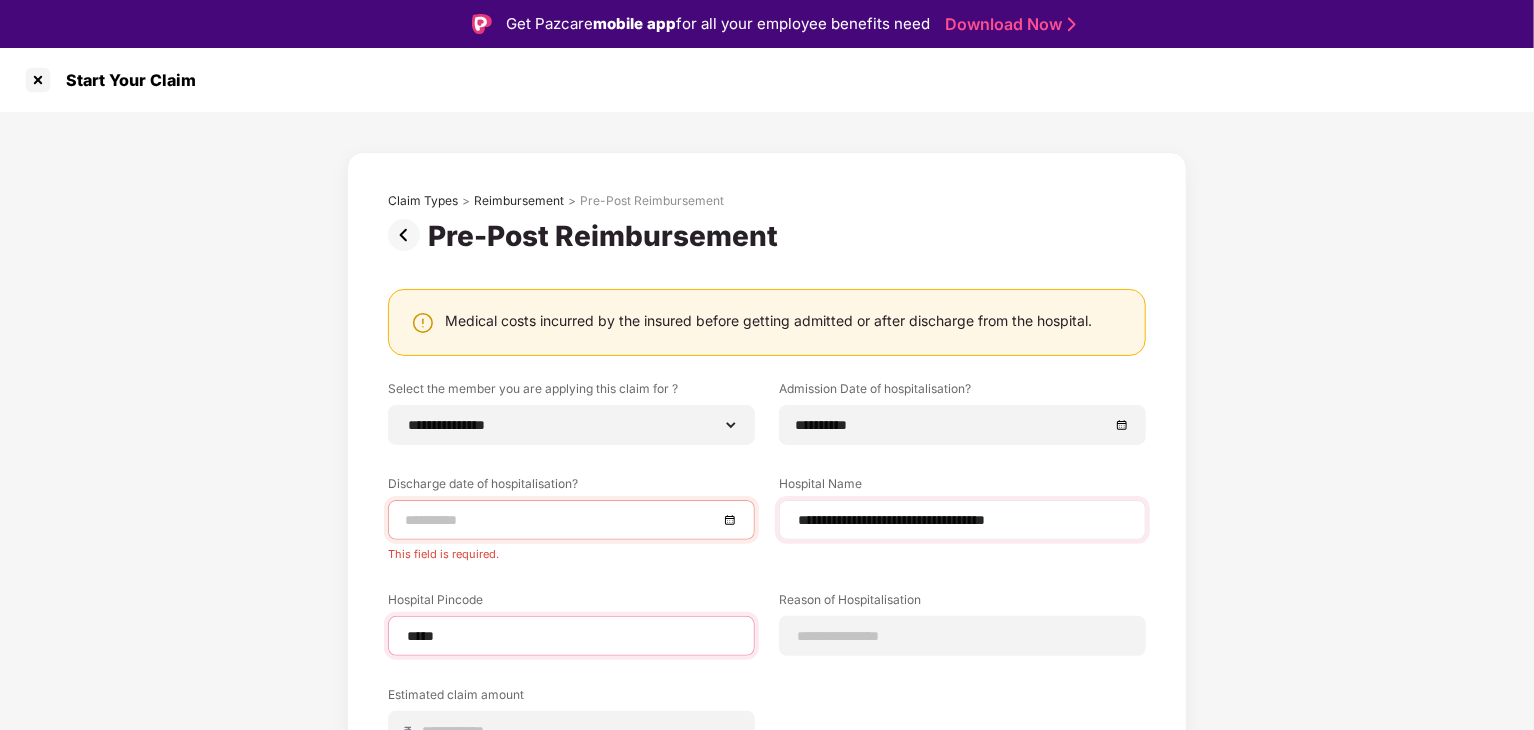 type on "******" 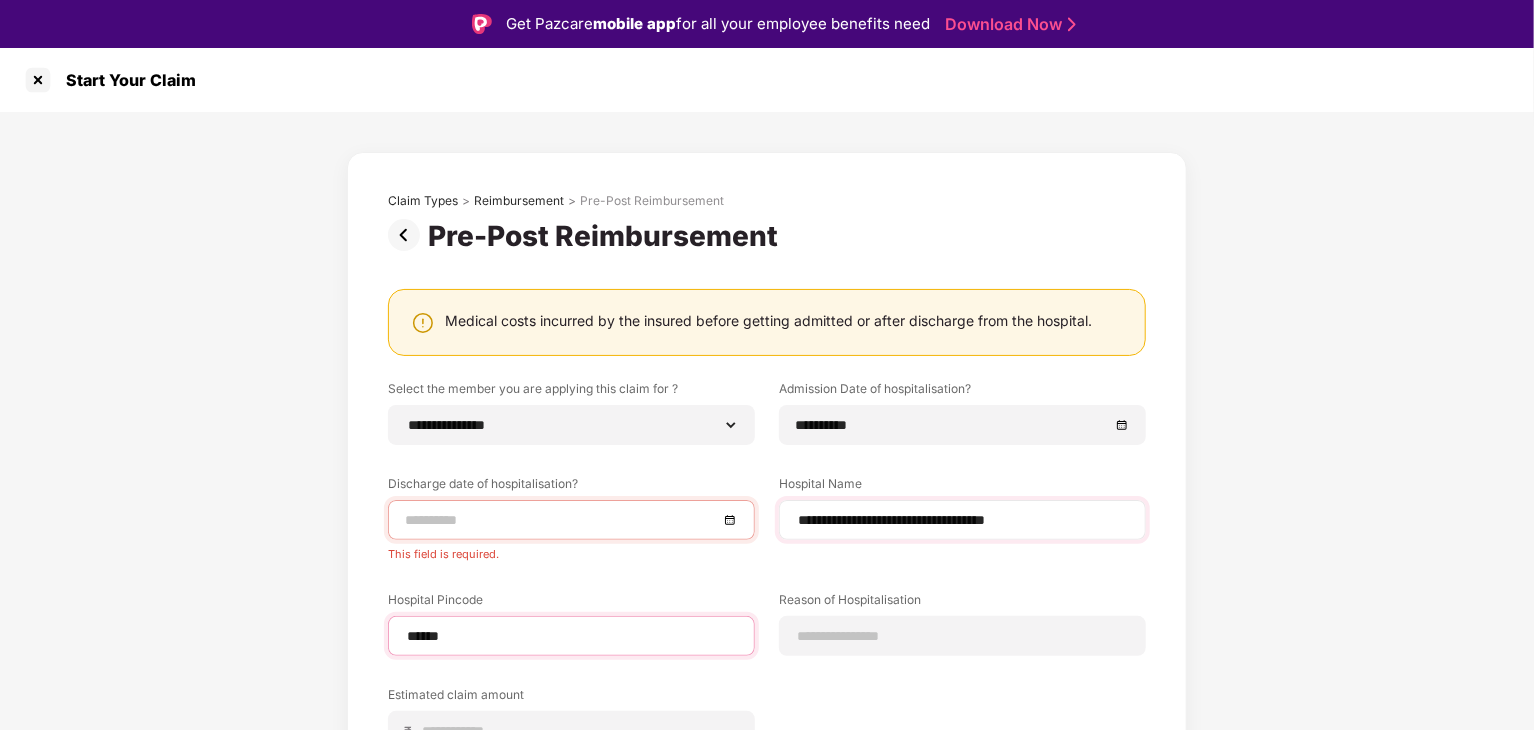 select on "**********" 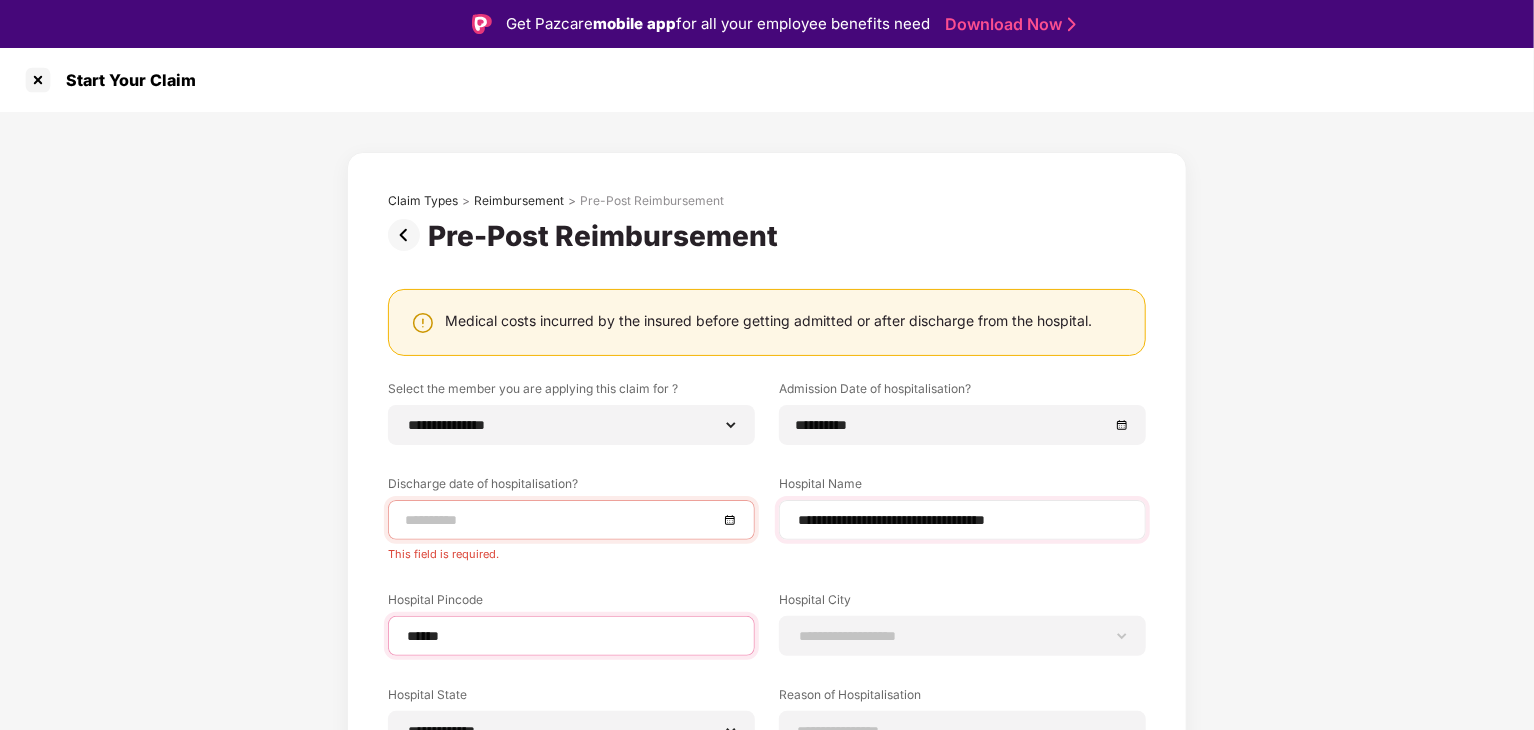type on "******" 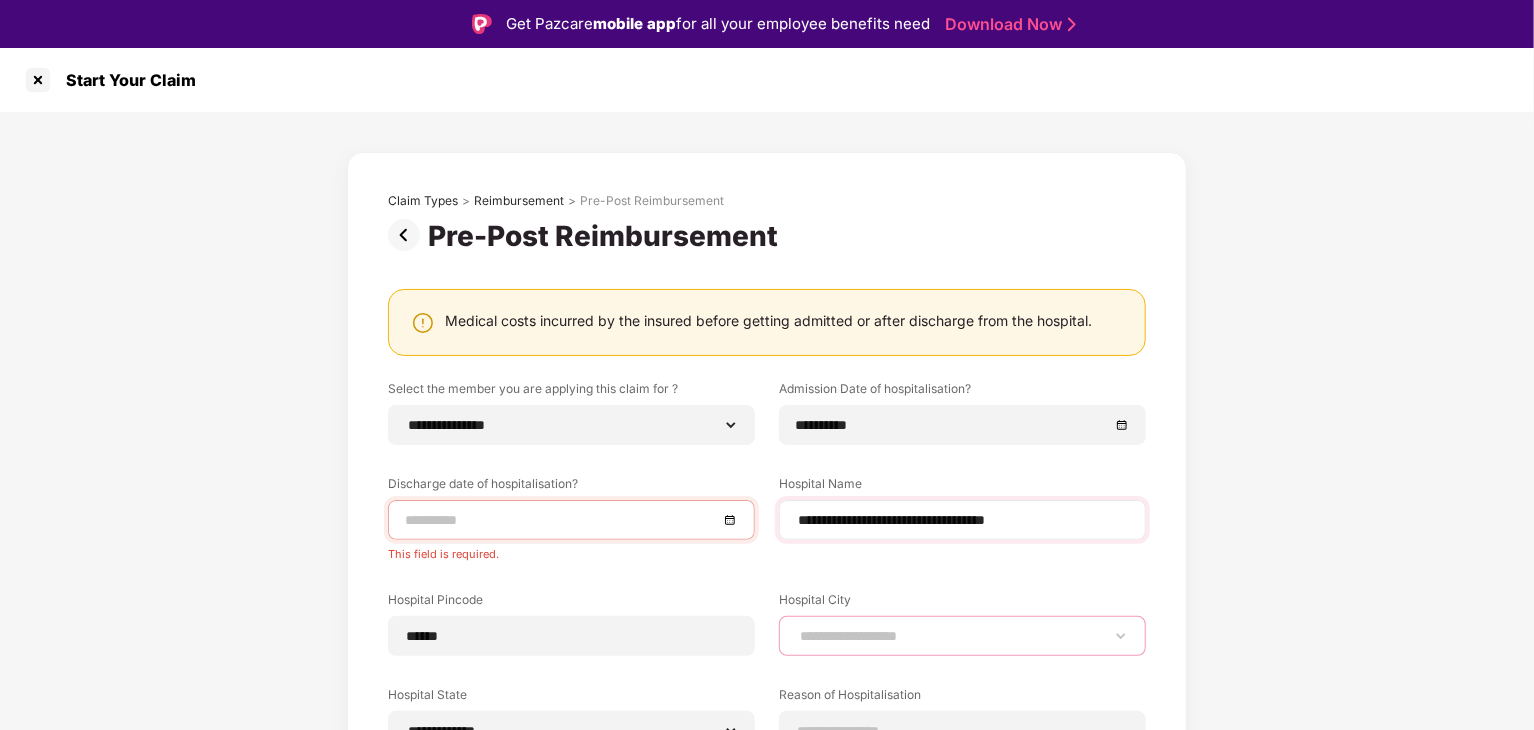 select on "******" 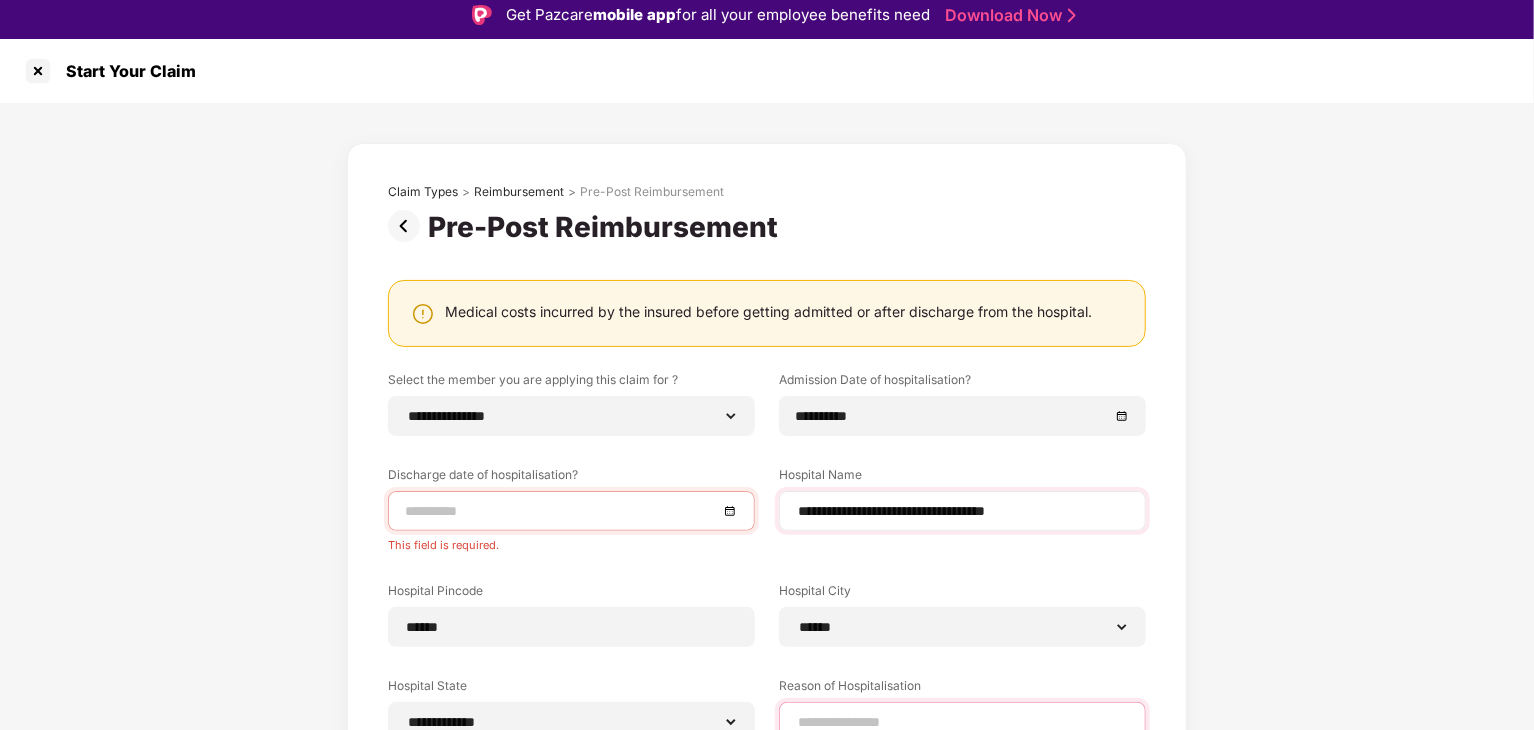 scroll, scrollTop: 11, scrollLeft: 0, axis: vertical 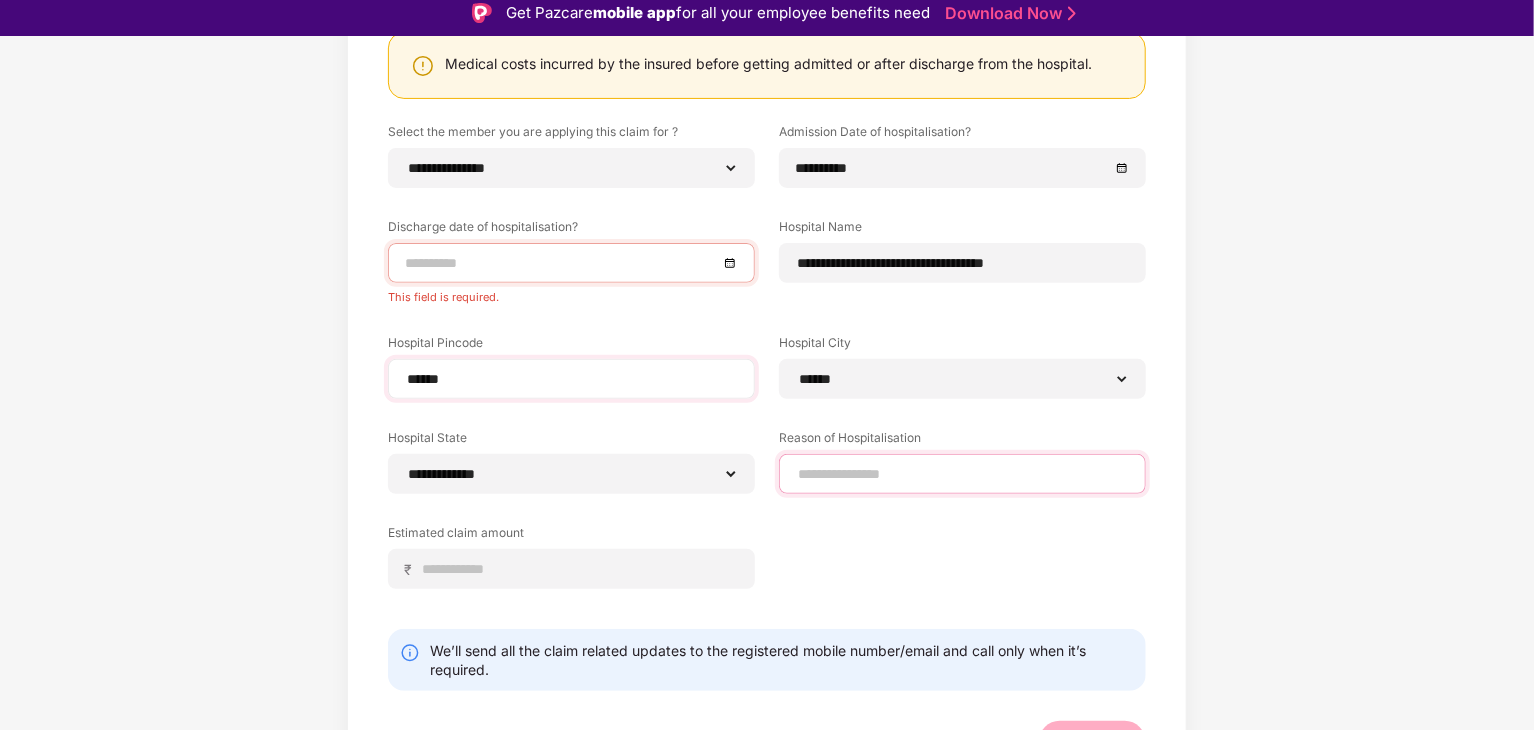 type on "*" 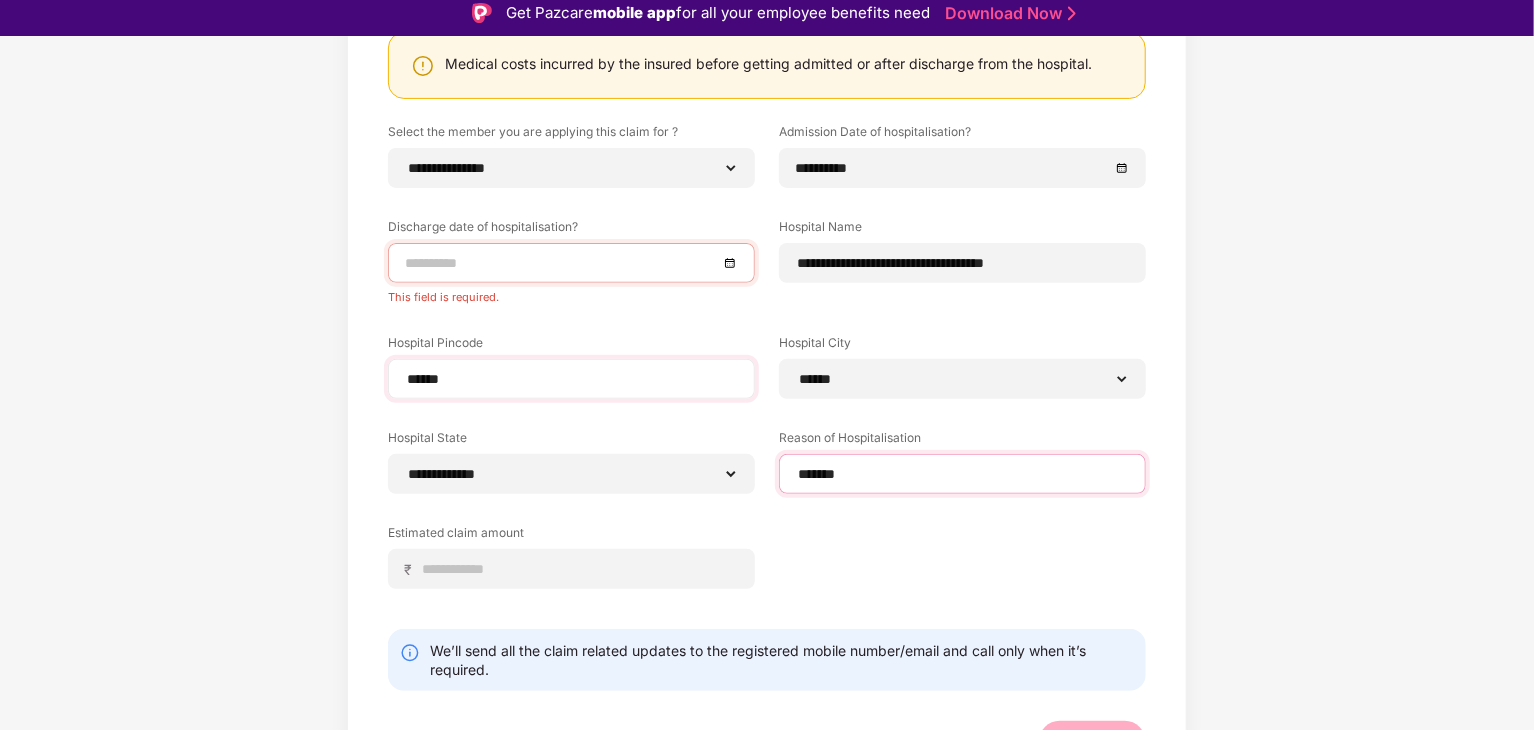 type on "********" 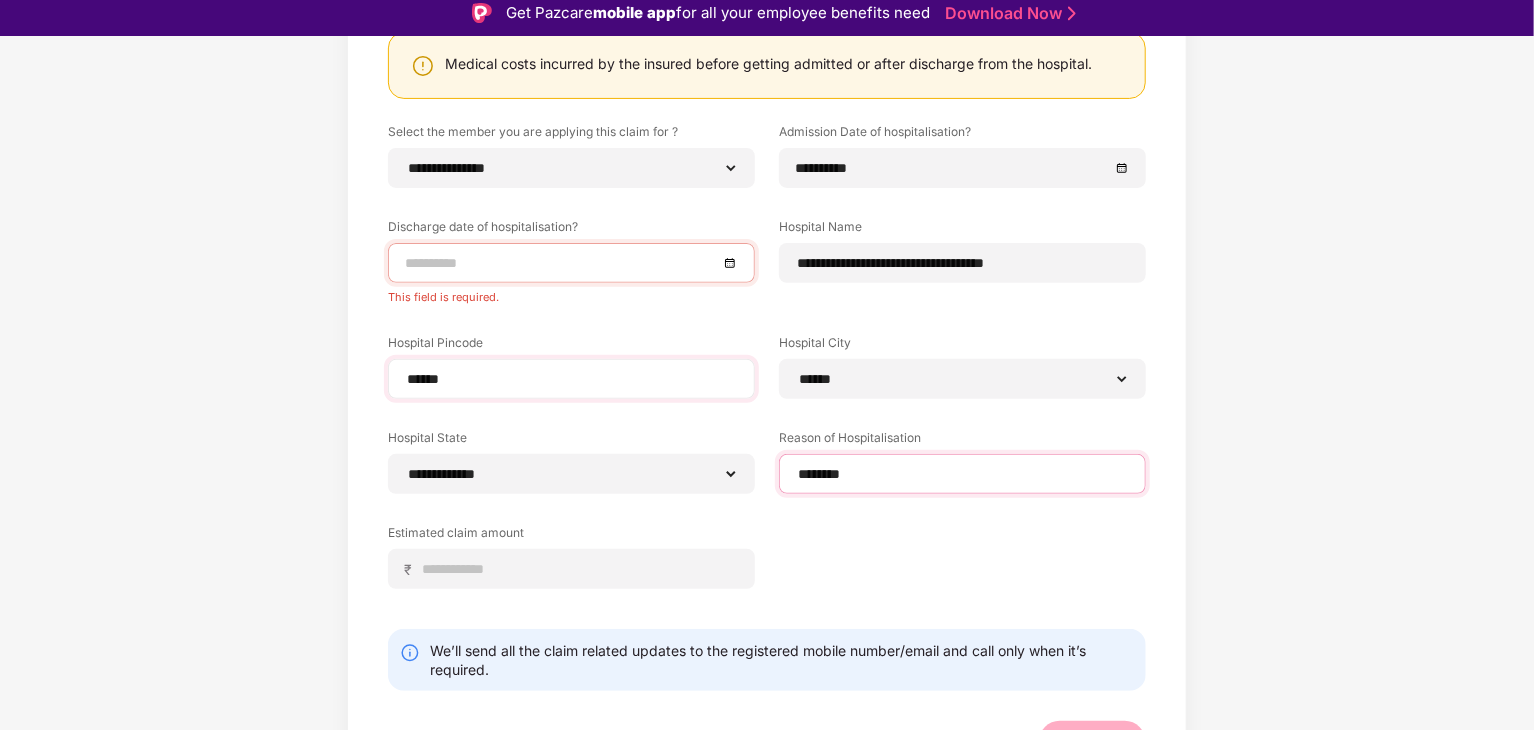 type 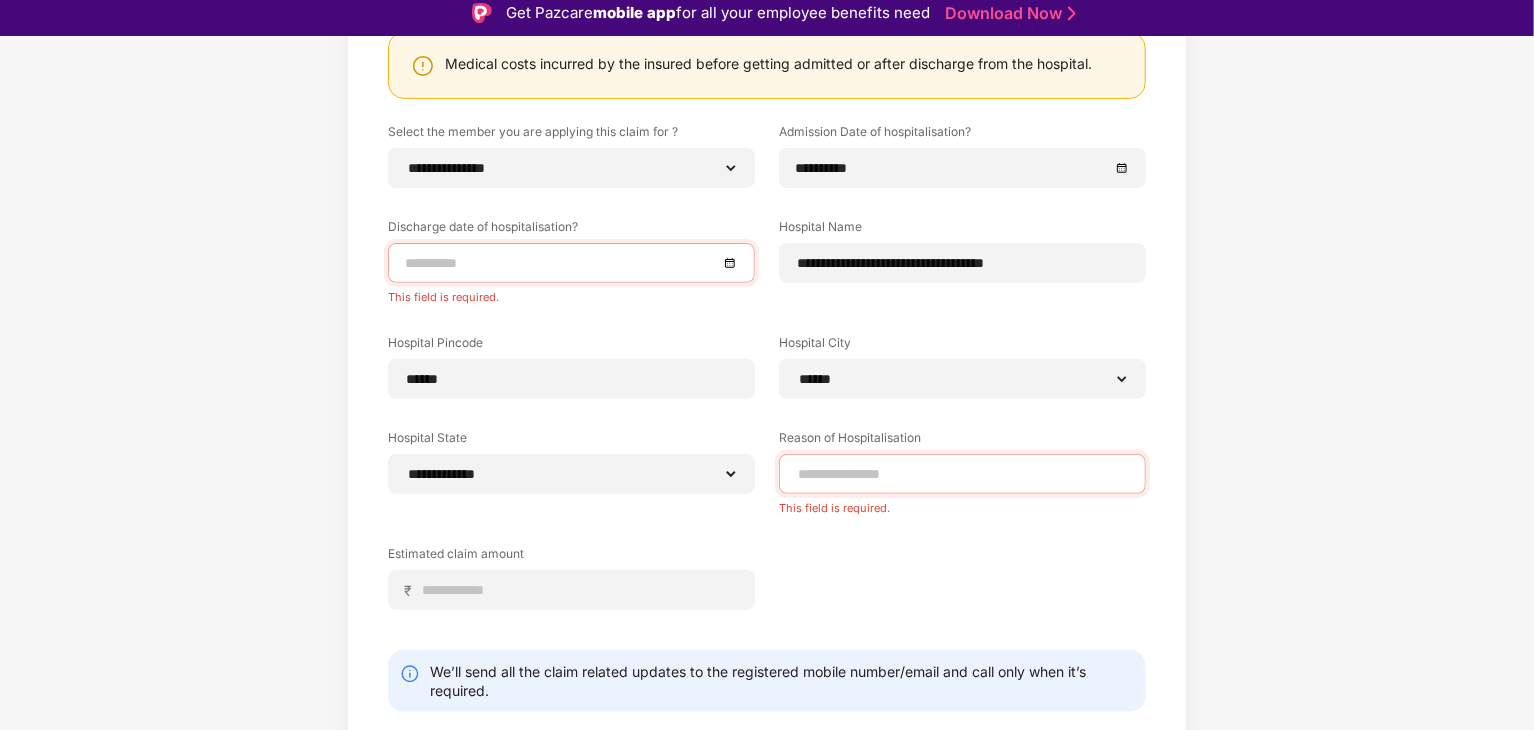 click at bounding box center [571, 263] 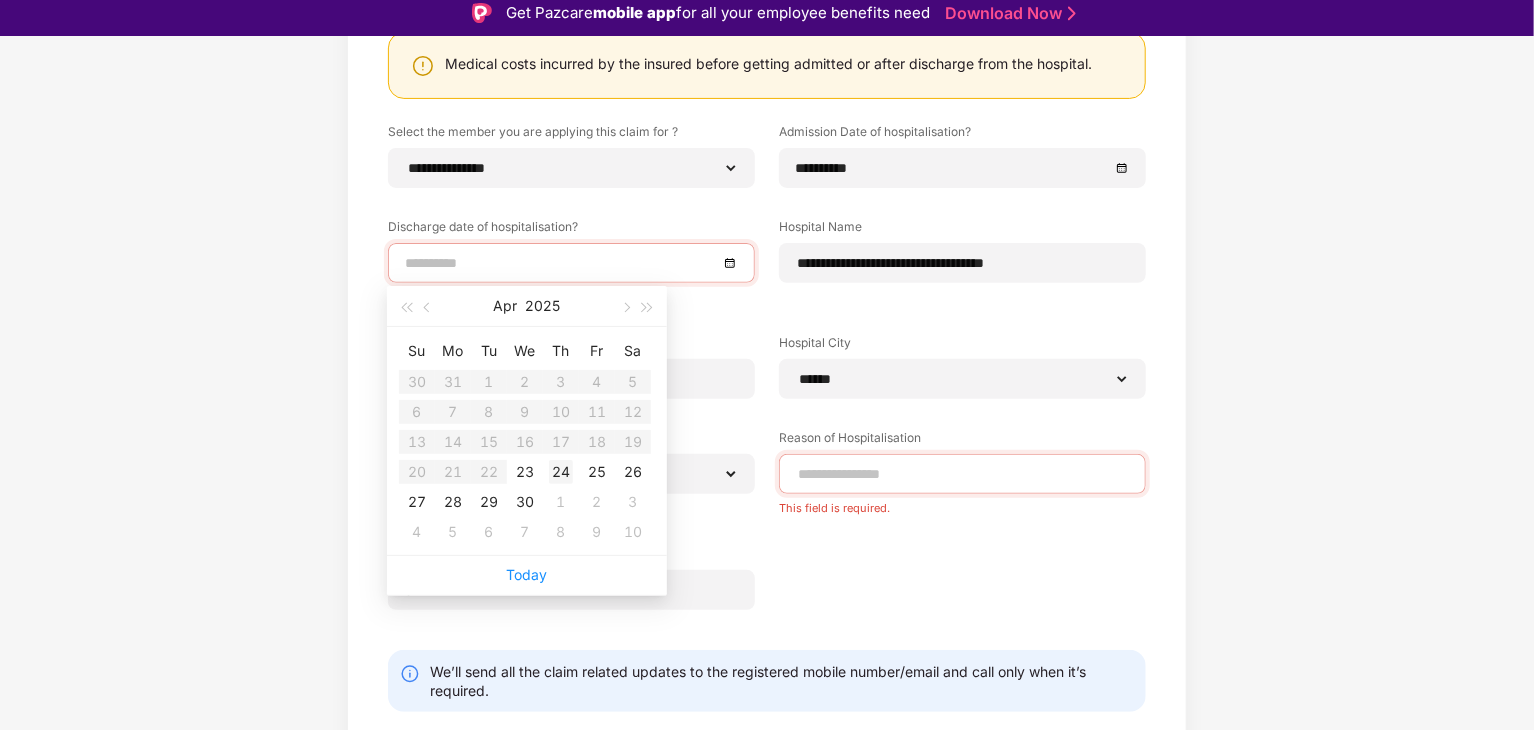 type on "**********" 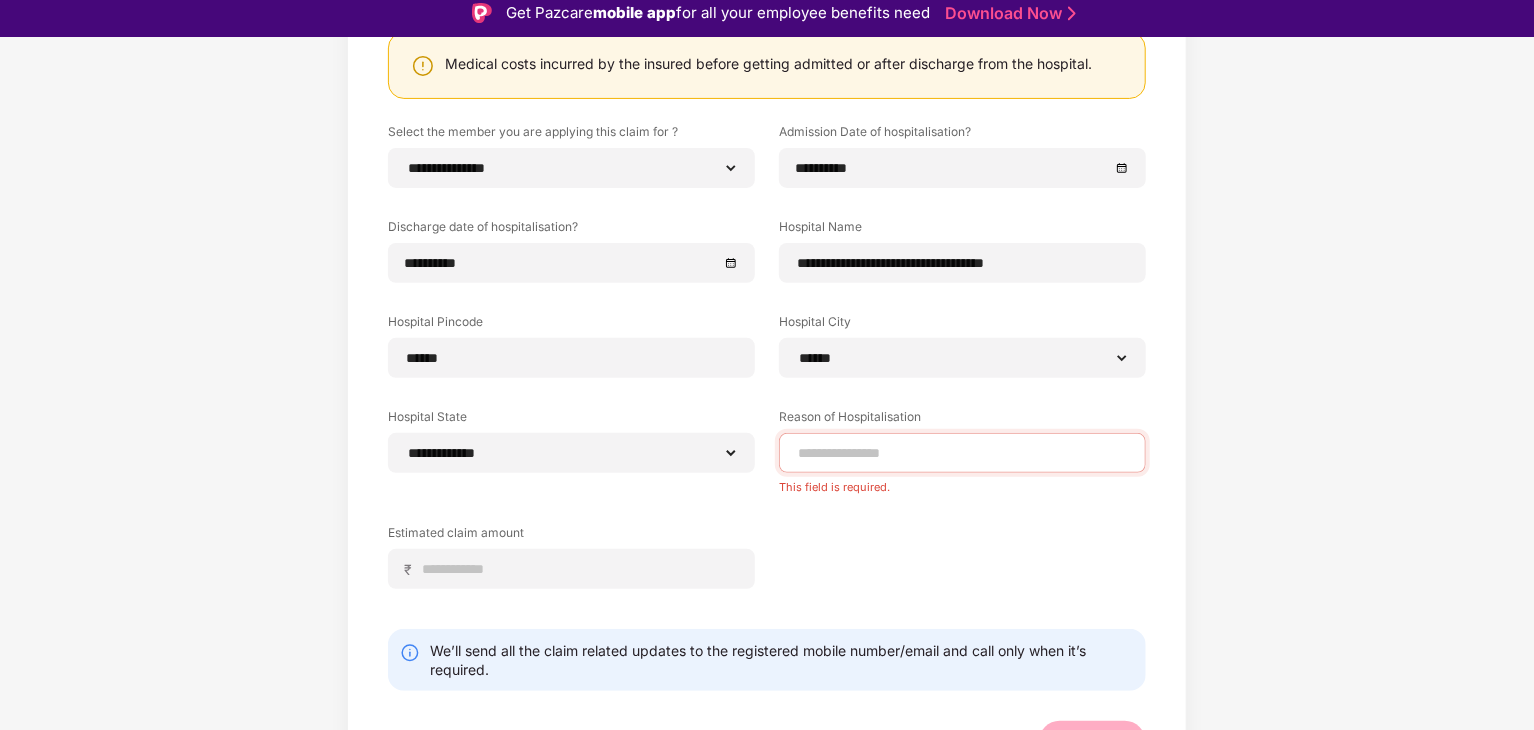 click on "This field is required." at bounding box center [962, 483] 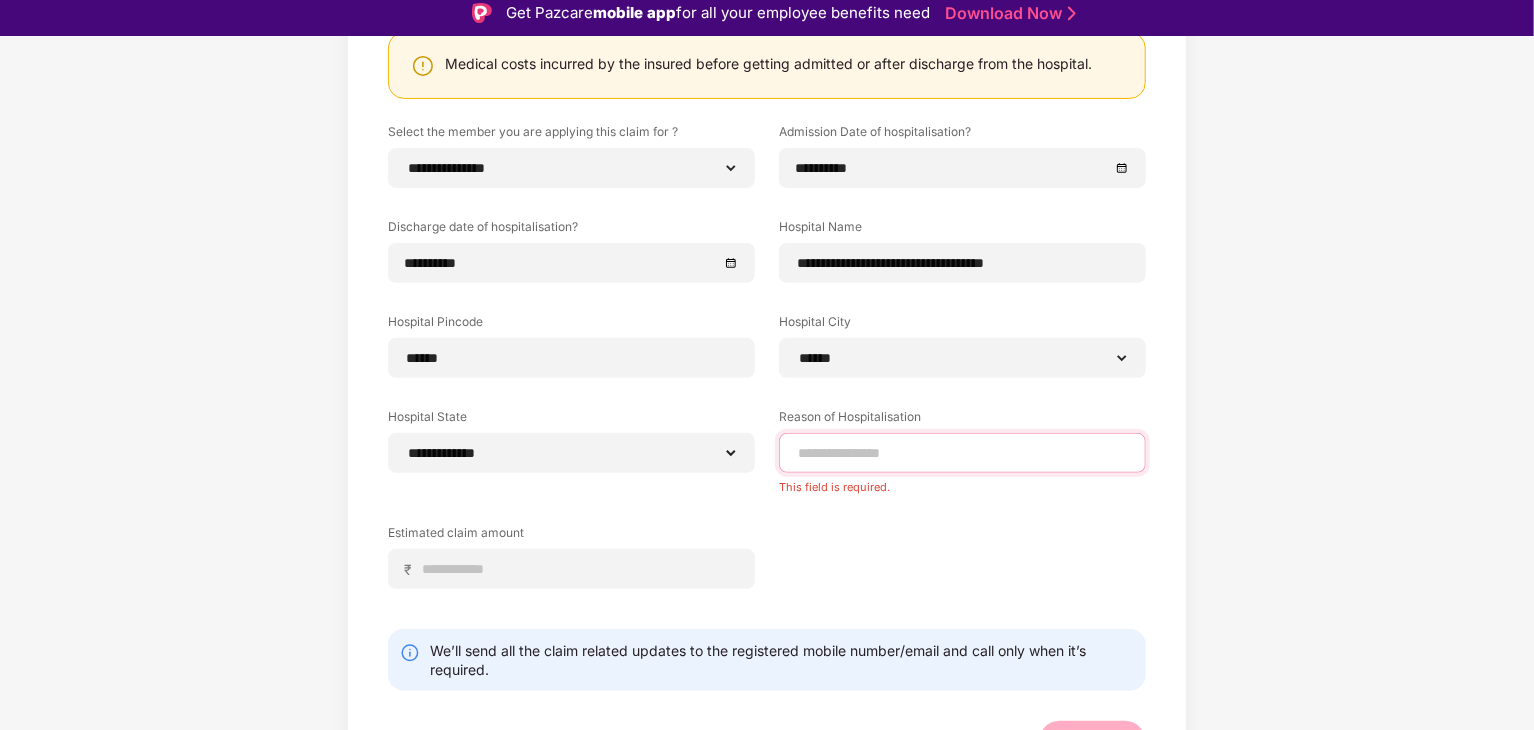 click at bounding box center [962, 453] 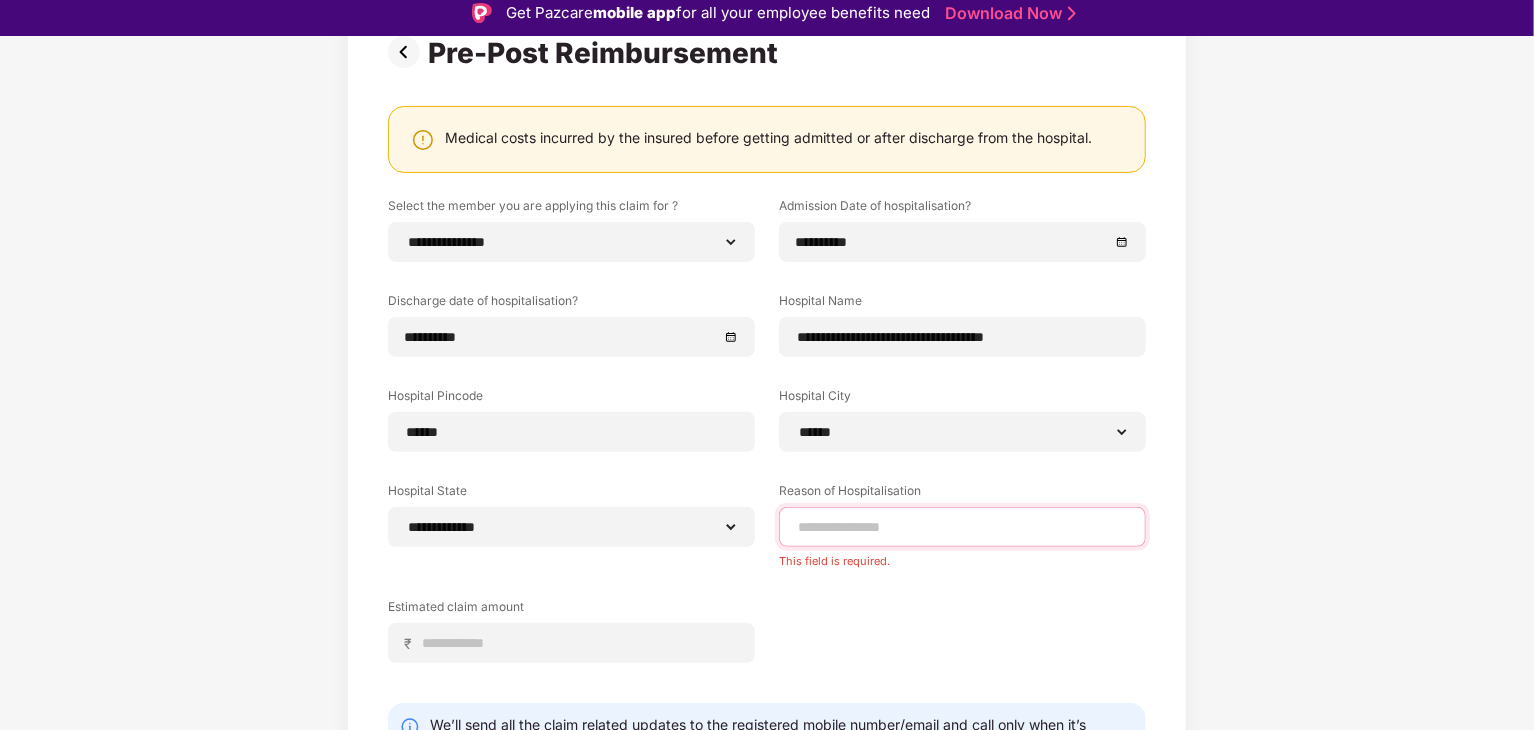 scroll, scrollTop: 175, scrollLeft: 0, axis: vertical 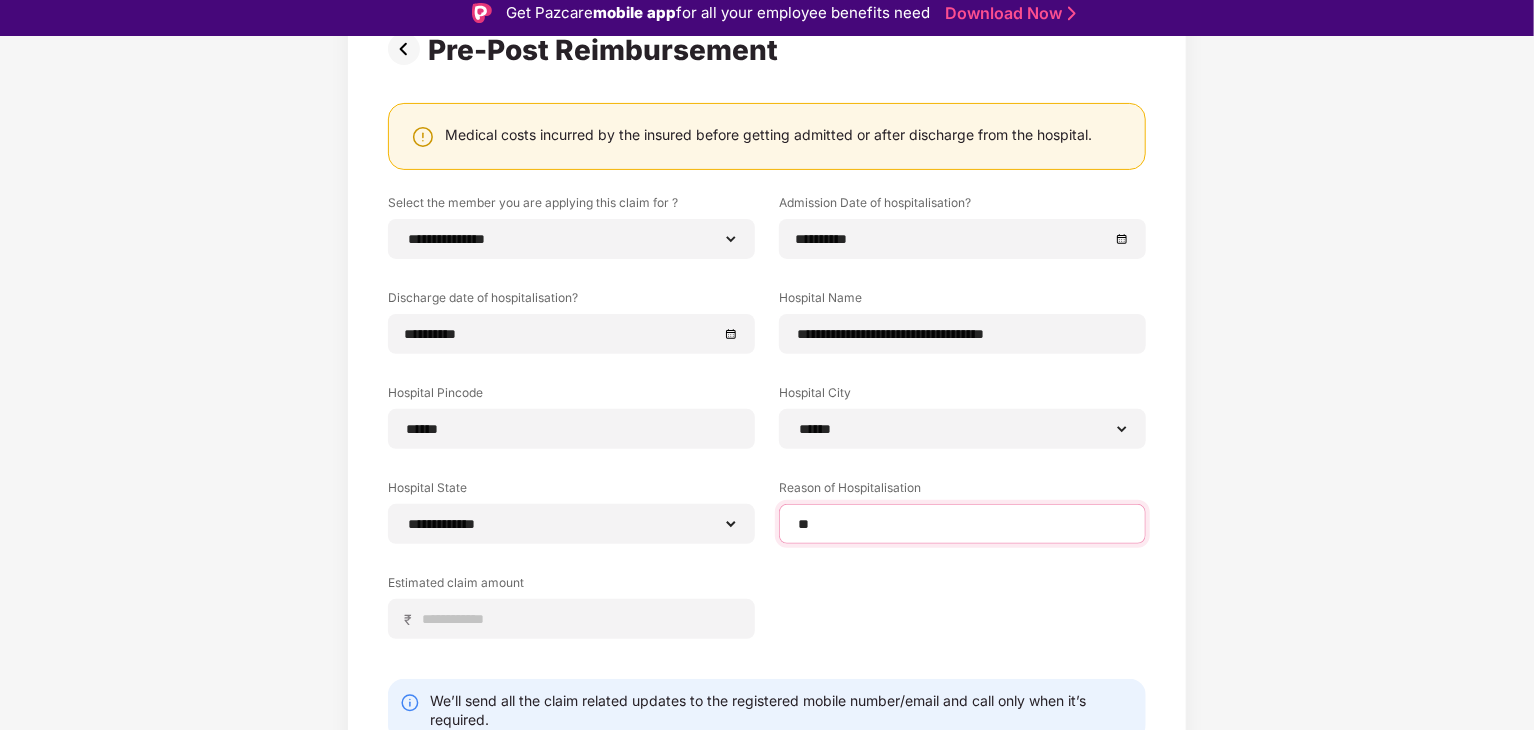 type on "*" 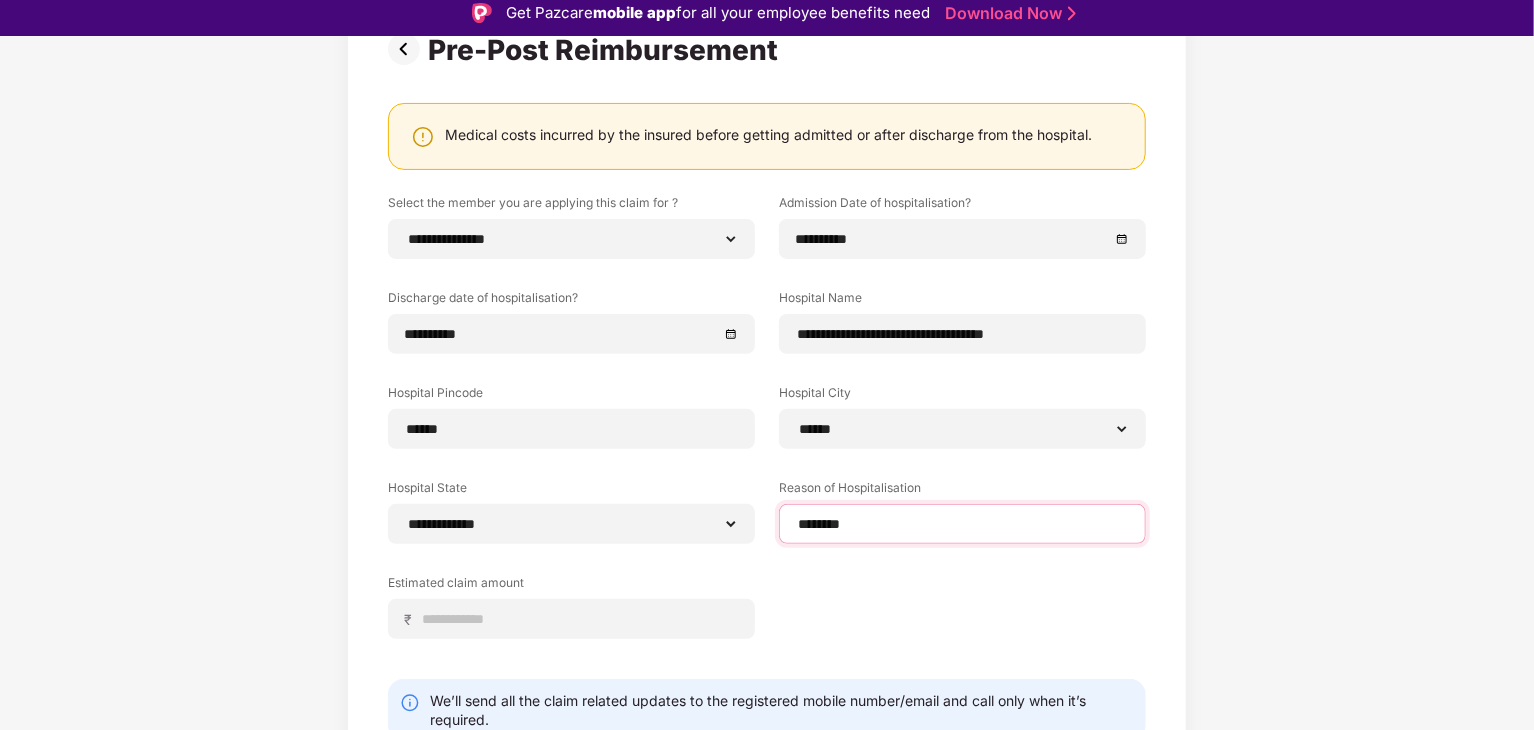 type on "********" 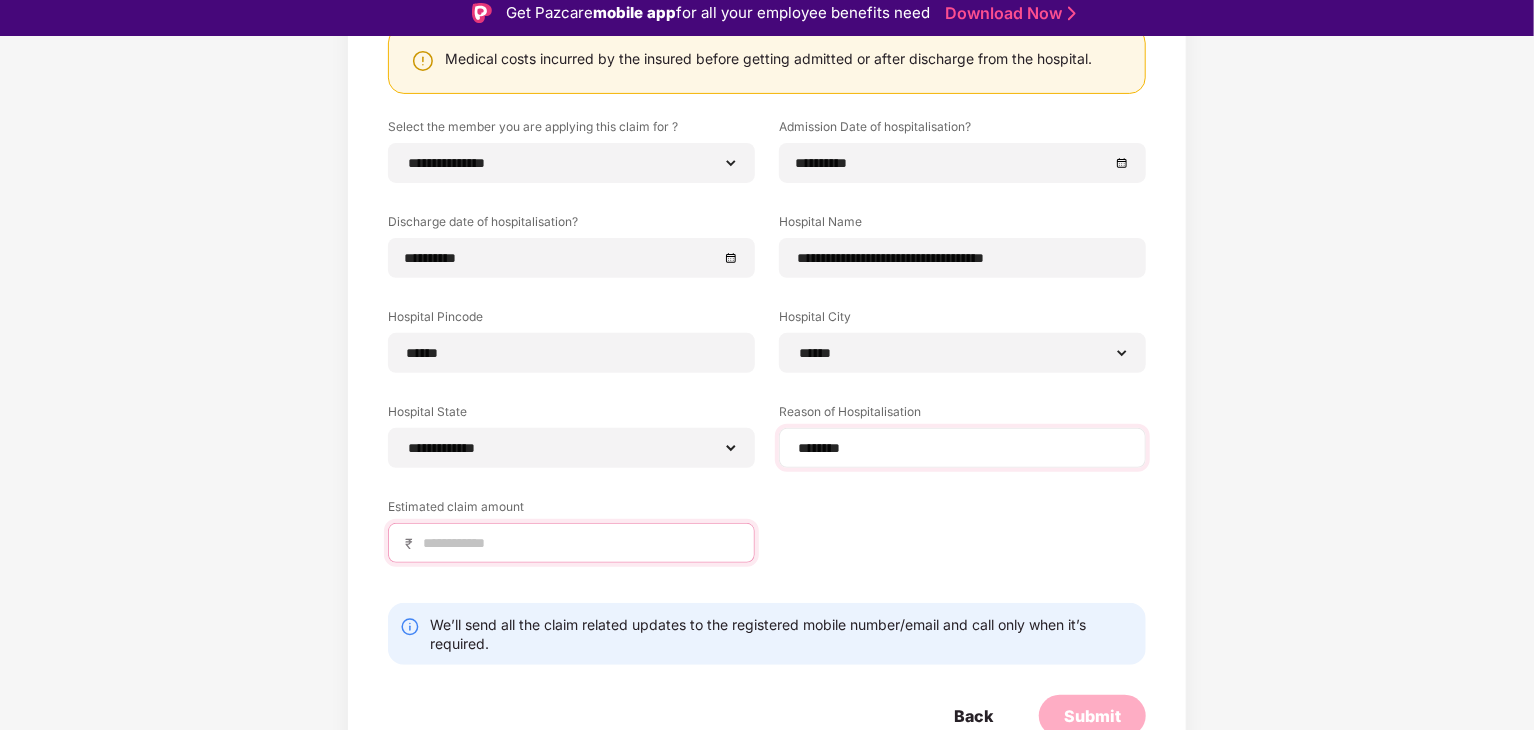 scroll, scrollTop: 272, scrollLeft: 0, axis: vertical 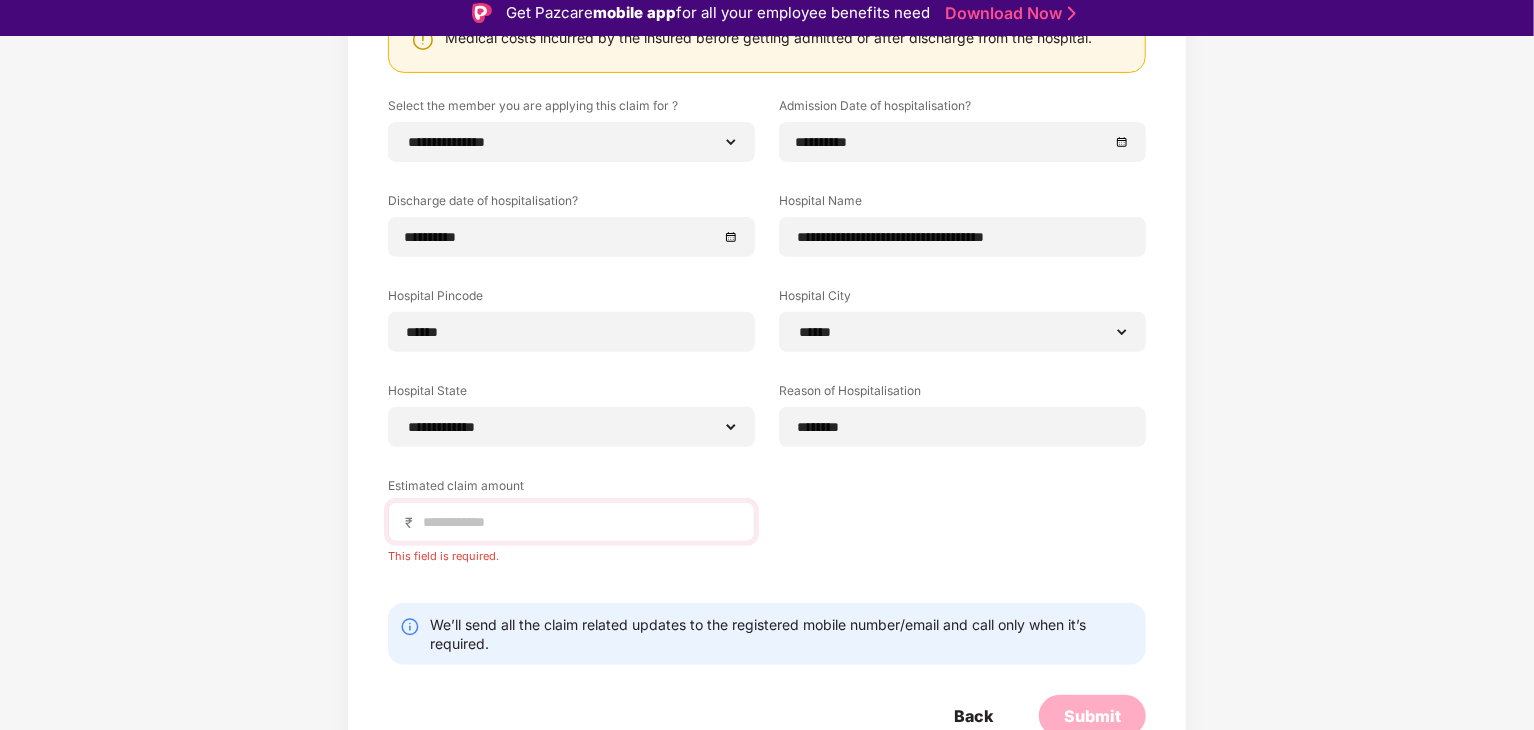 drag, startPoint x: 531, startPoint y: 499, endPoint x: 533, endPoint y: 523, distance: 24.083189 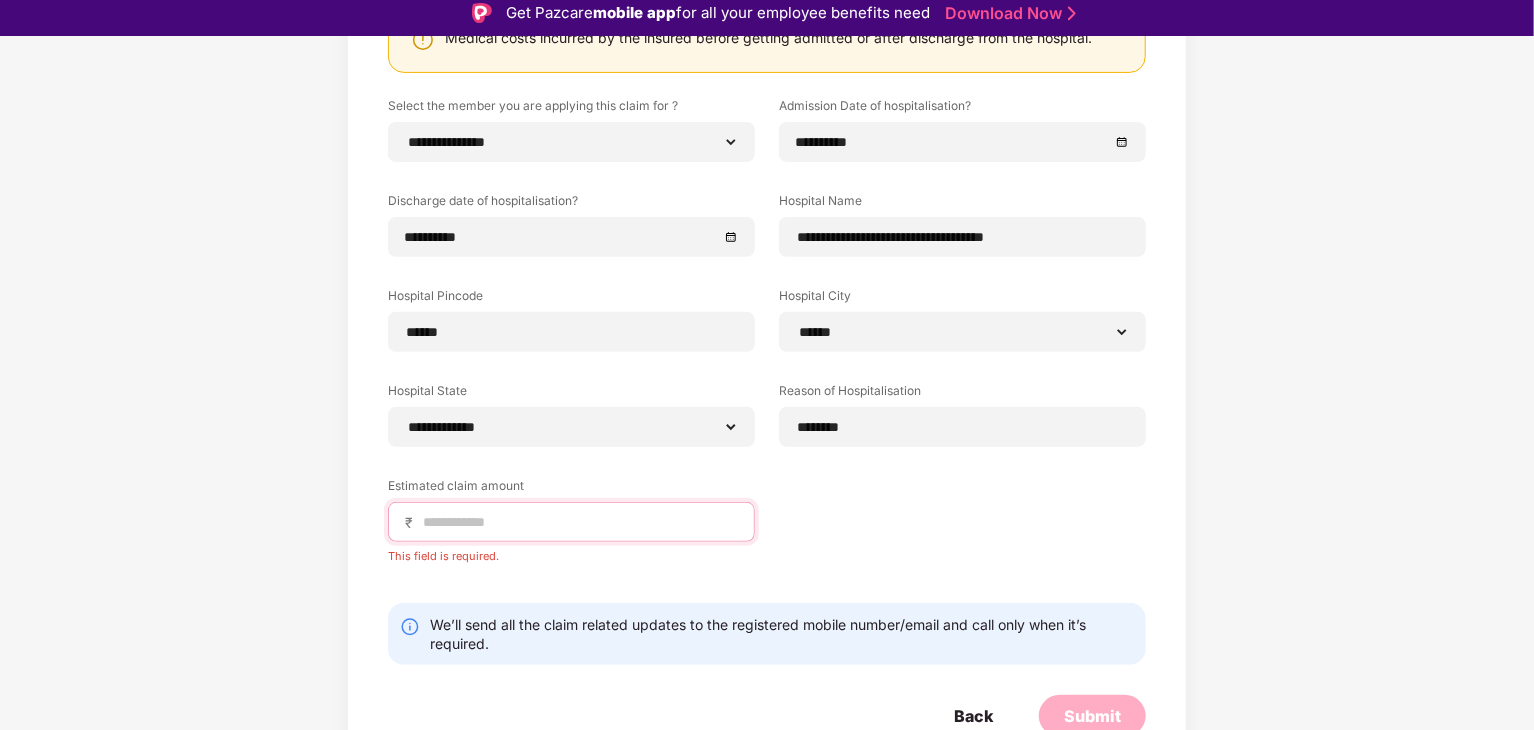 click at bounding box center [579, 522] 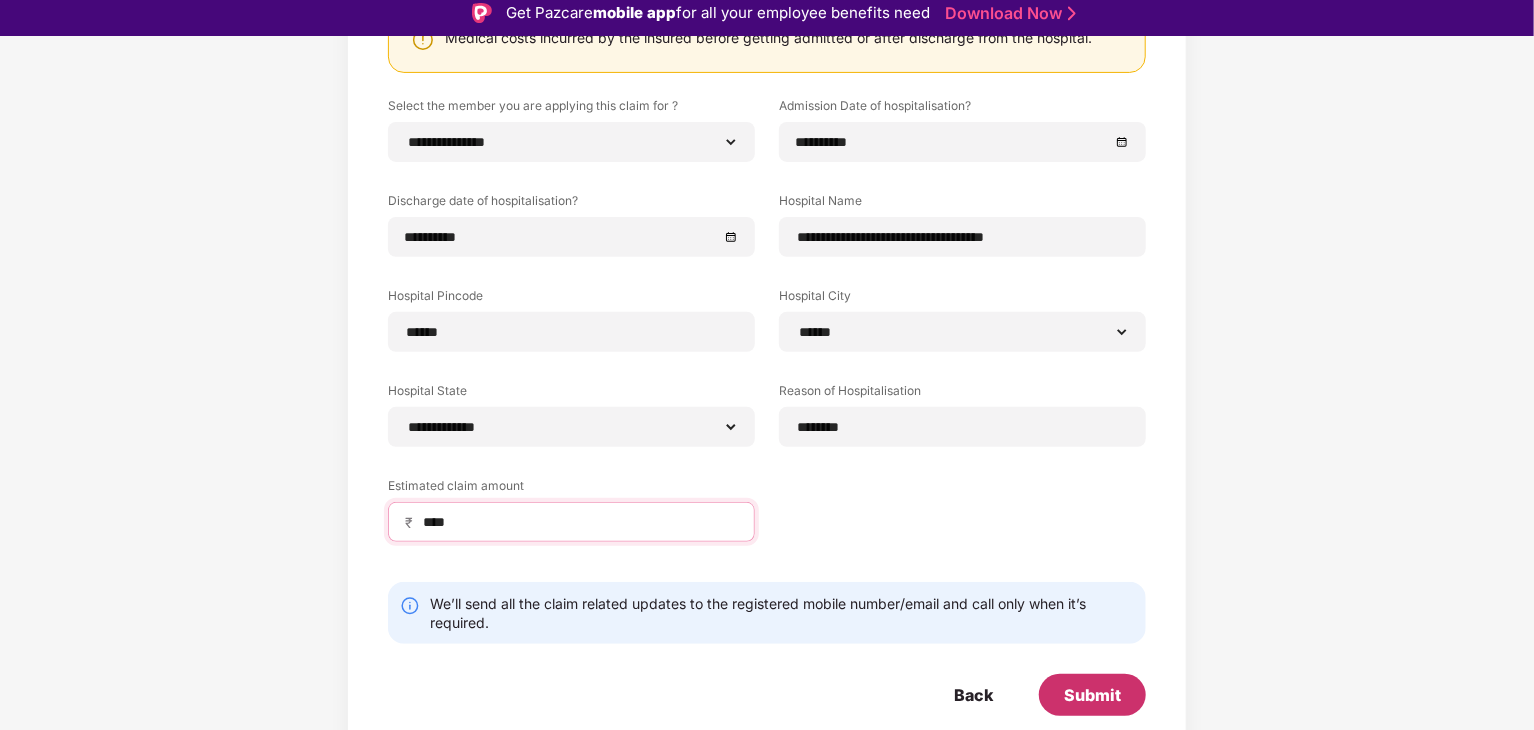 type on "****" 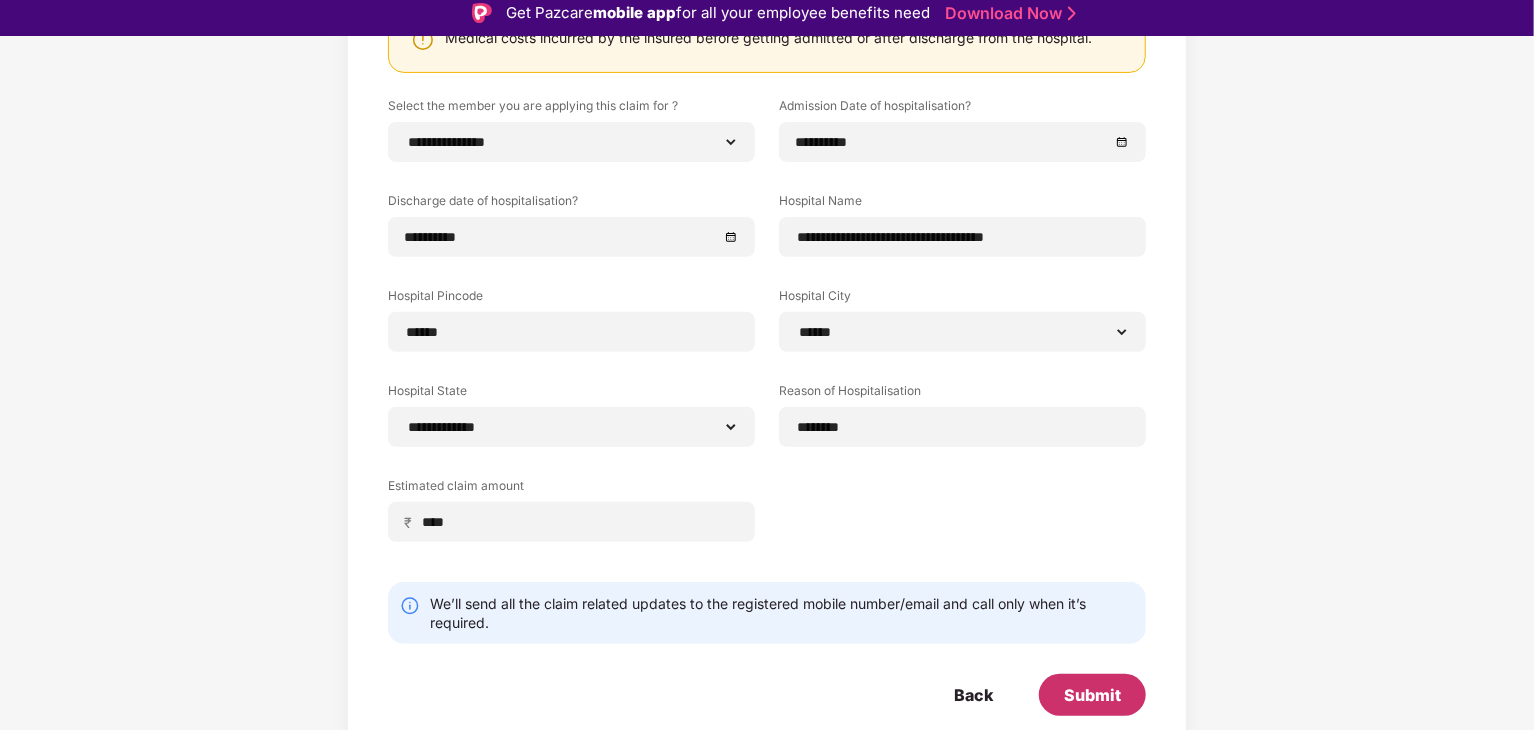 click on "Submit" at bounding box center [1092, 695] 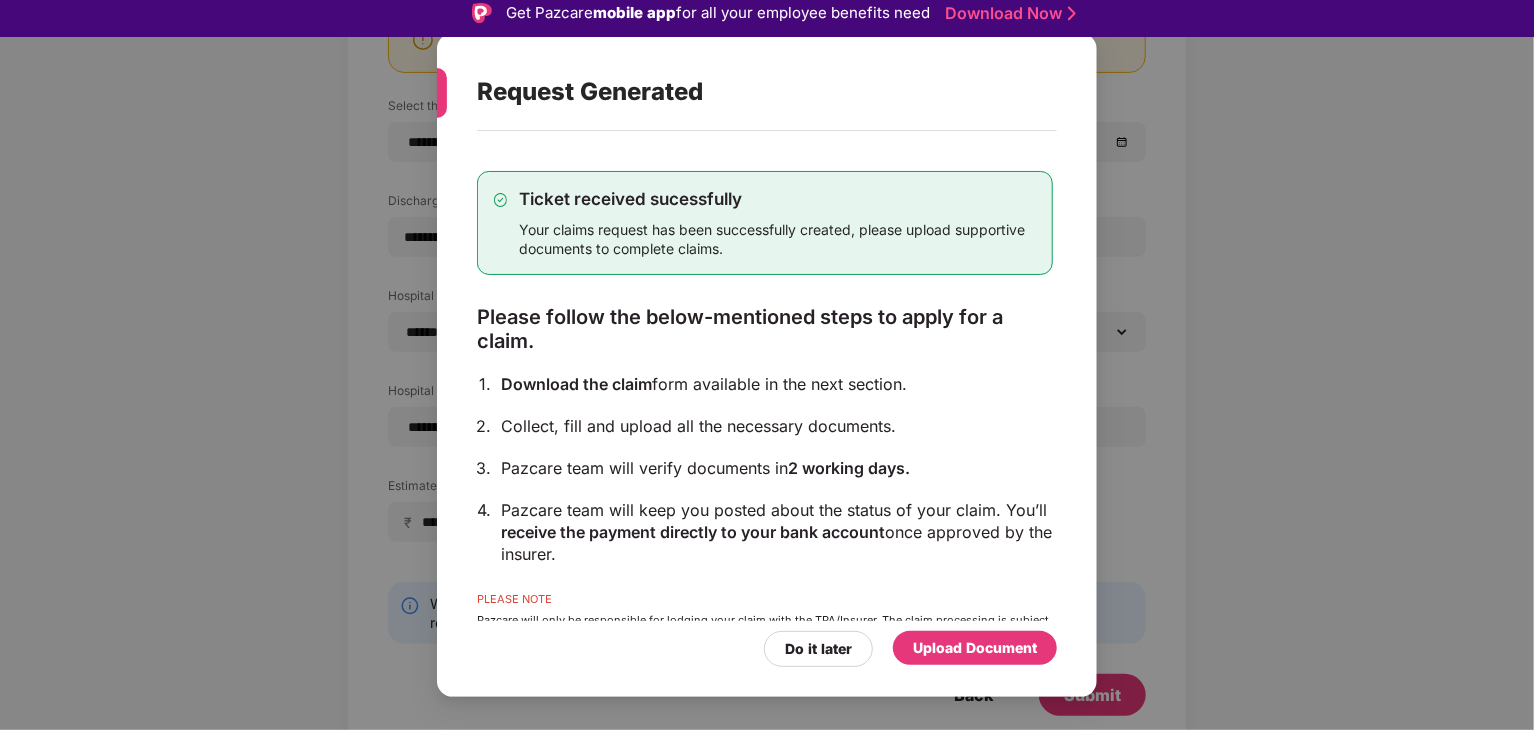 scroll, scrollTop: 72, scrollLeft: 0, axis: vertical 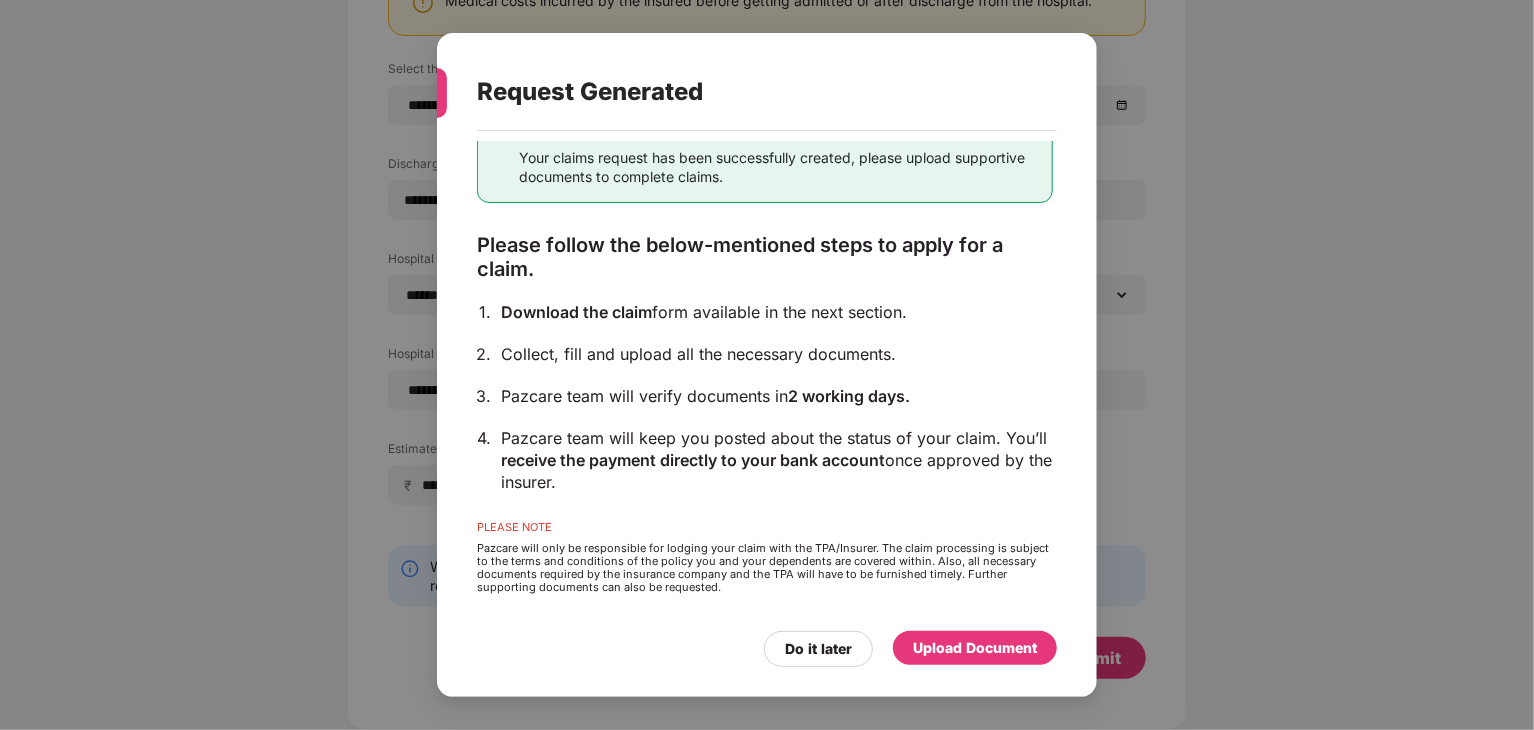 click on "Upload Document" at bounding box center [975, 648] 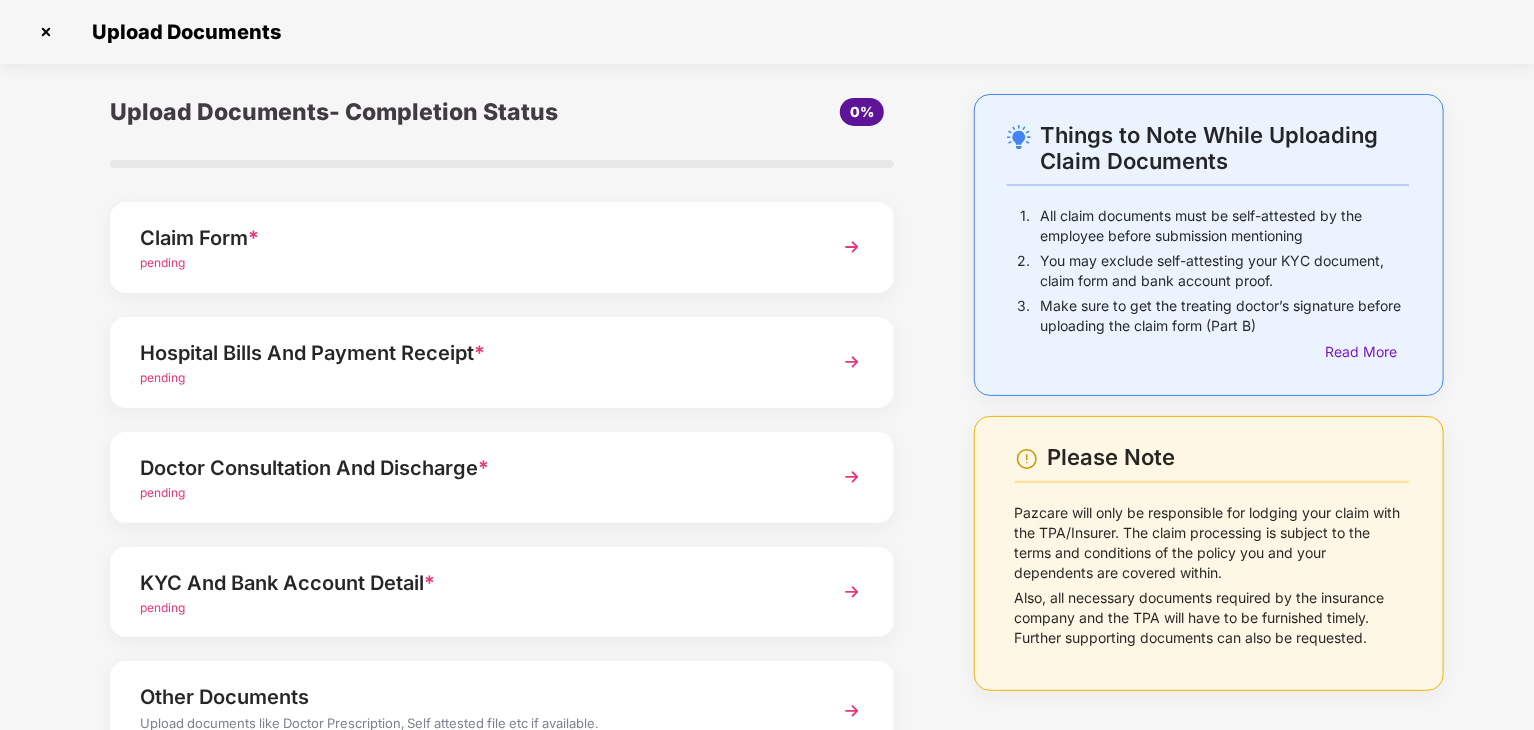 click on "Claim Form *" at bounding box center (471, 238) 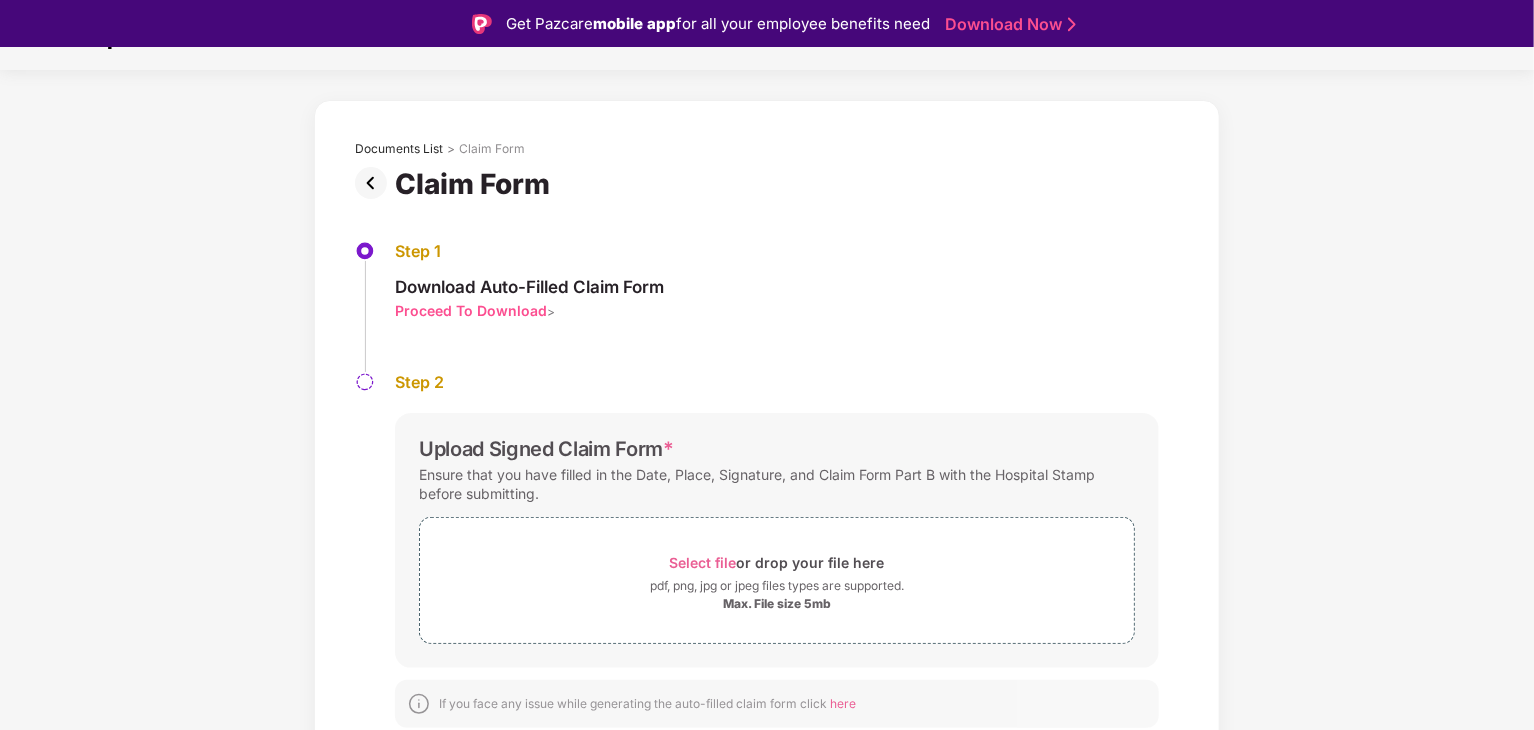 scroll, scrollTop: 41, scrollLeft: 0, axis: vertical 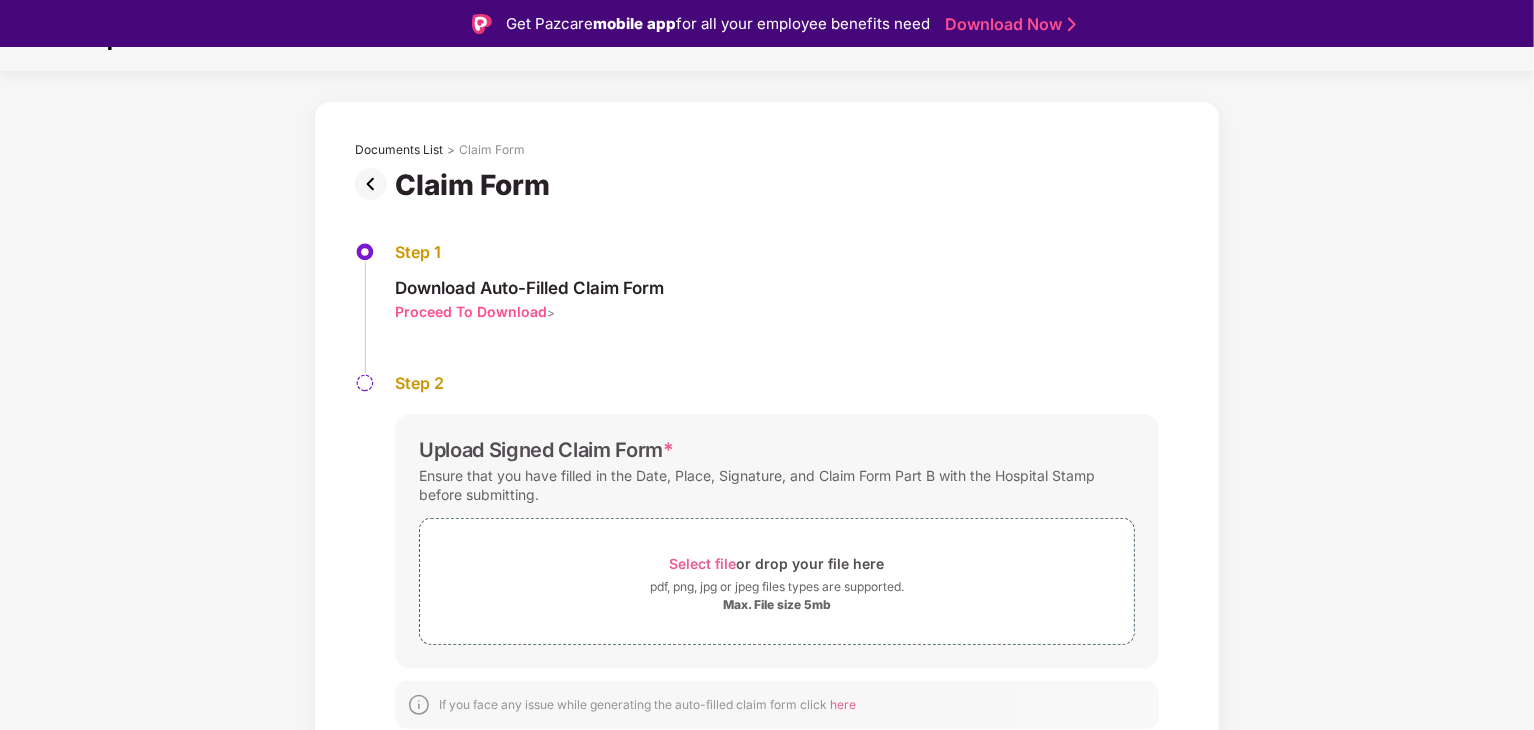 click at bounding box center [375, 184] 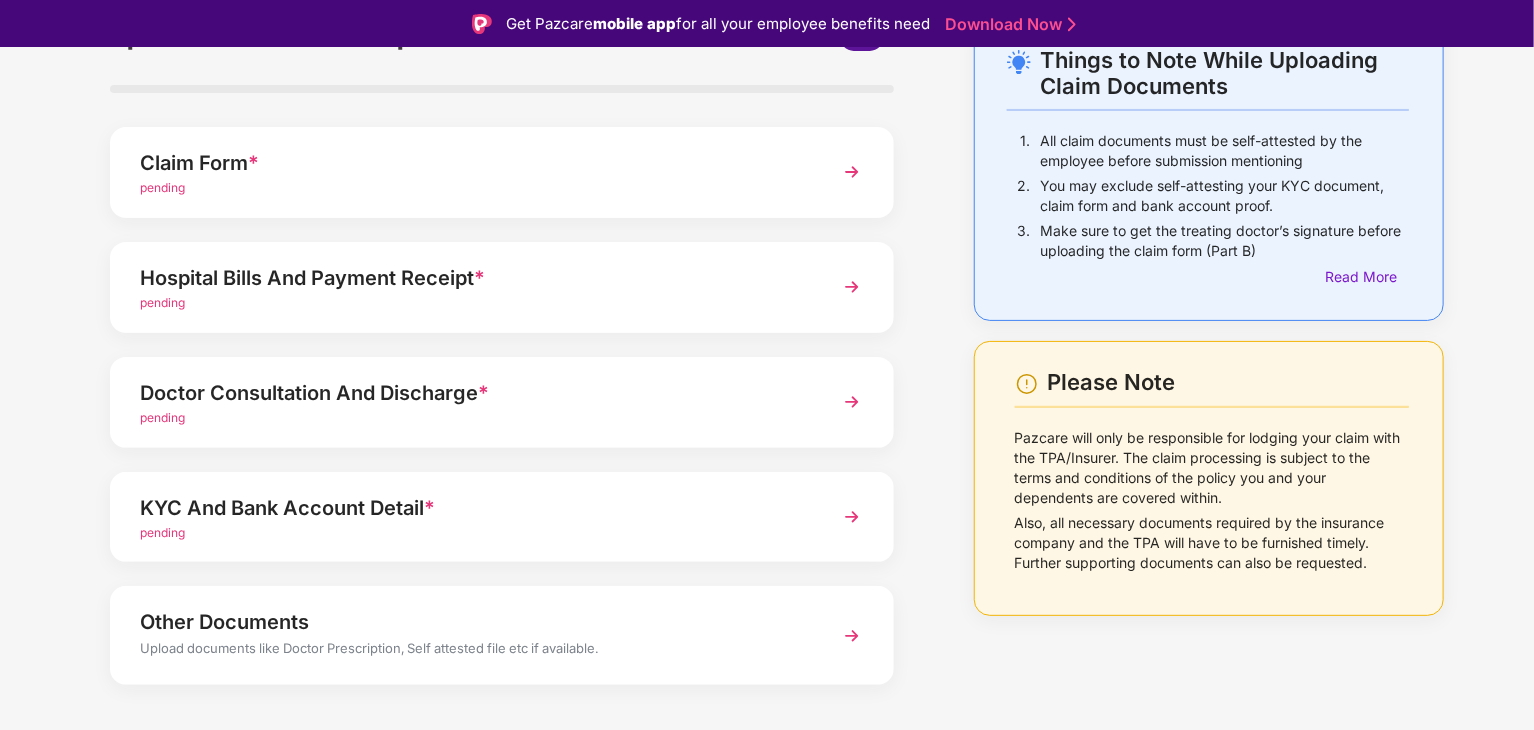 scroll, scrollTop: 154, scrollLeft: 0, axis: vertical 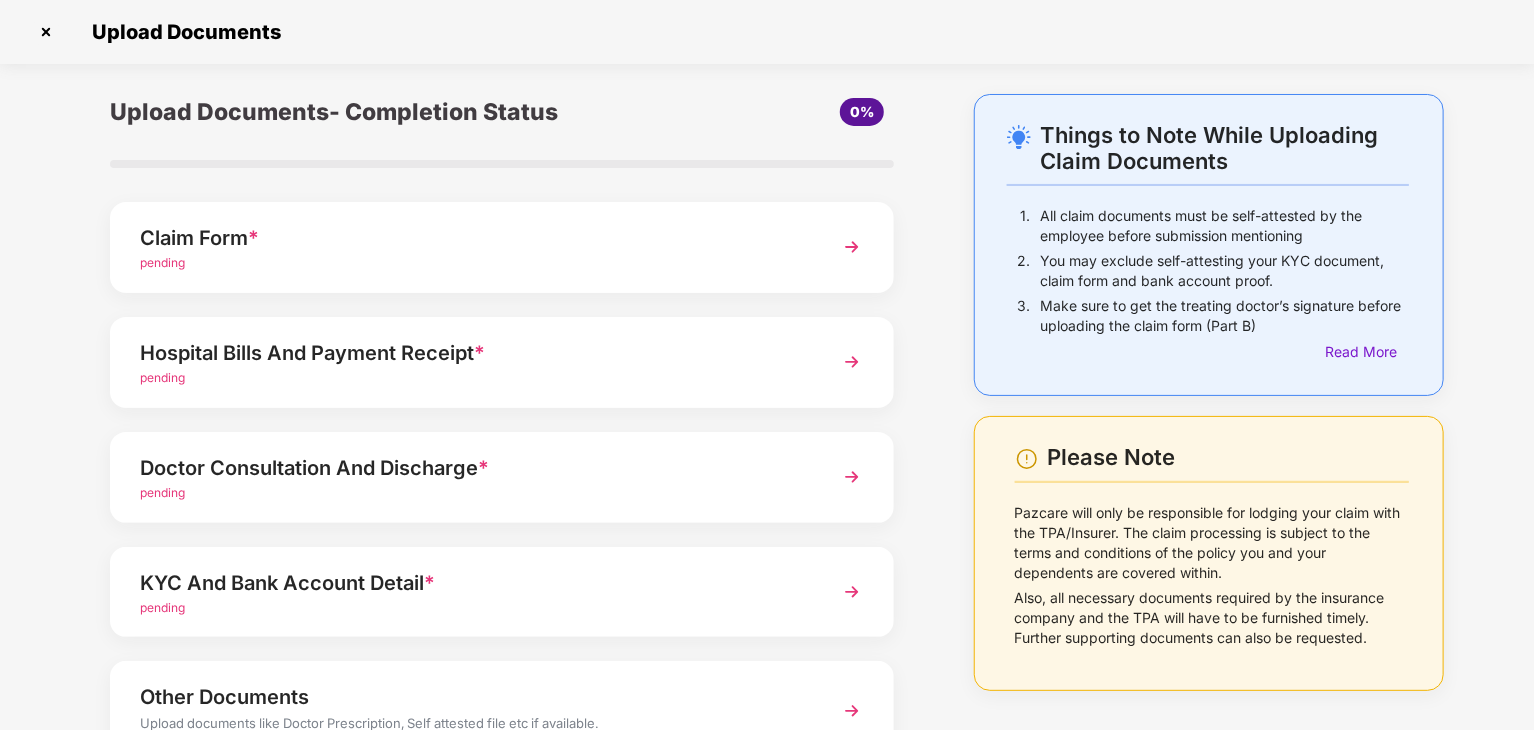 click on "Claim Form * pending" at bounding box center [502, 247] 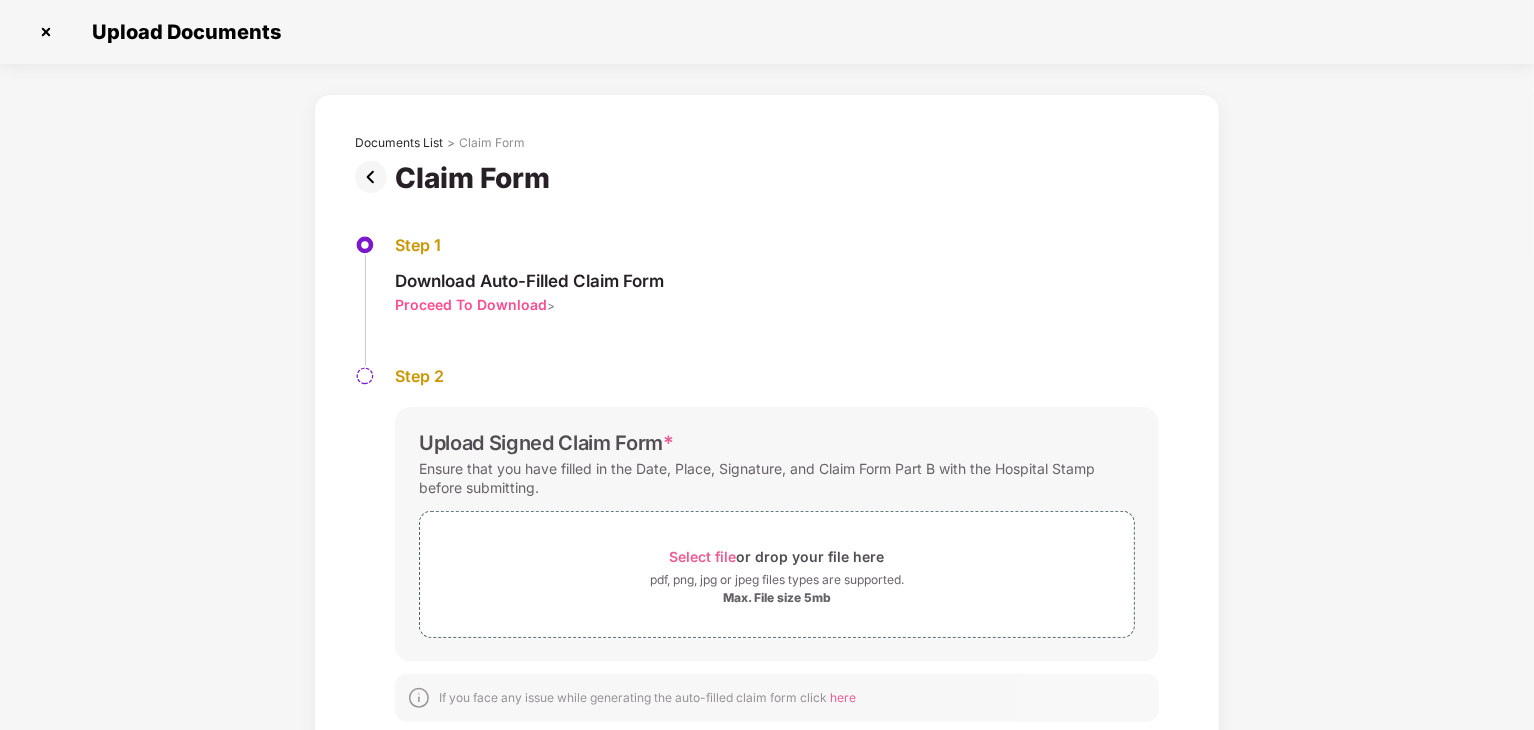 scroll, scrollTop: 0, scrollLeft: 0, axis: both 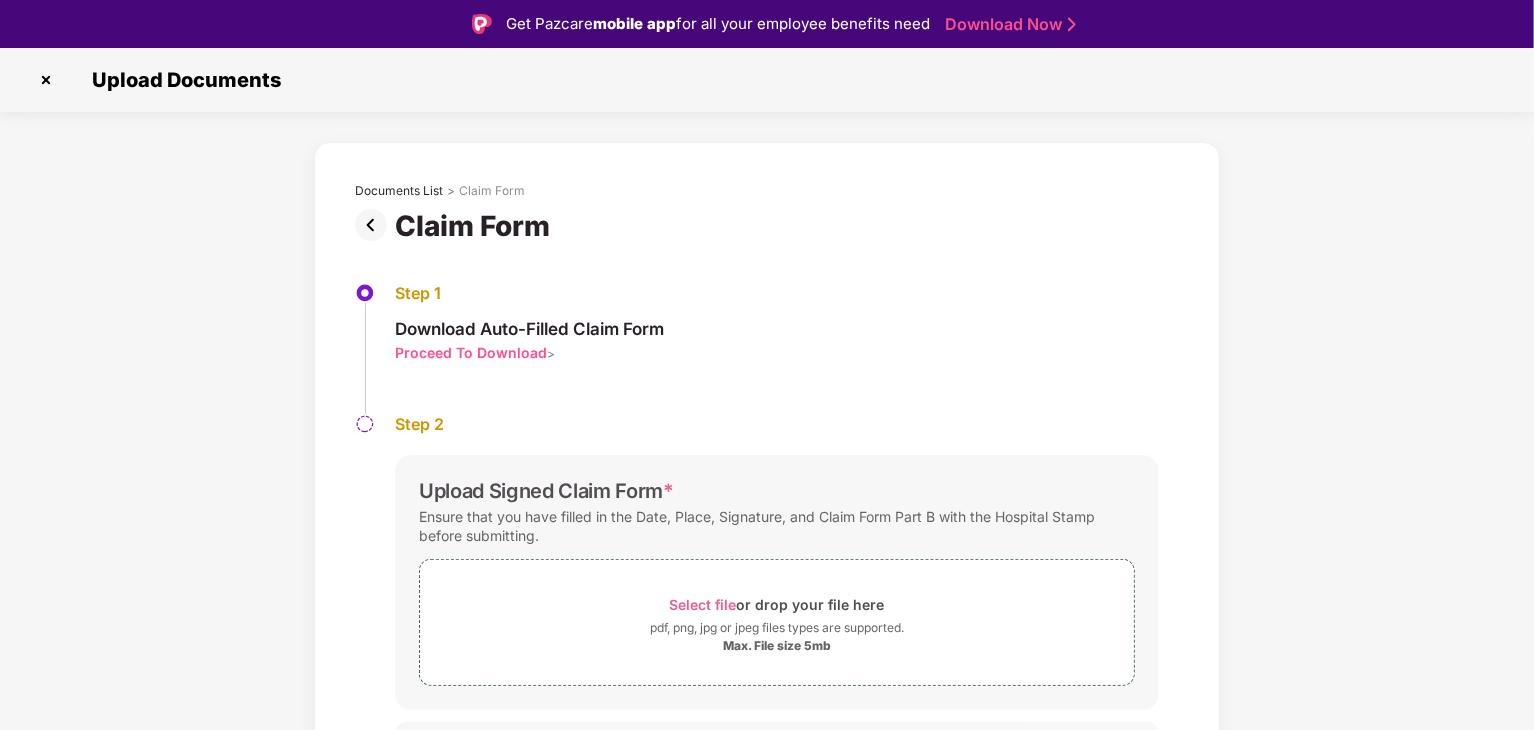 click on "Proceed To Download" at bounding box center [471, 352] 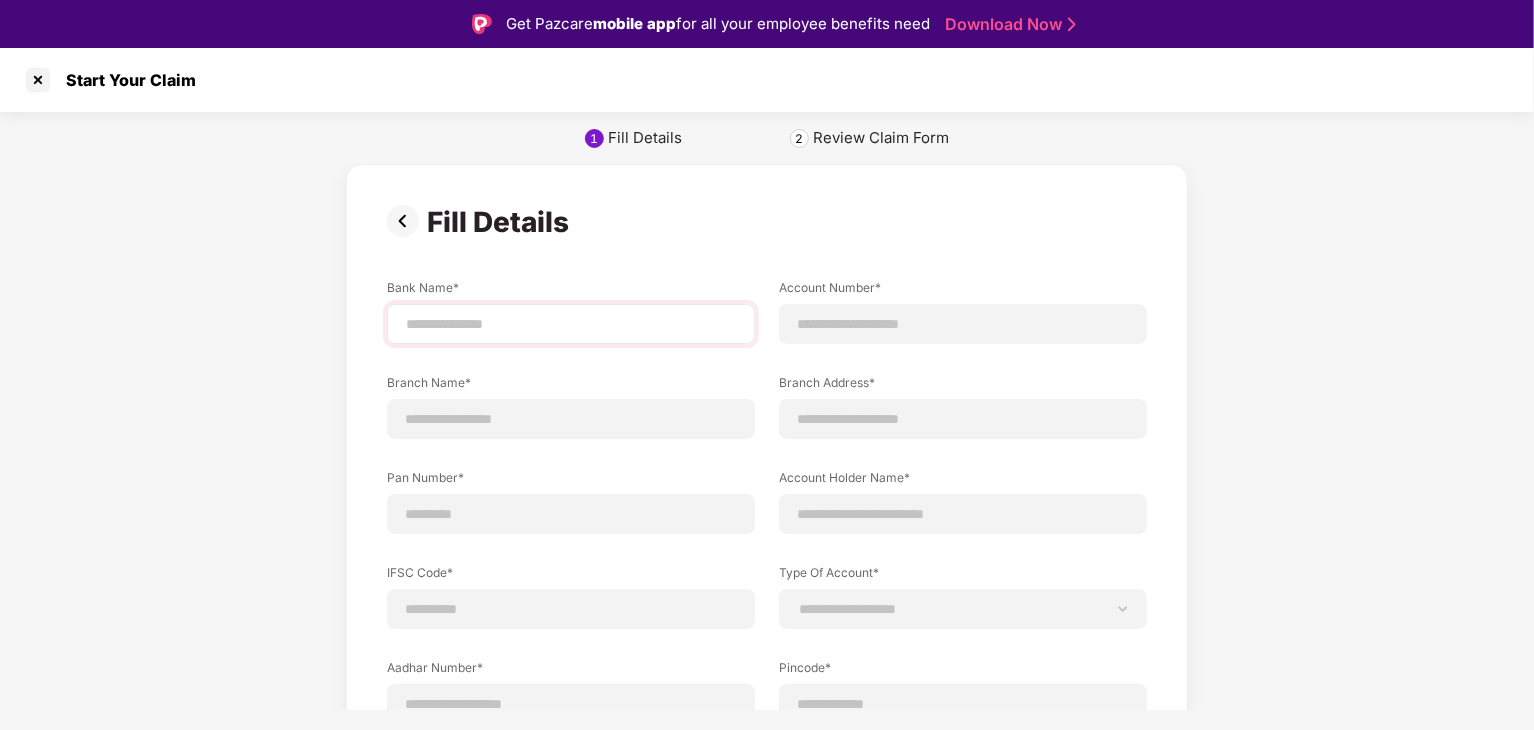click at bounding box center [571, 324] 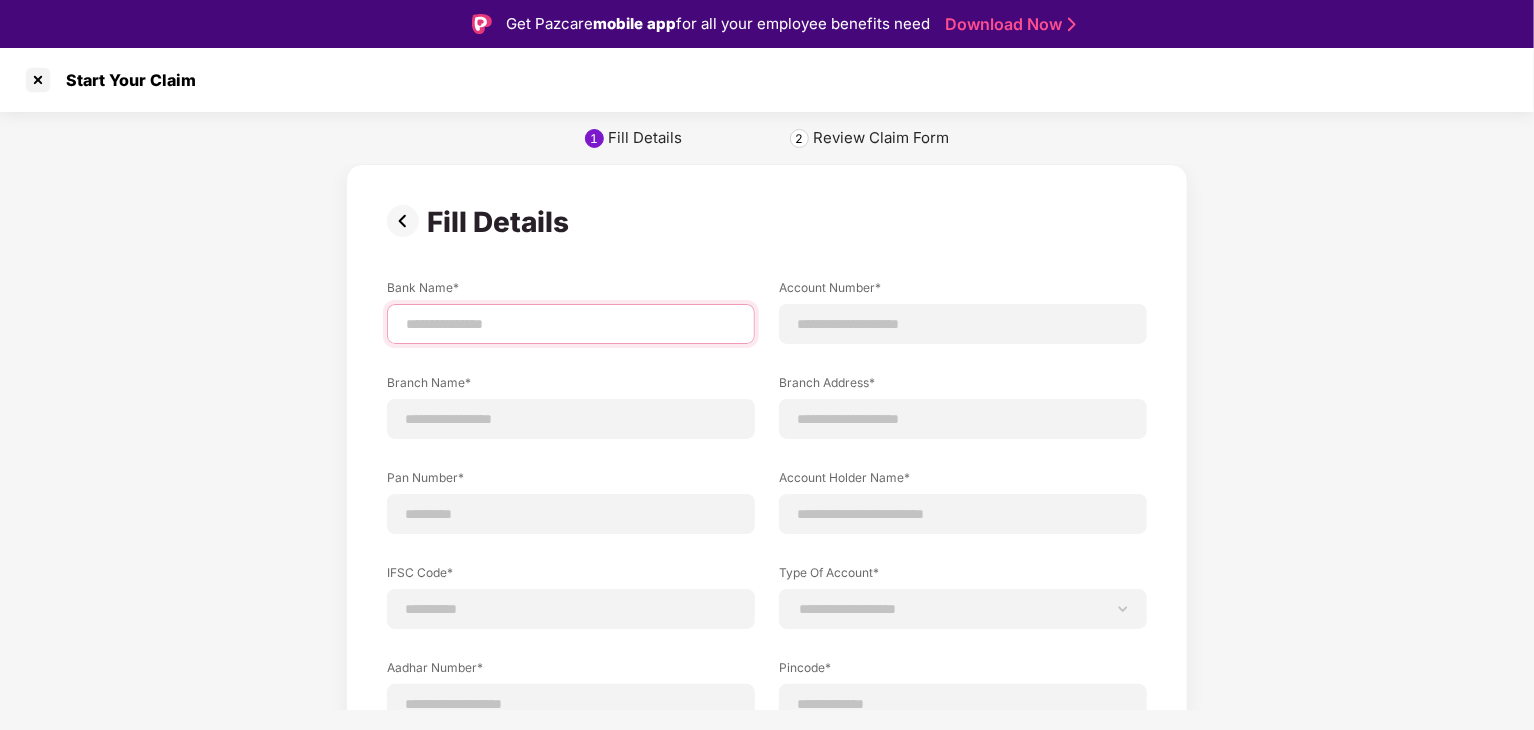 click at bounding box center [571, 324] 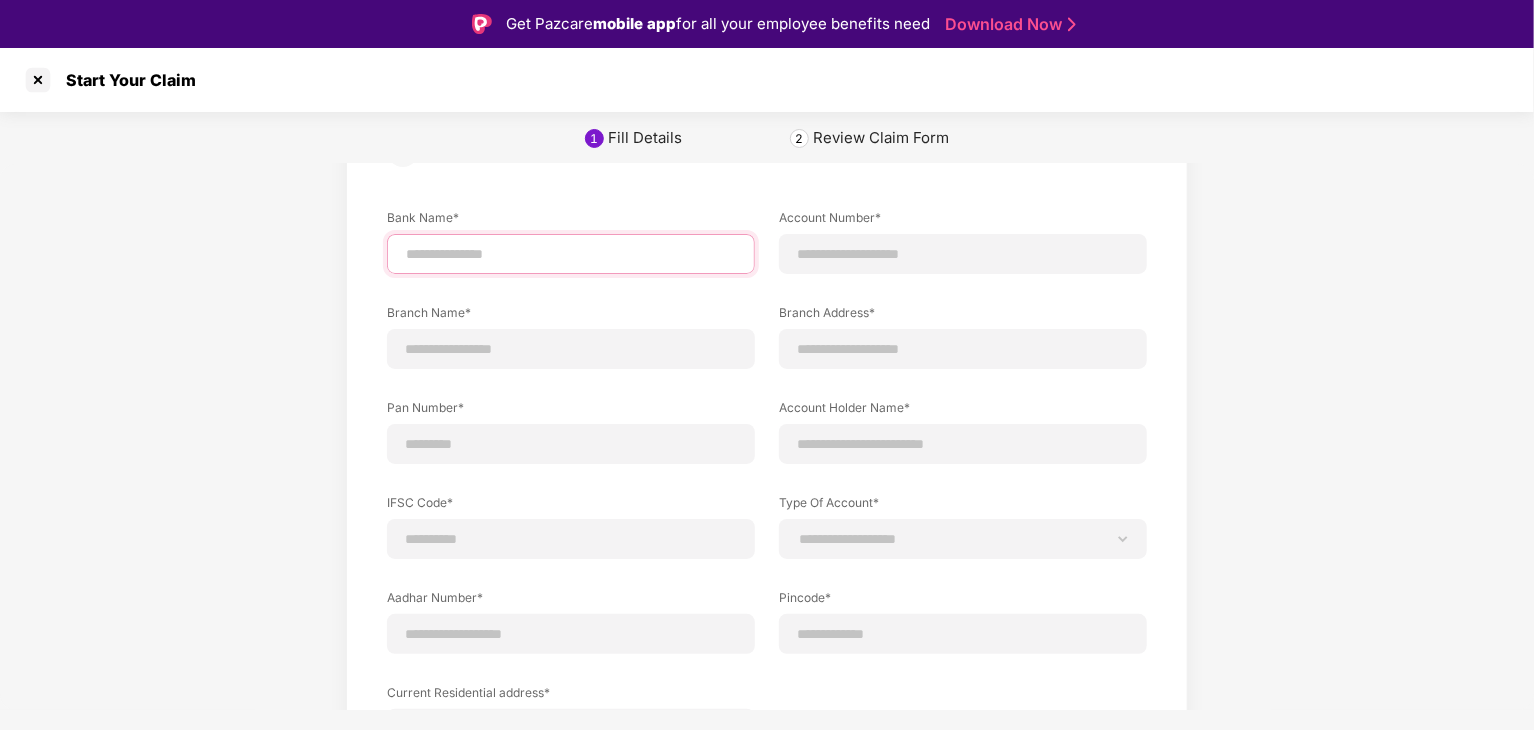 scroll, scrollTop: 232, scrollLeft: 0, axis: vertical 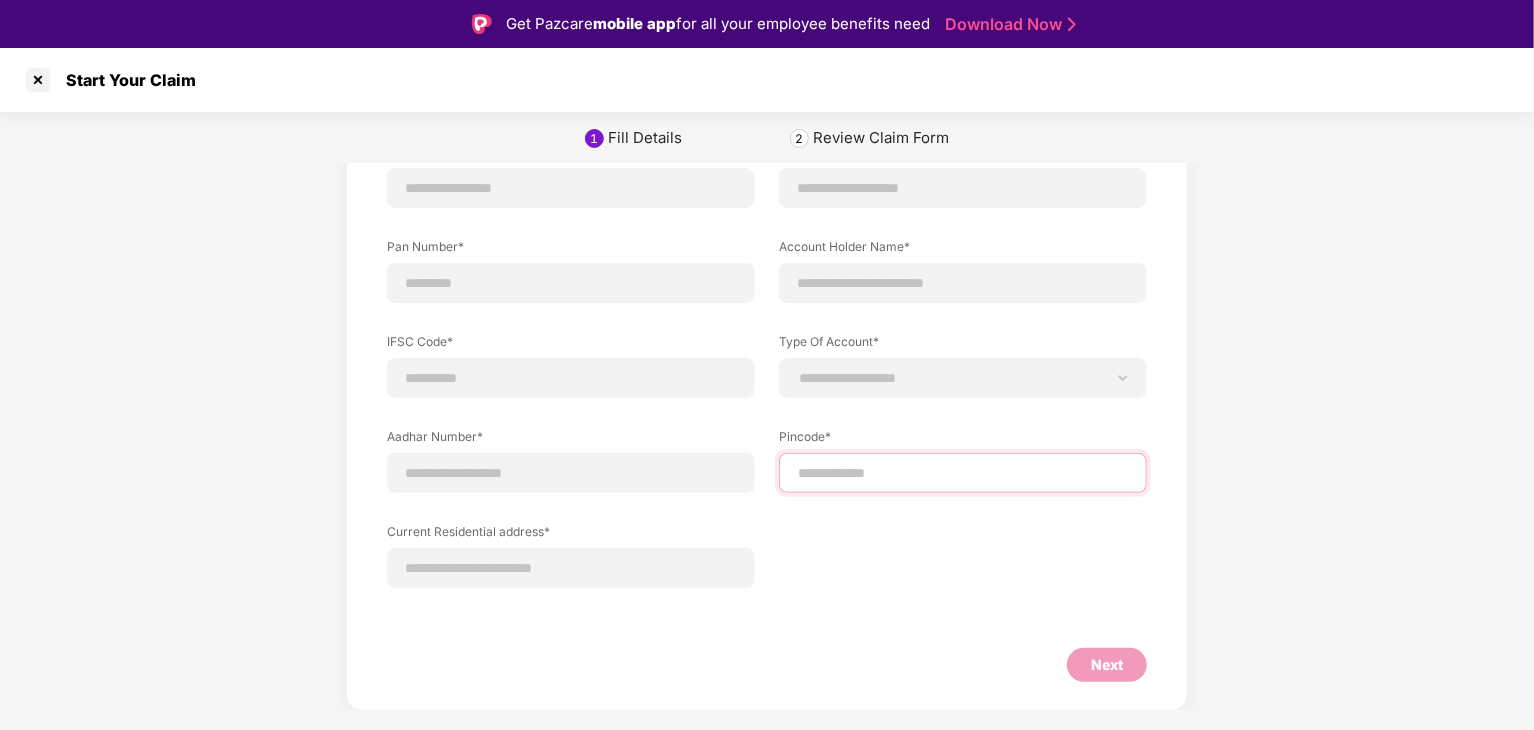 click at bounding box center (963, 473) 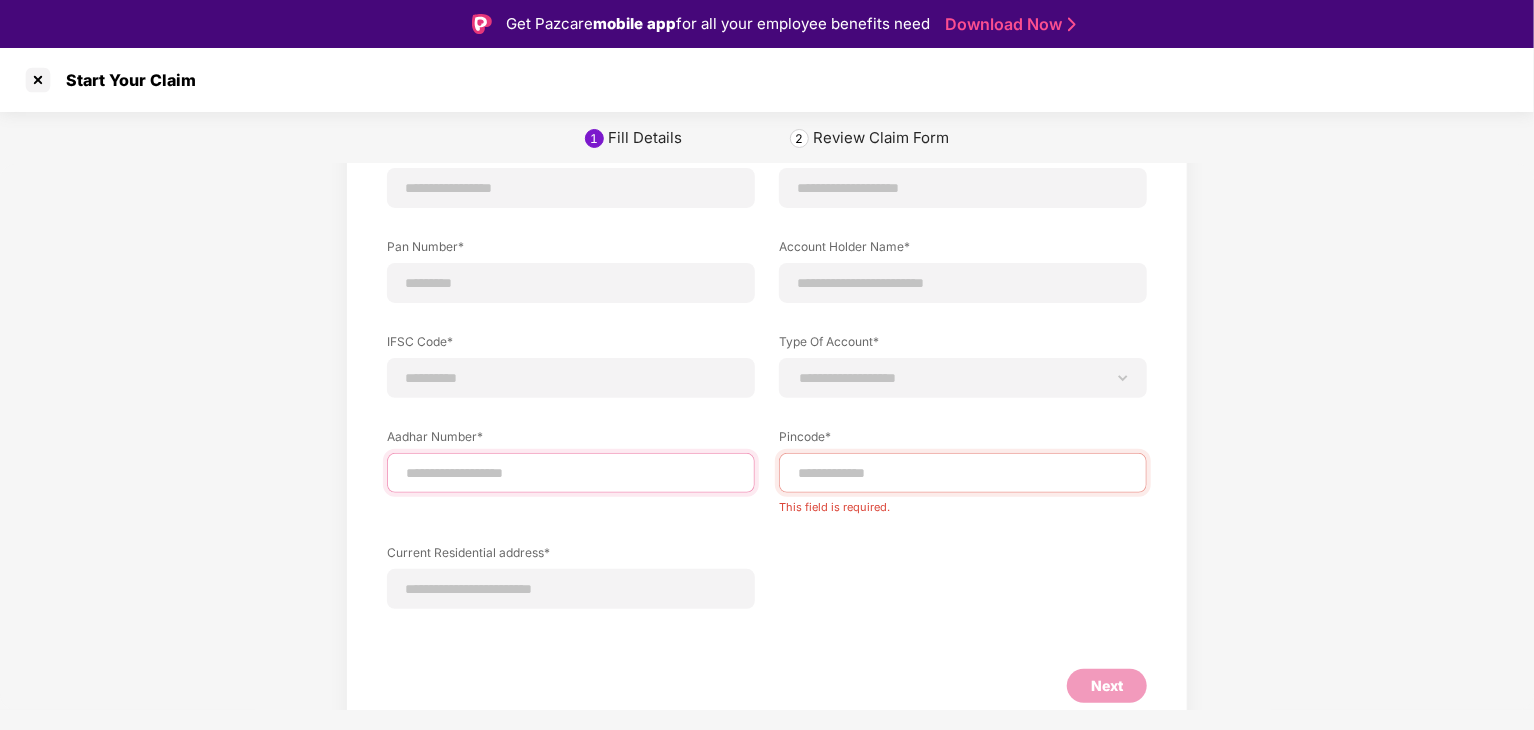 click at bounding box center [571, 473] 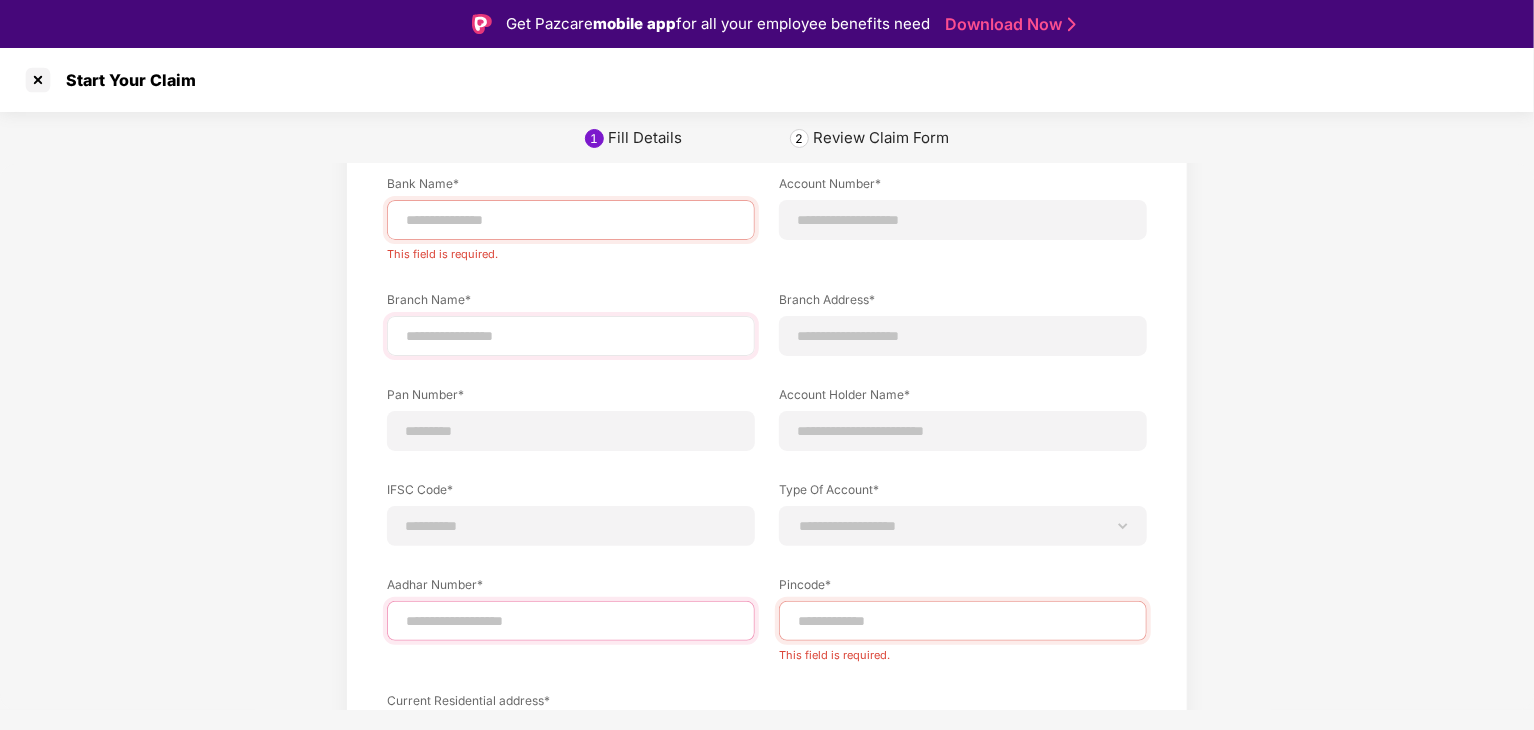 scroll, scrollTop: 99, scrollLeft: 0, axis: vertical 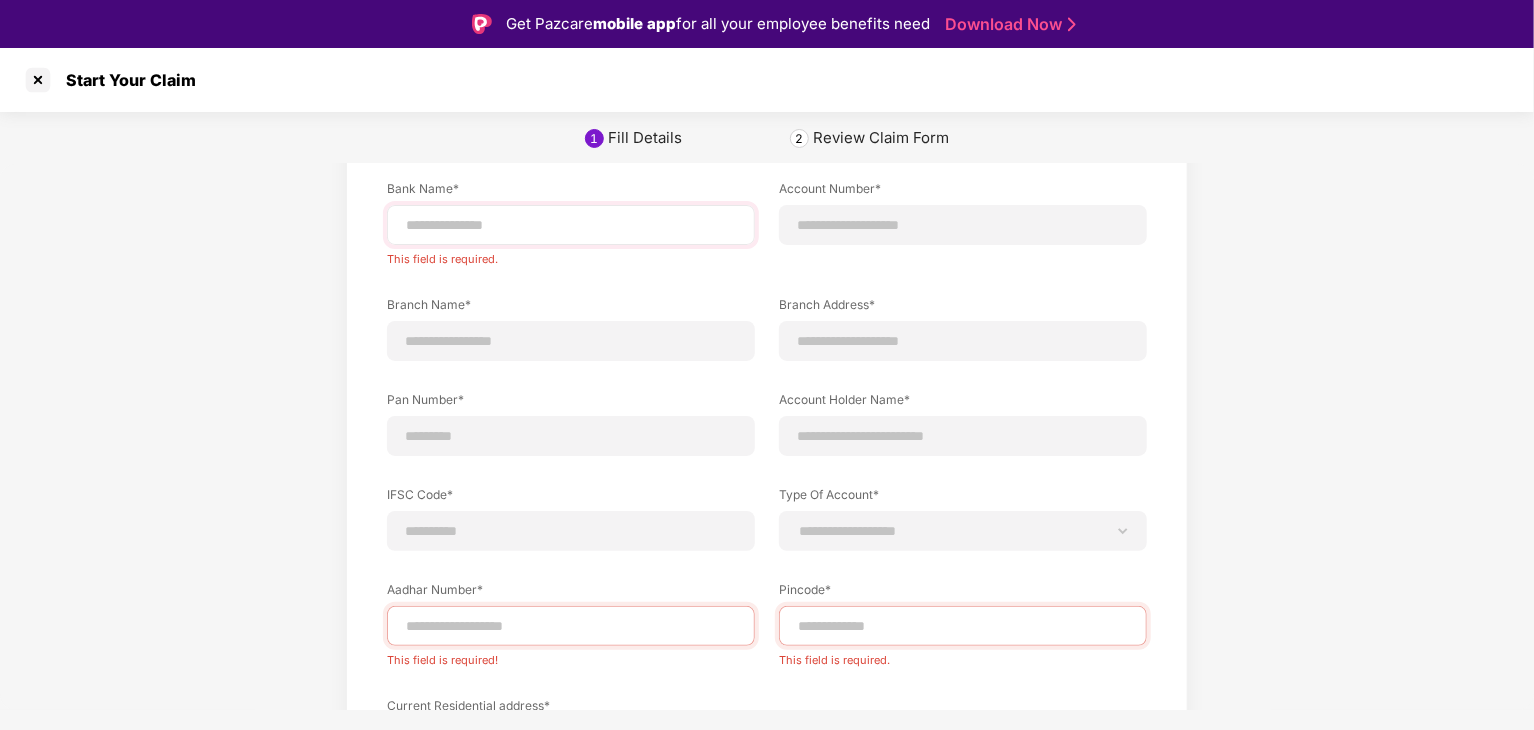 click at bounding box center (571, 225) 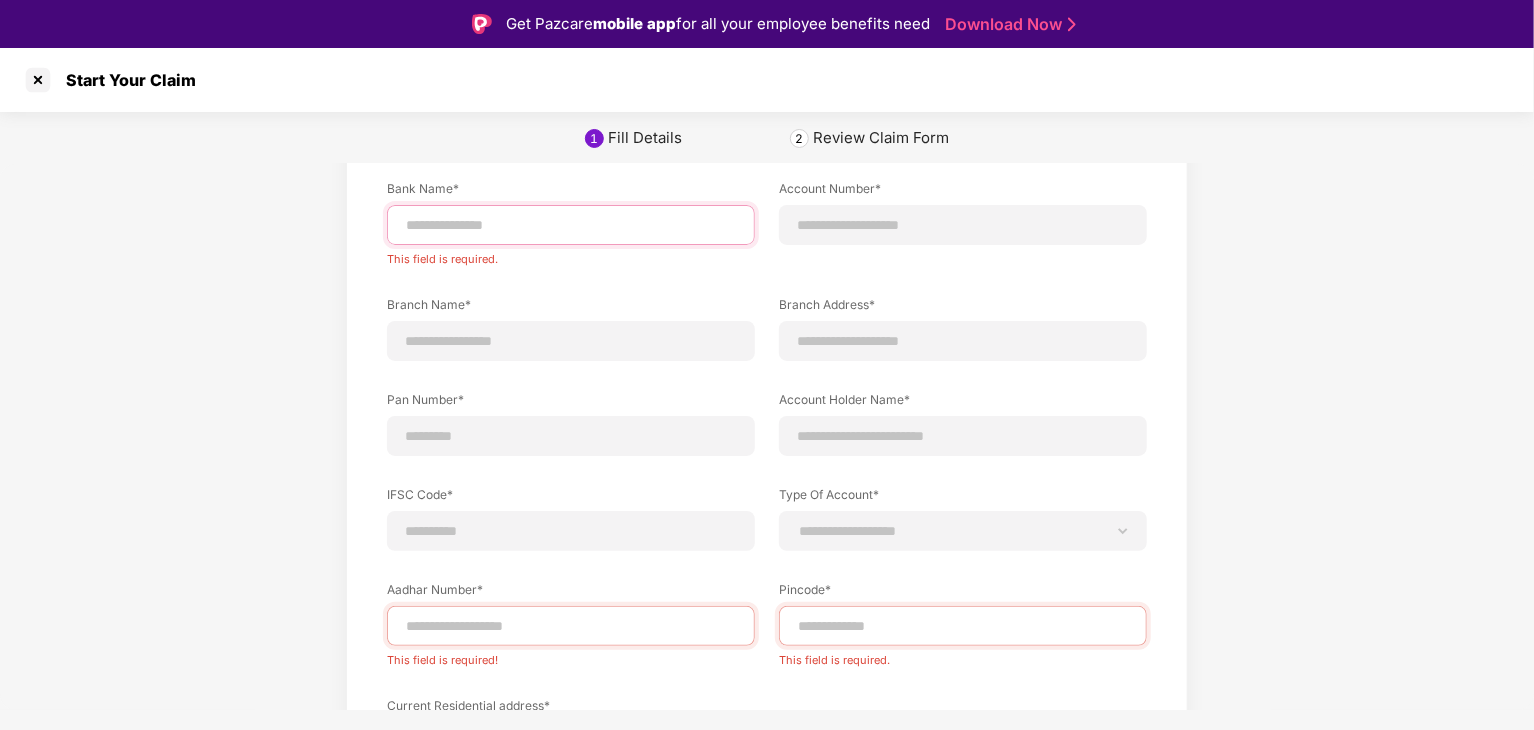 click at bounding box center (571, 225) 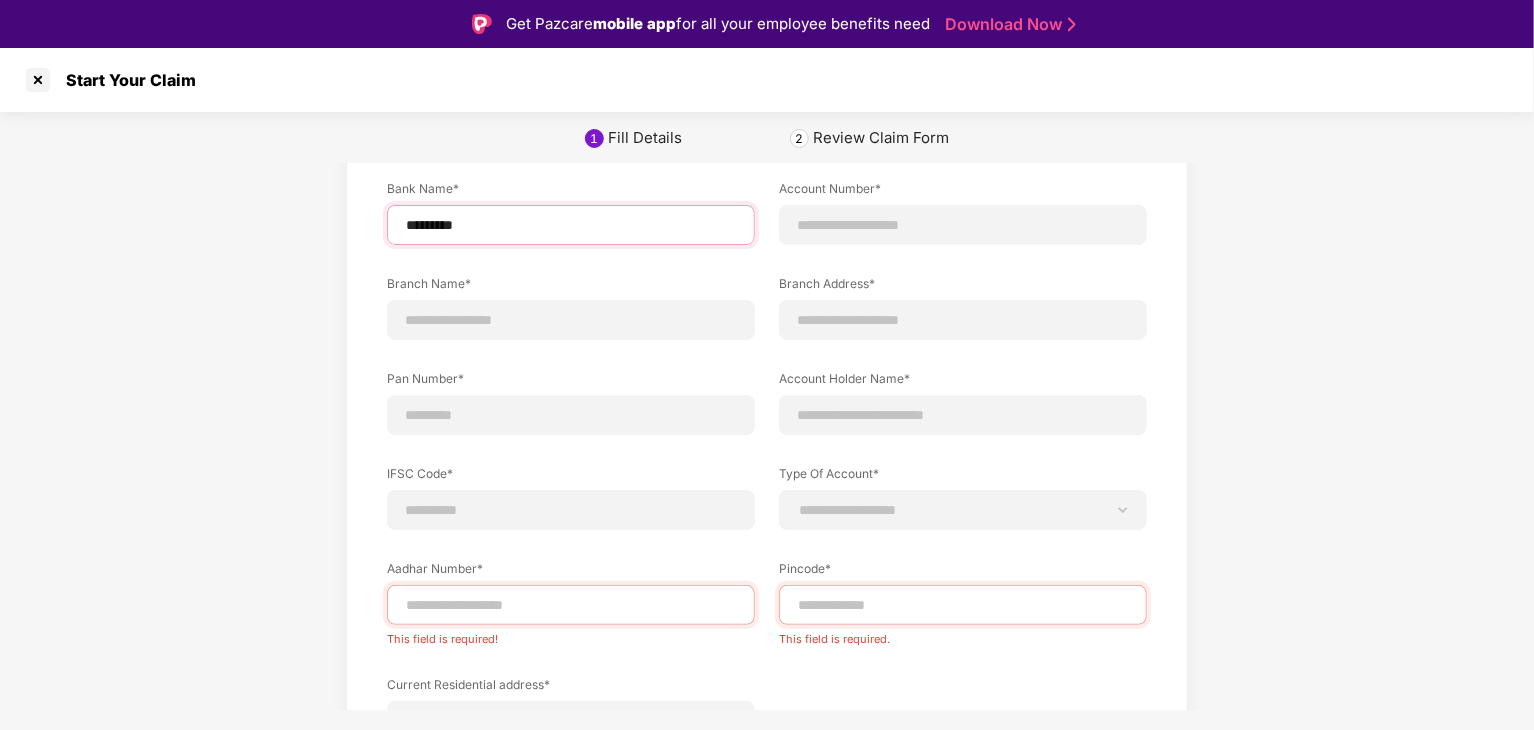 type on "*********" 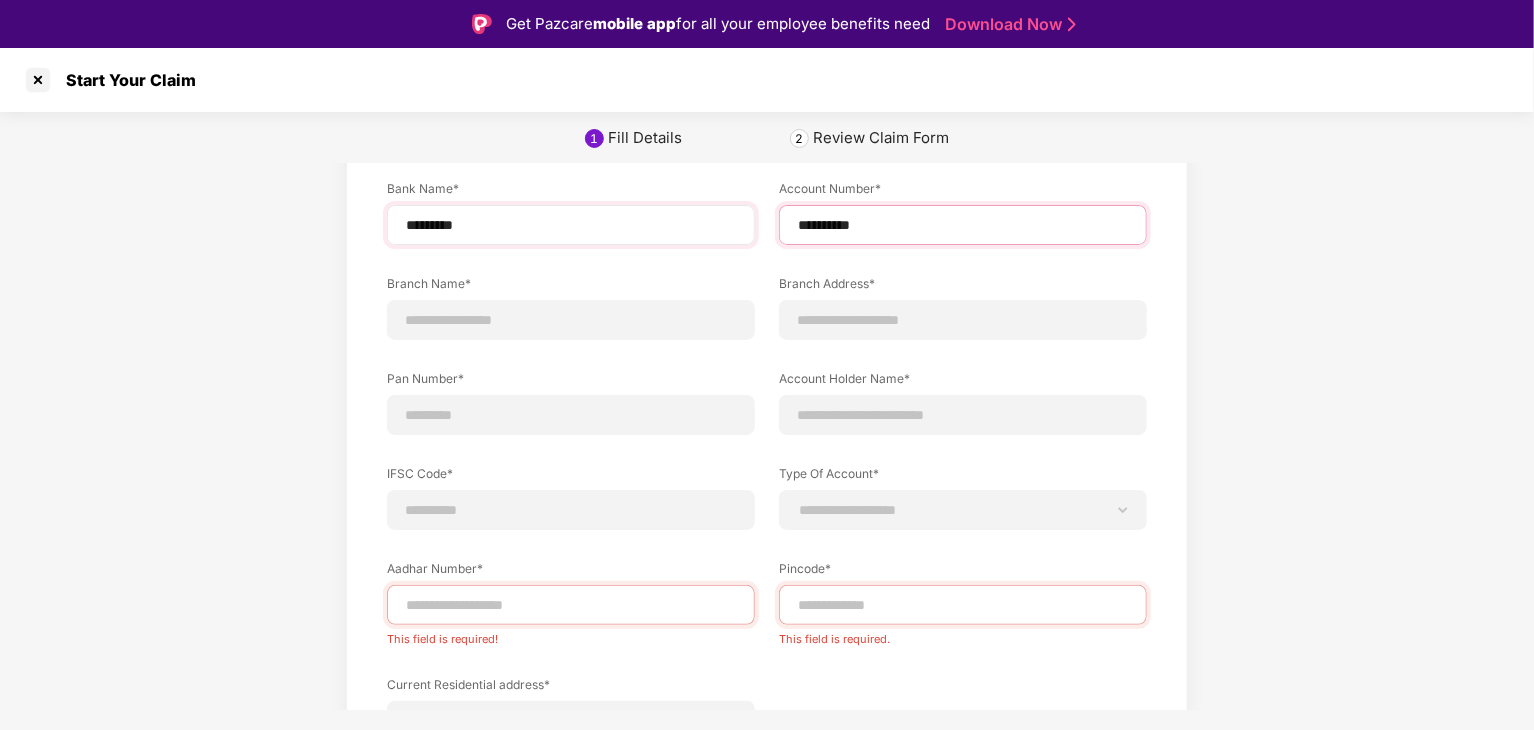 type on "**********" 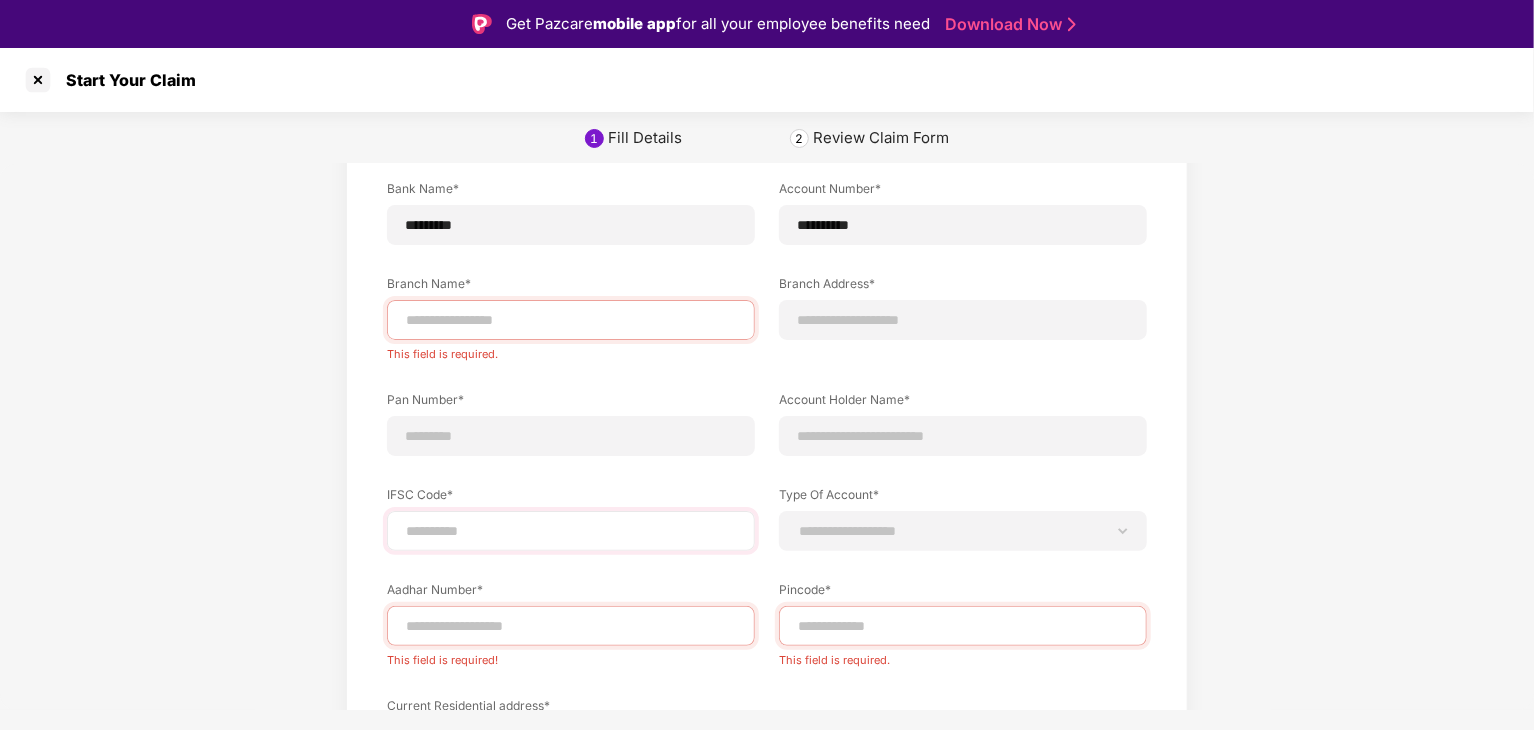 click at bounding box center [571, 531] 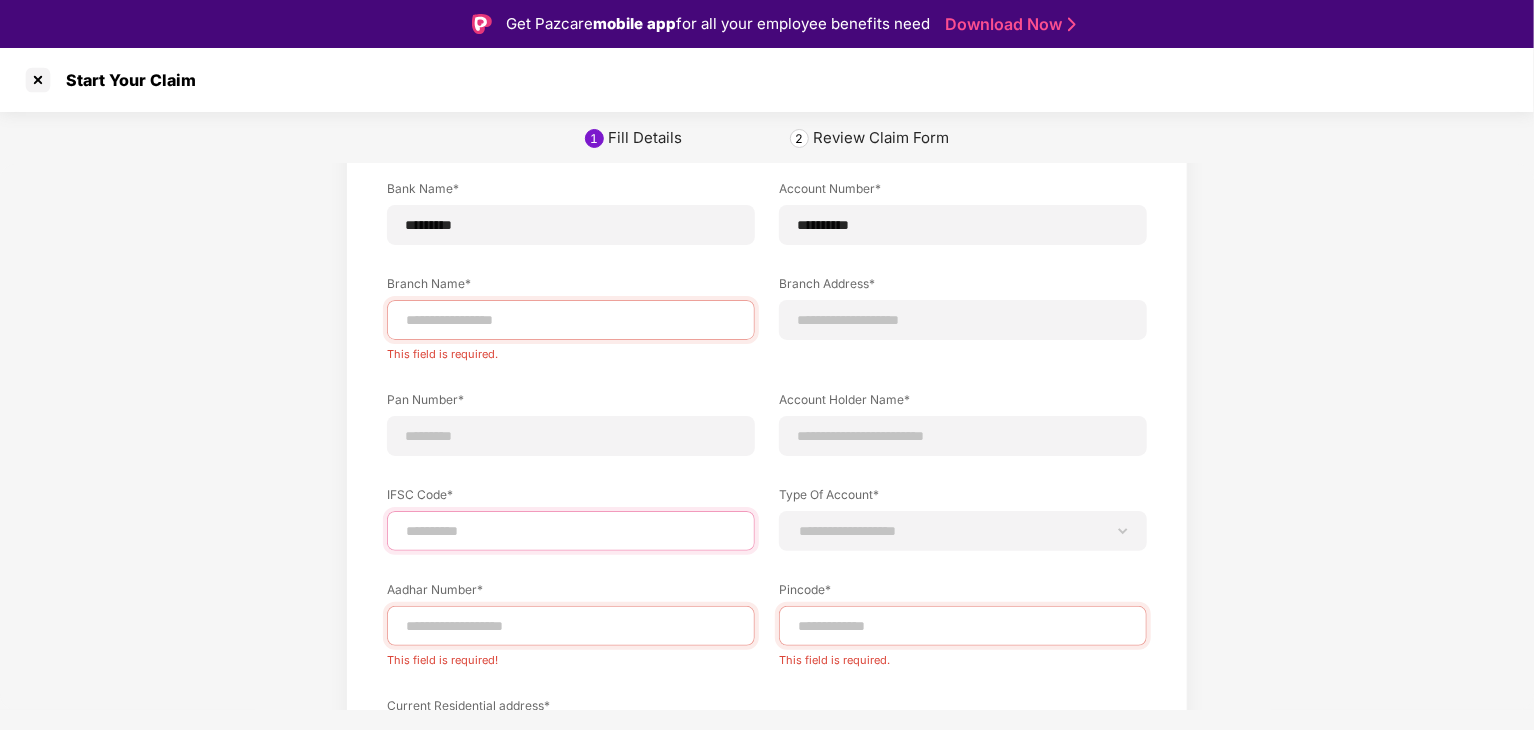 click at bounding box center [571, 531] 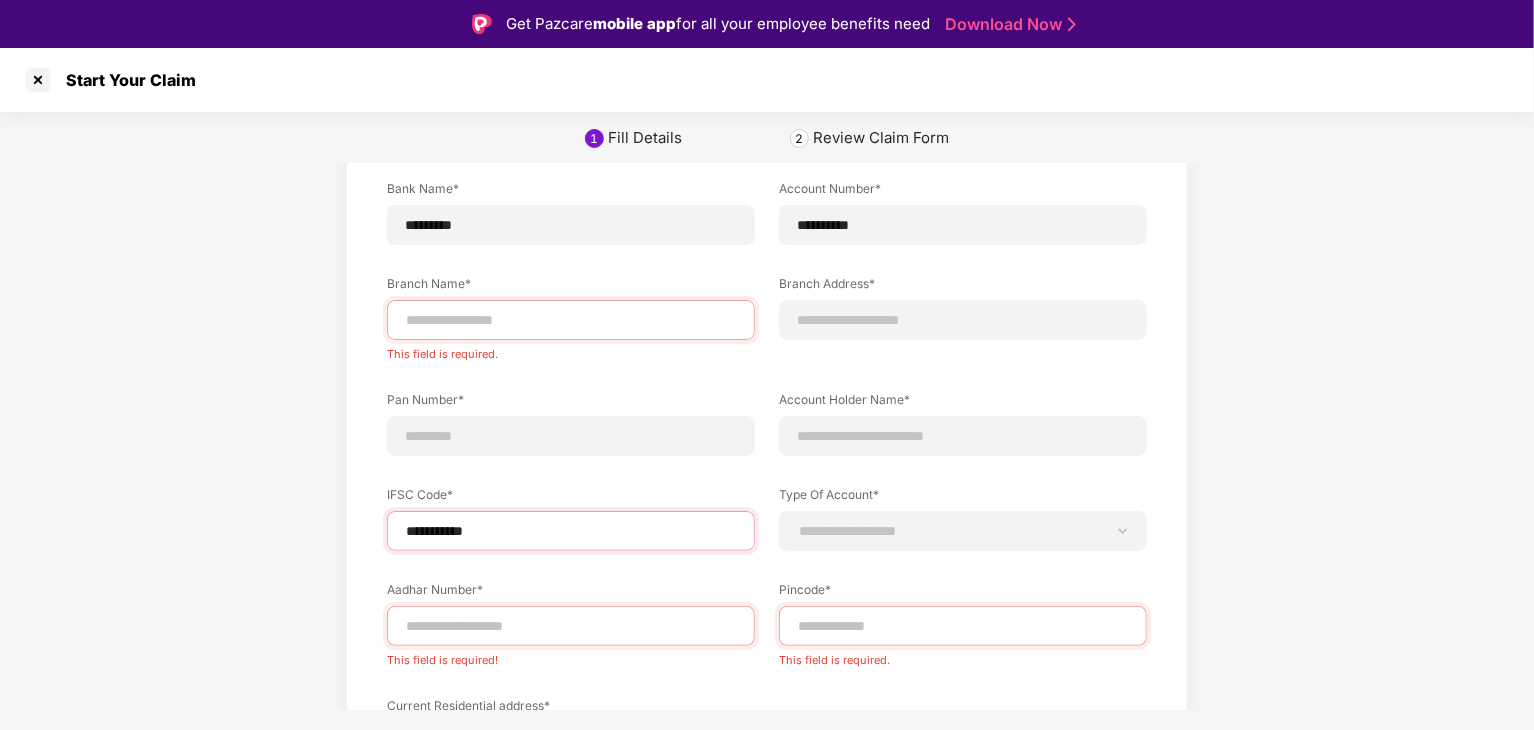 type on "**********" 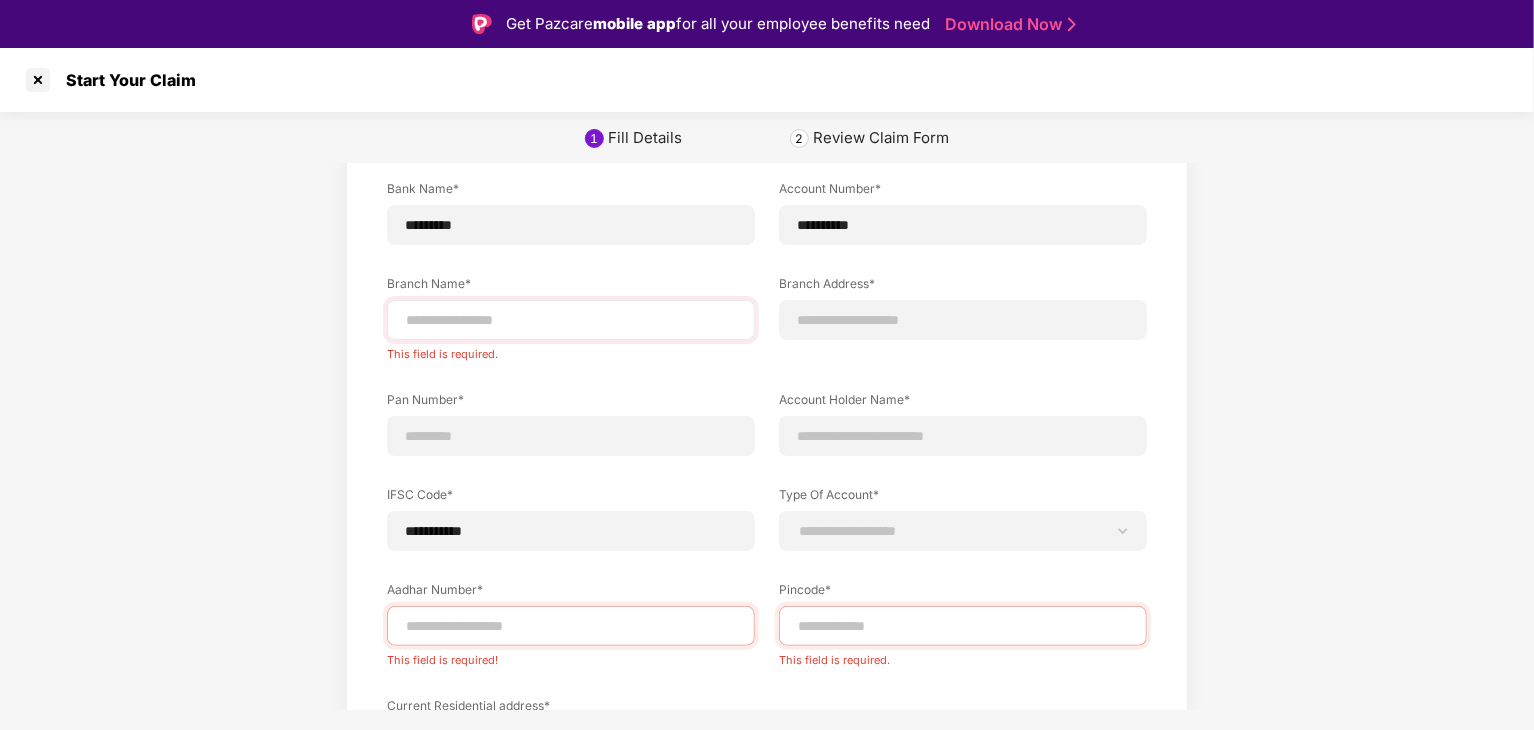 click at bounding box center [571, 320] 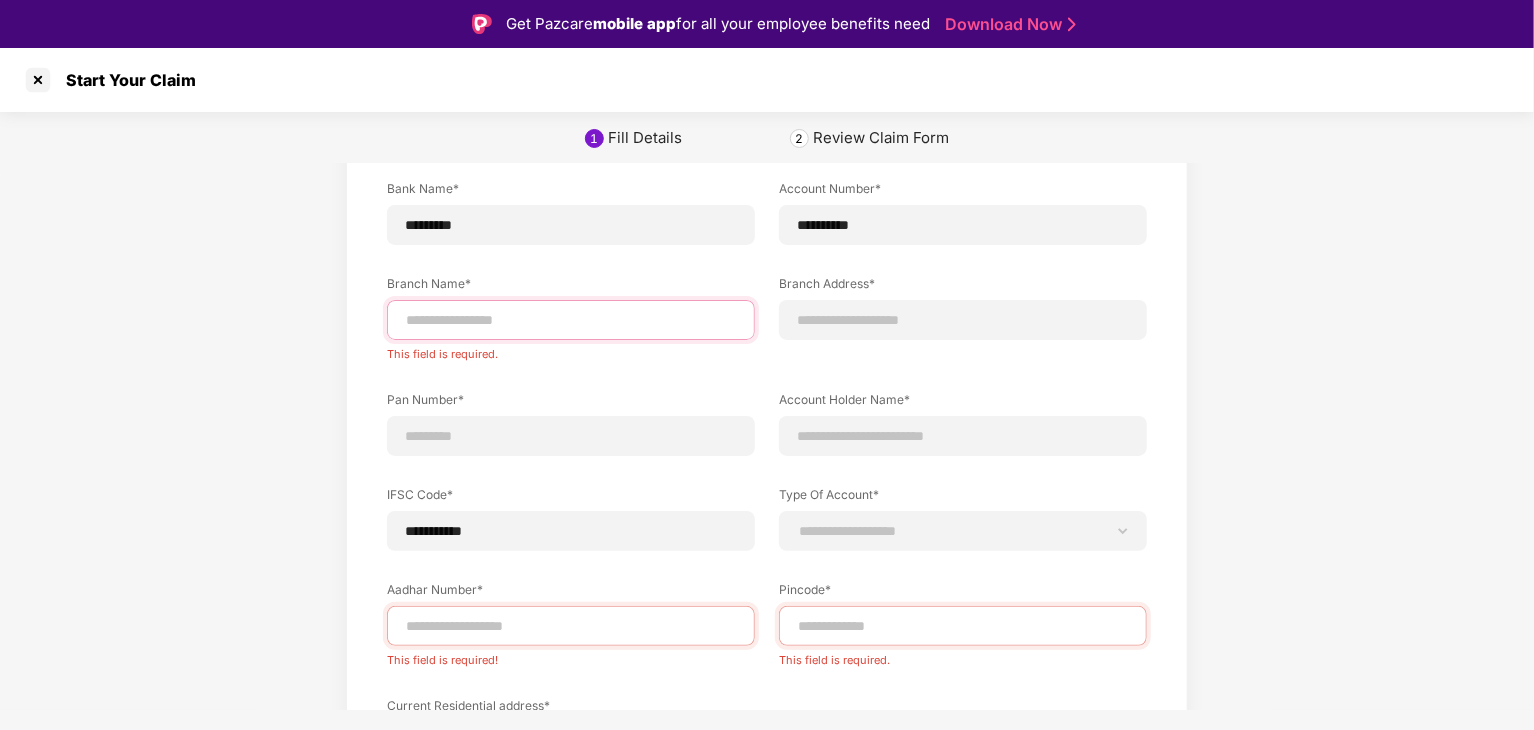 click at bounding box center [571, 320] 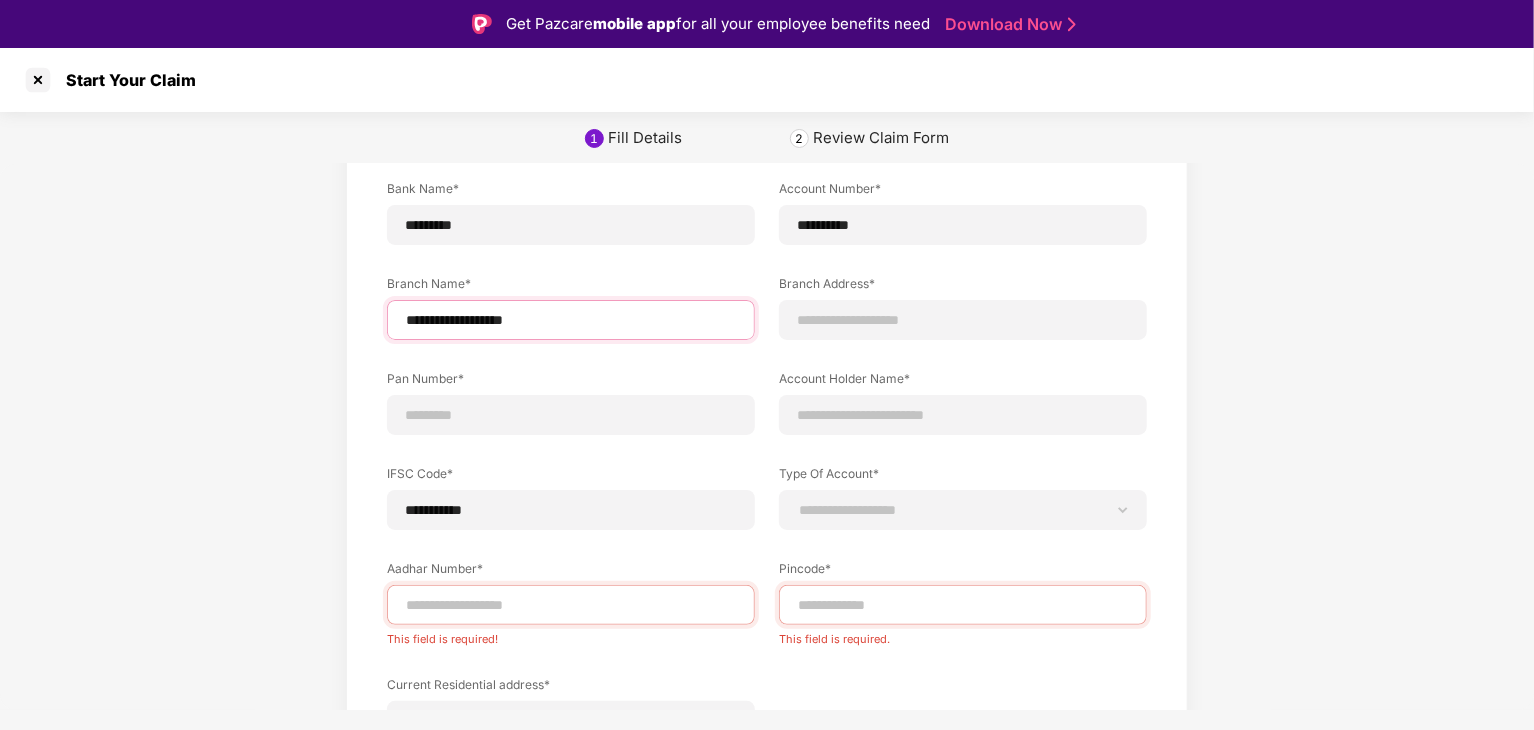 type on "**********" 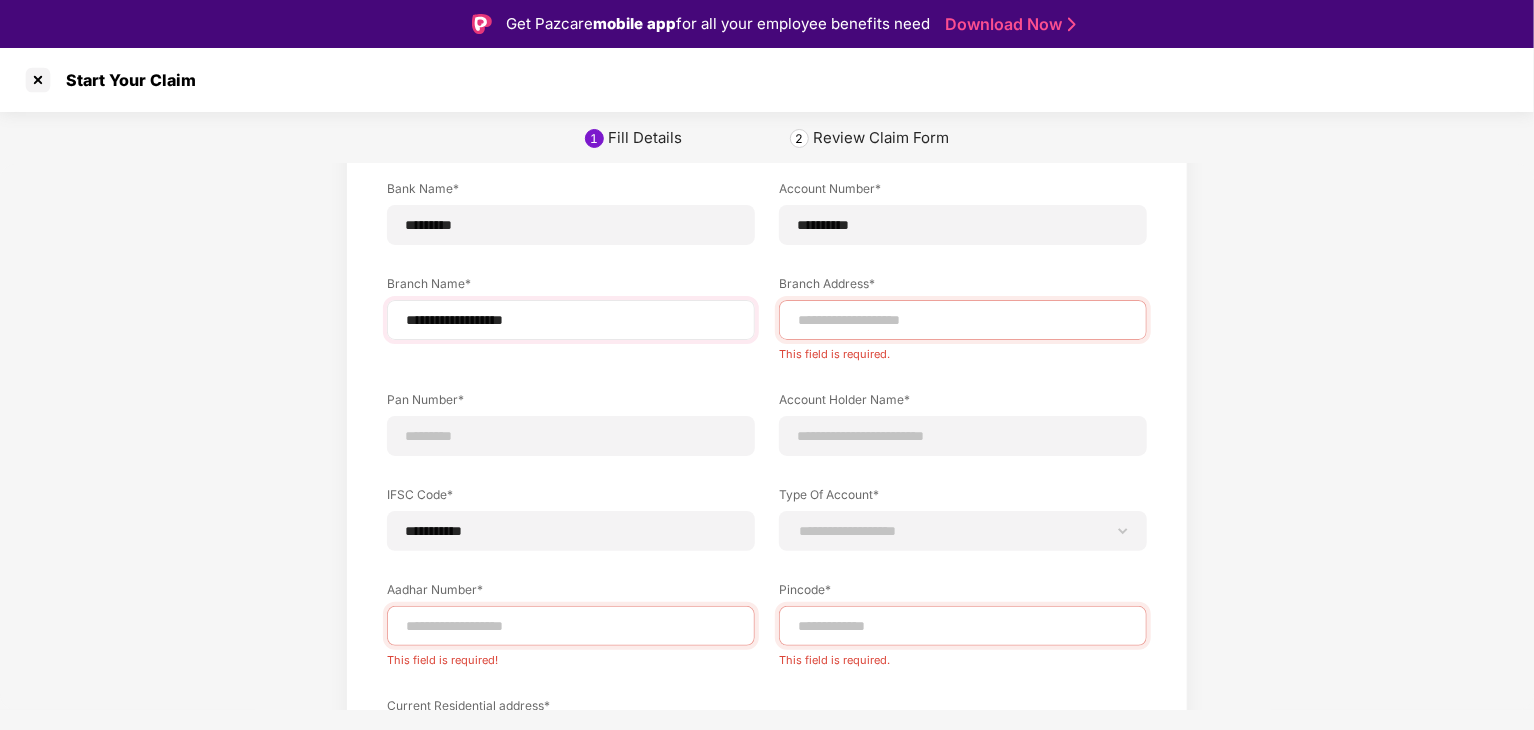 click on "**********" at bounding box center [571, 320] 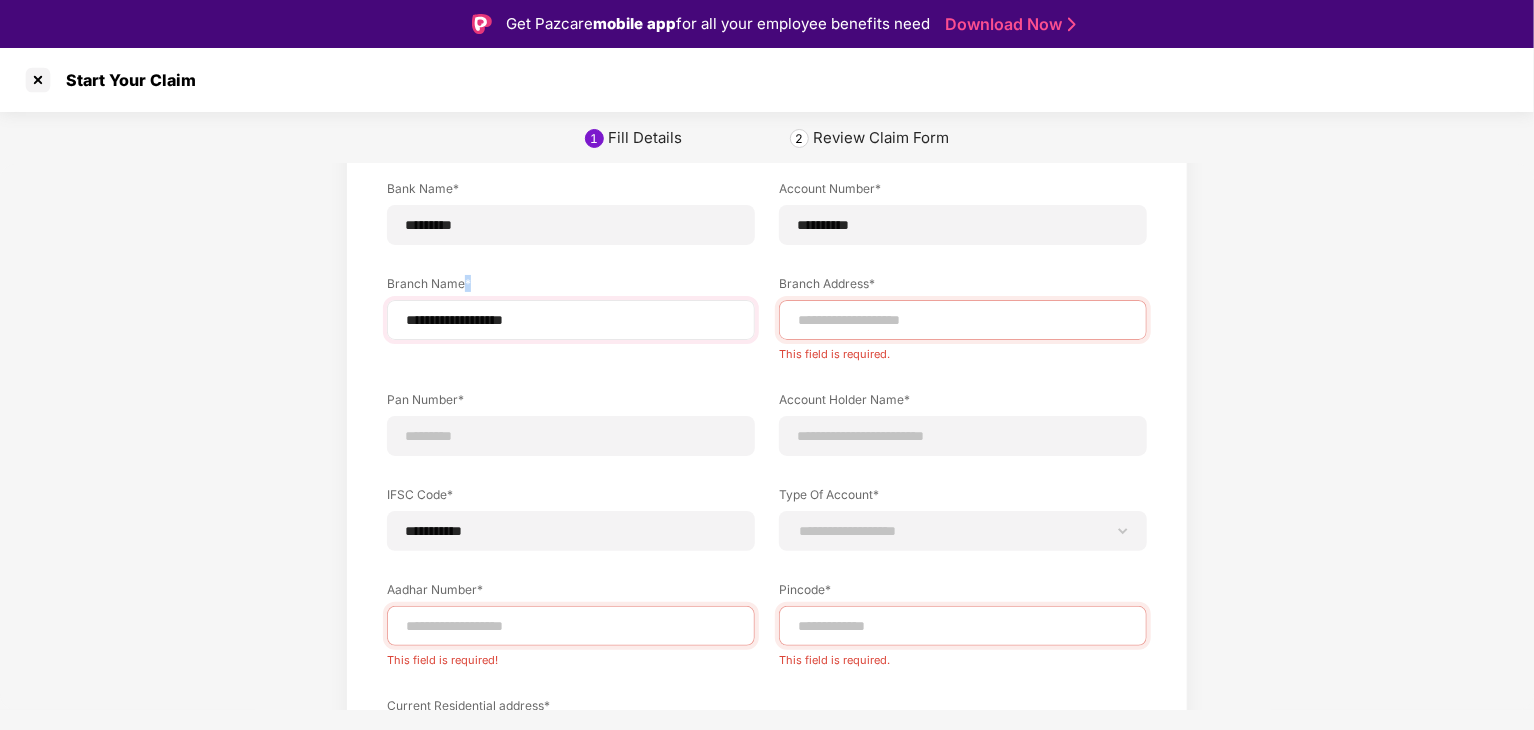 click on "**********" at bounding box center (571, 320) 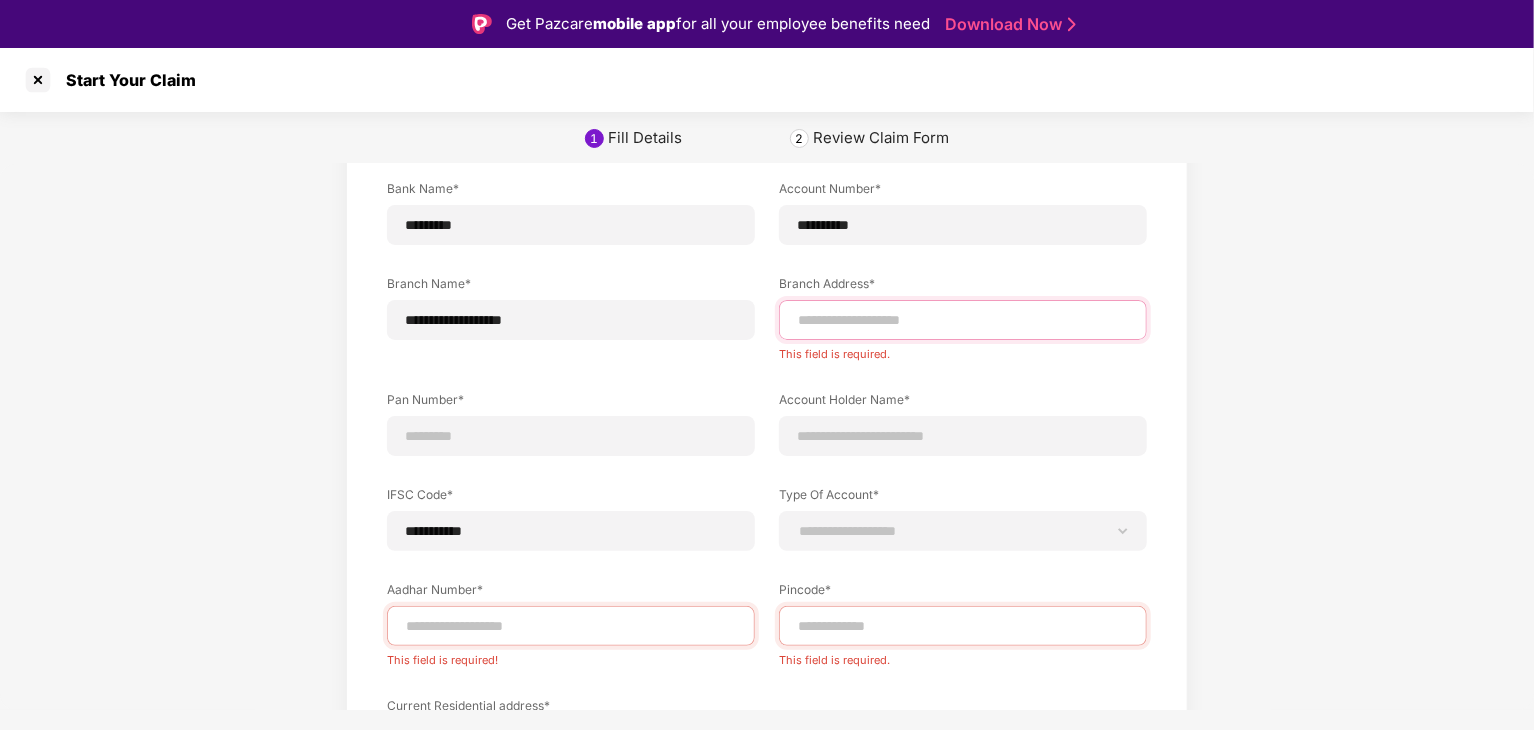 click at bounding box center (963, 320) 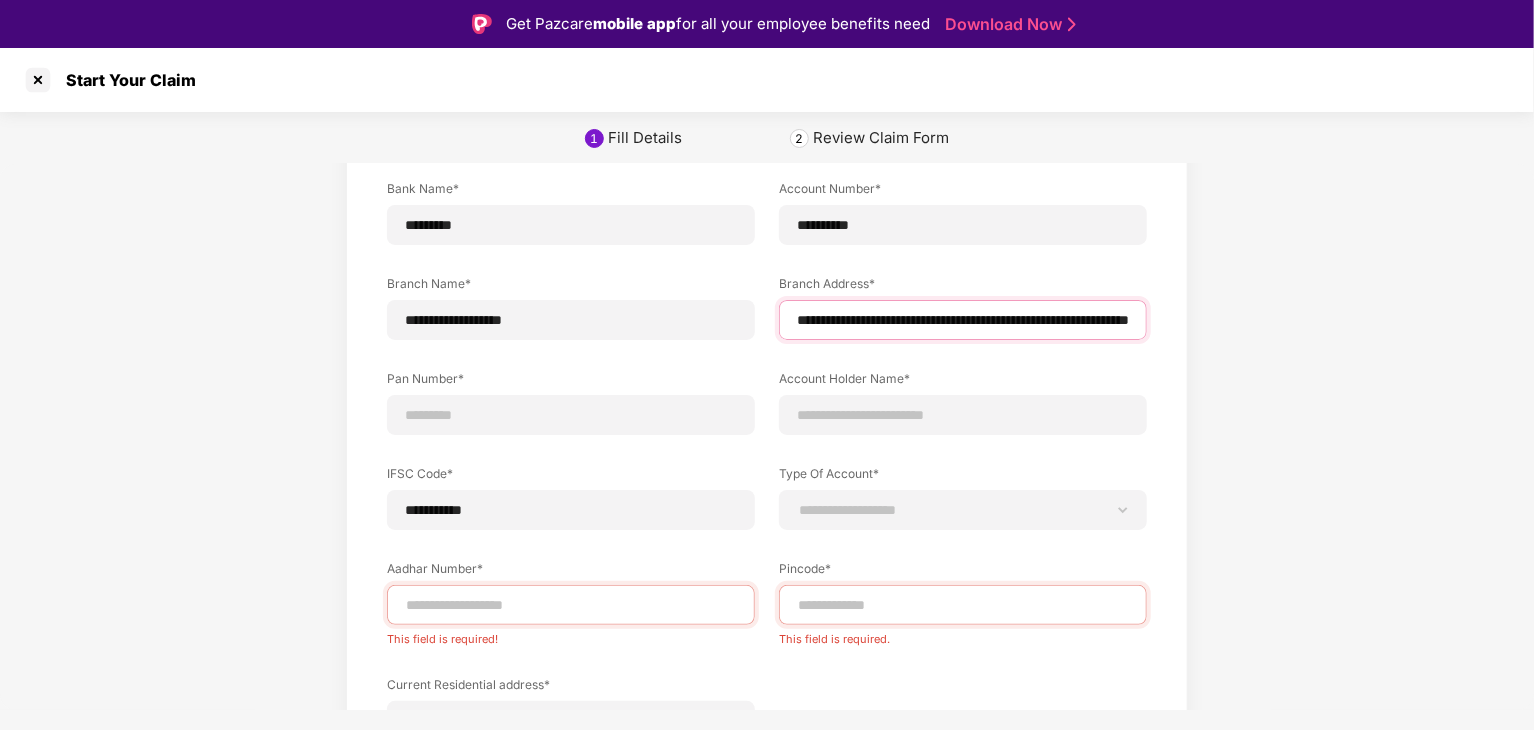 scroll, scrollTop: 0, scrollLeft: 132, axis: horizontal 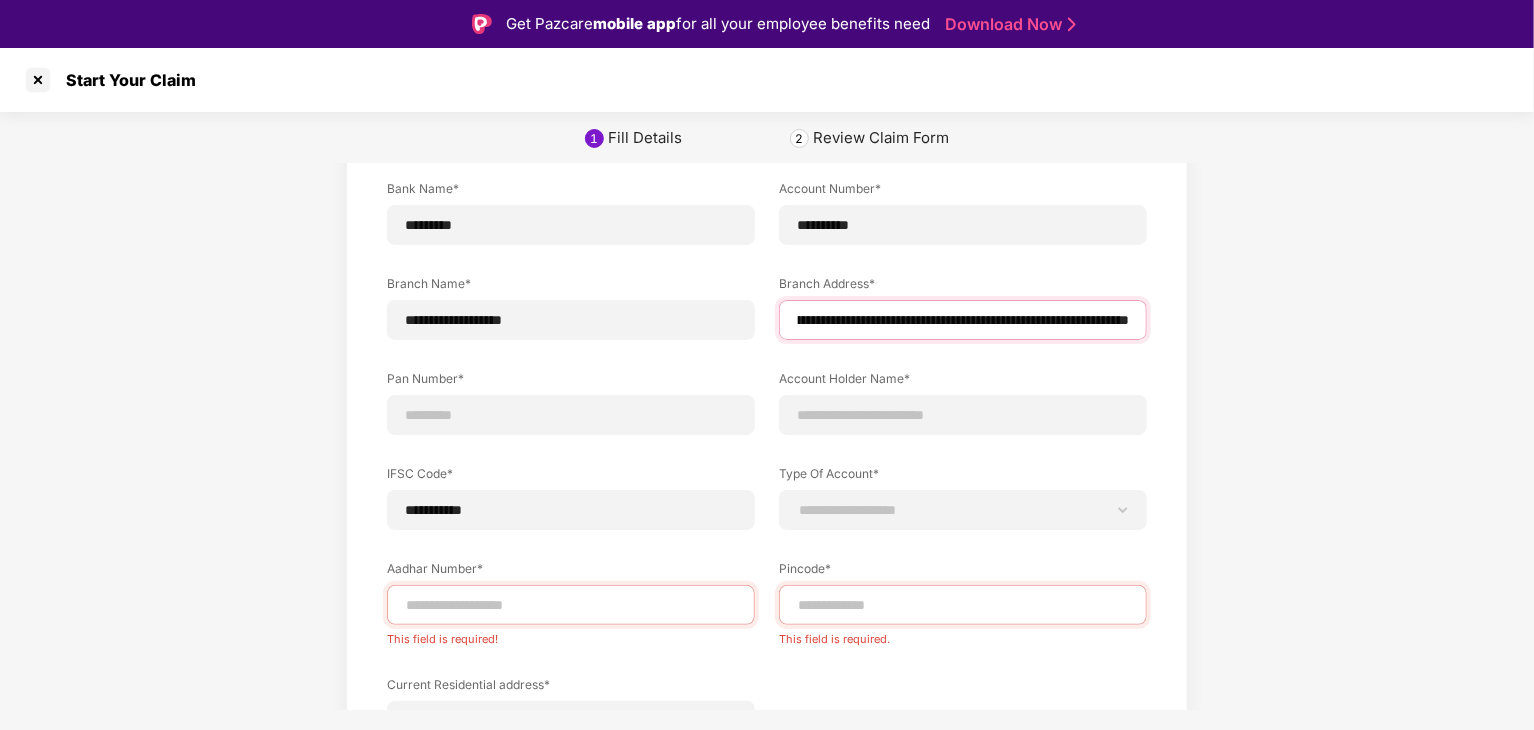 type on "**********" 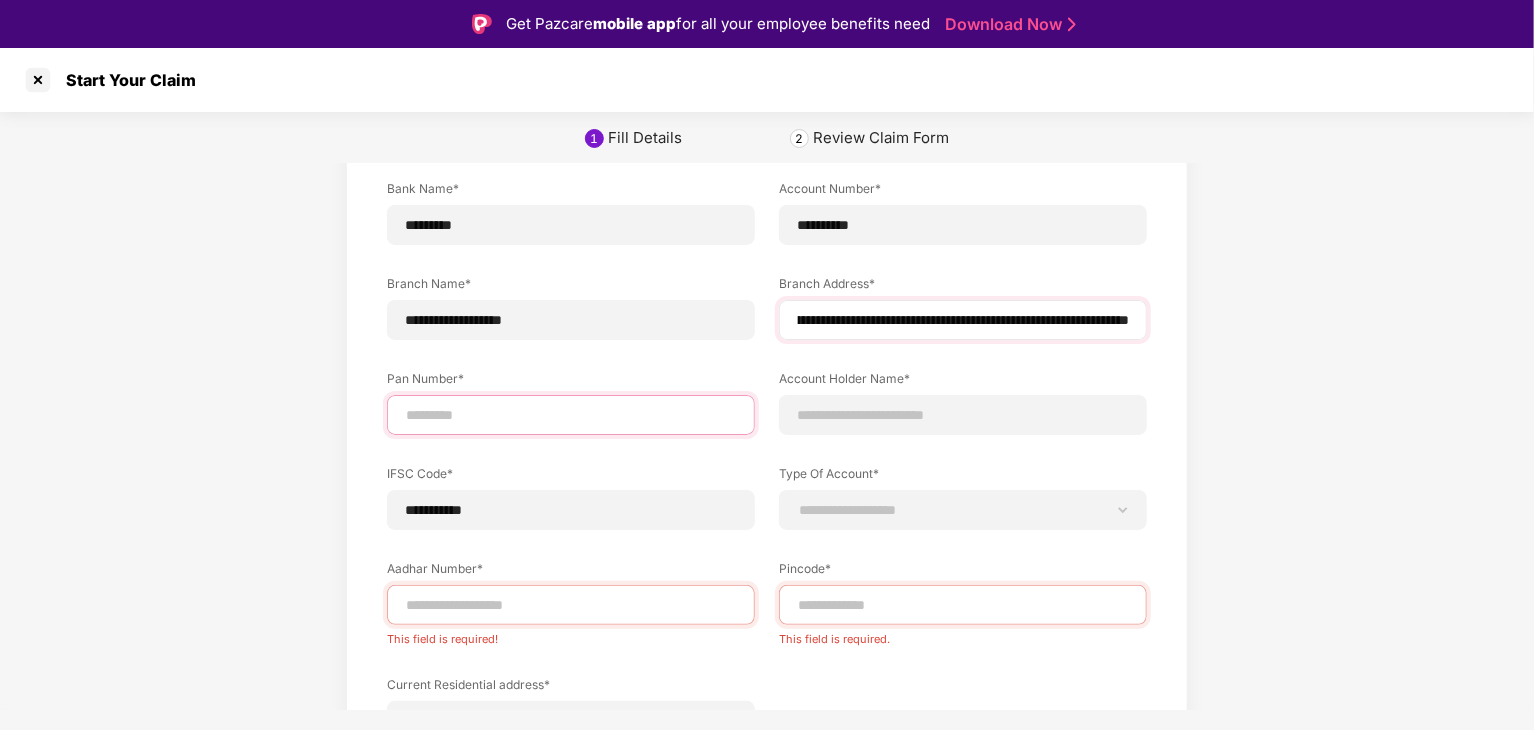 scroll, scrollTop: 0, scrollLeft: 0, axis: both 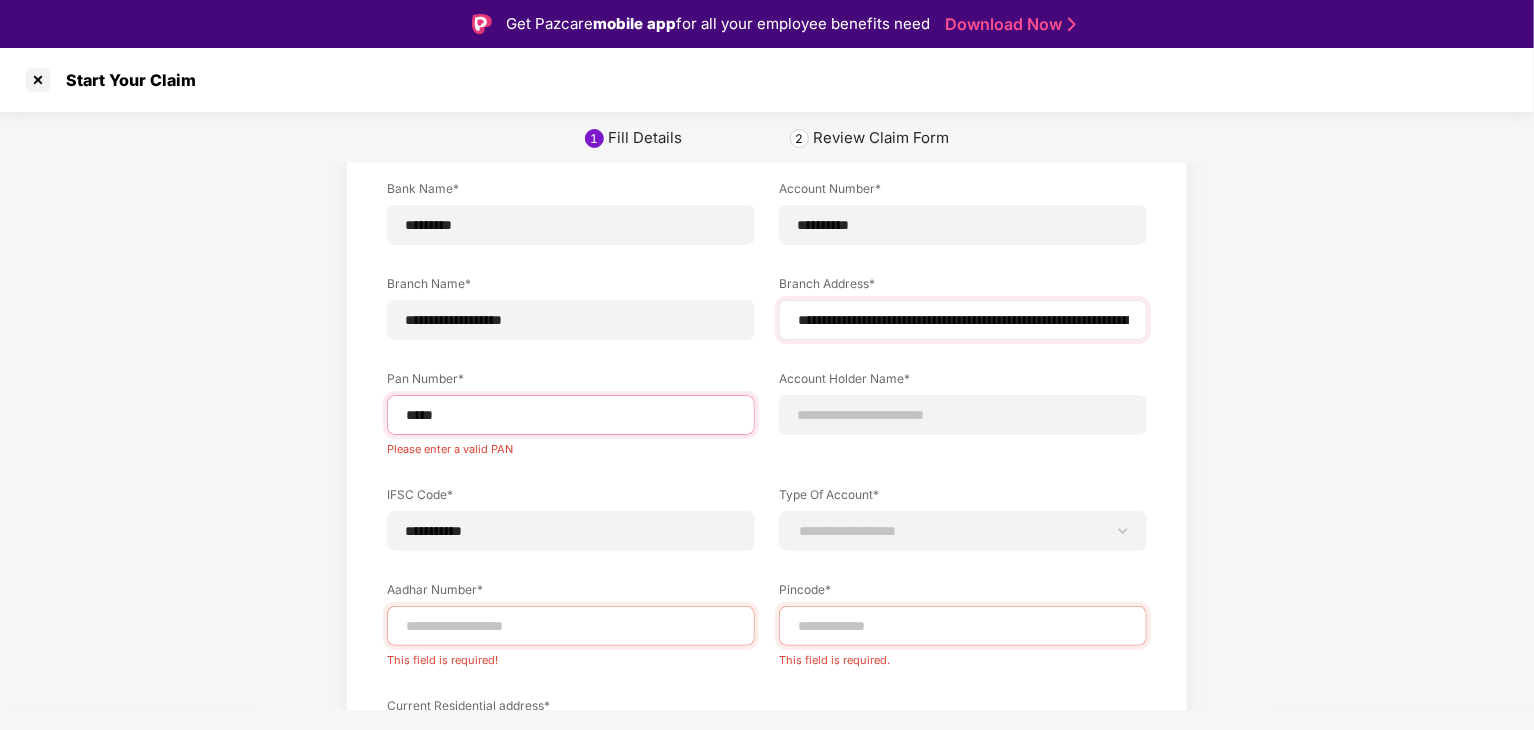 type on "**********" 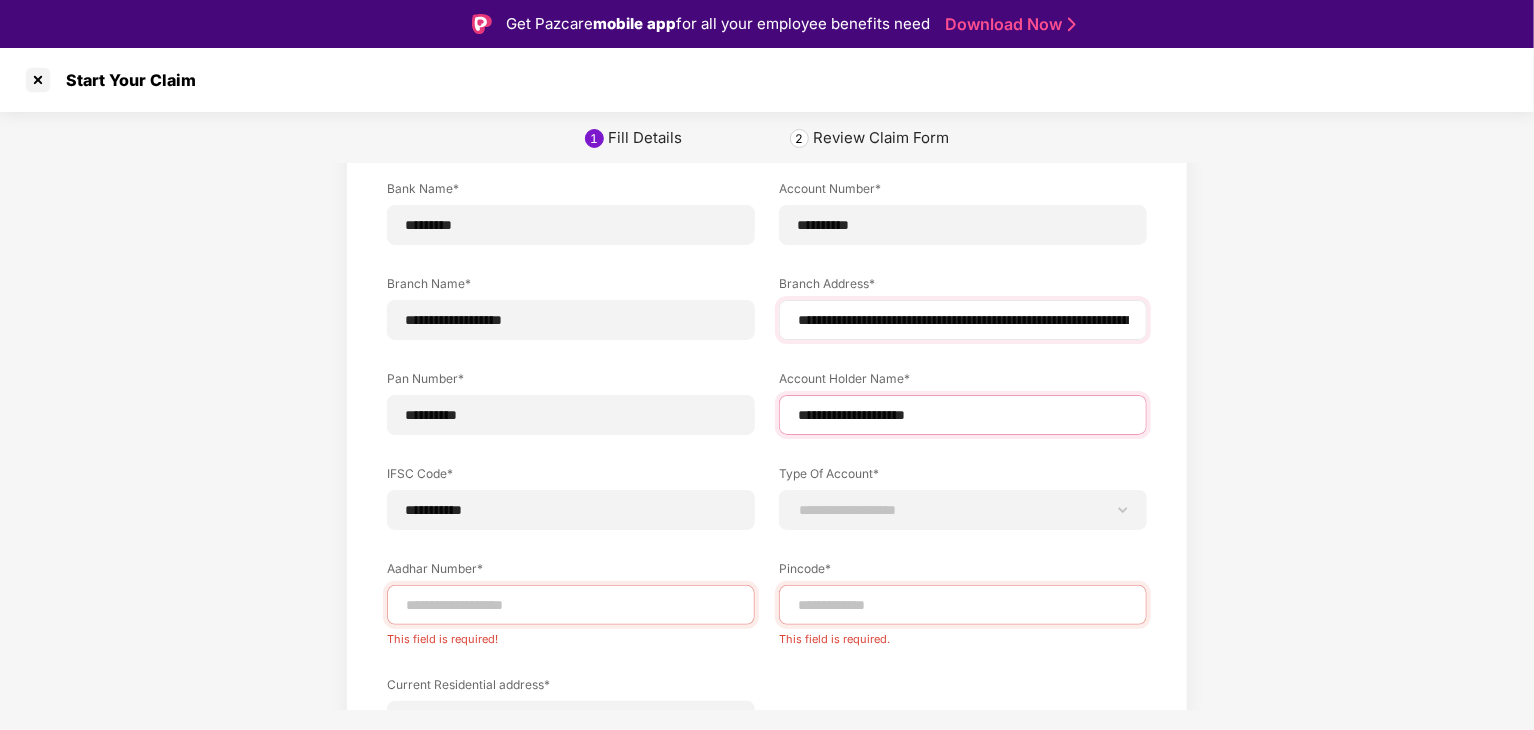 type on "**********" 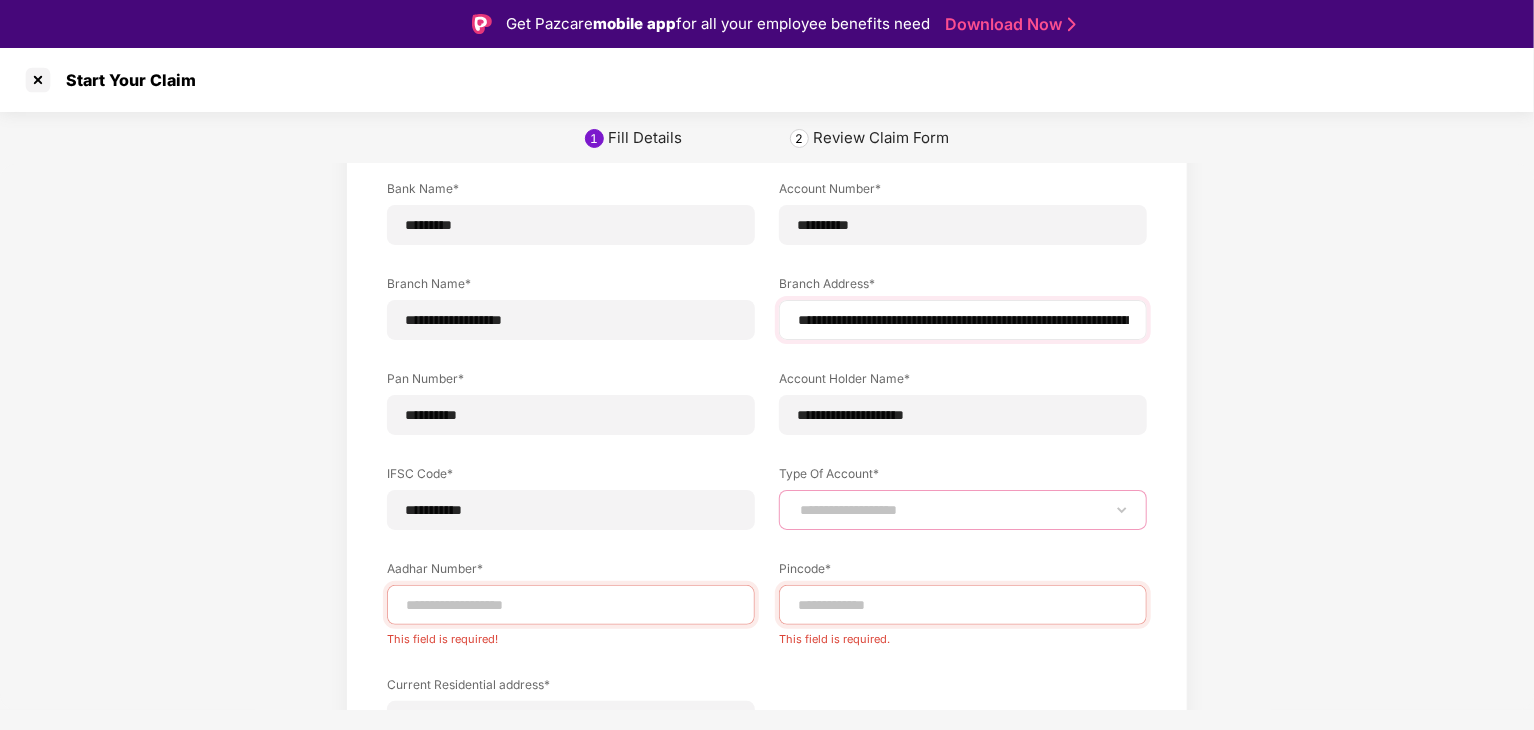 select on "*******" 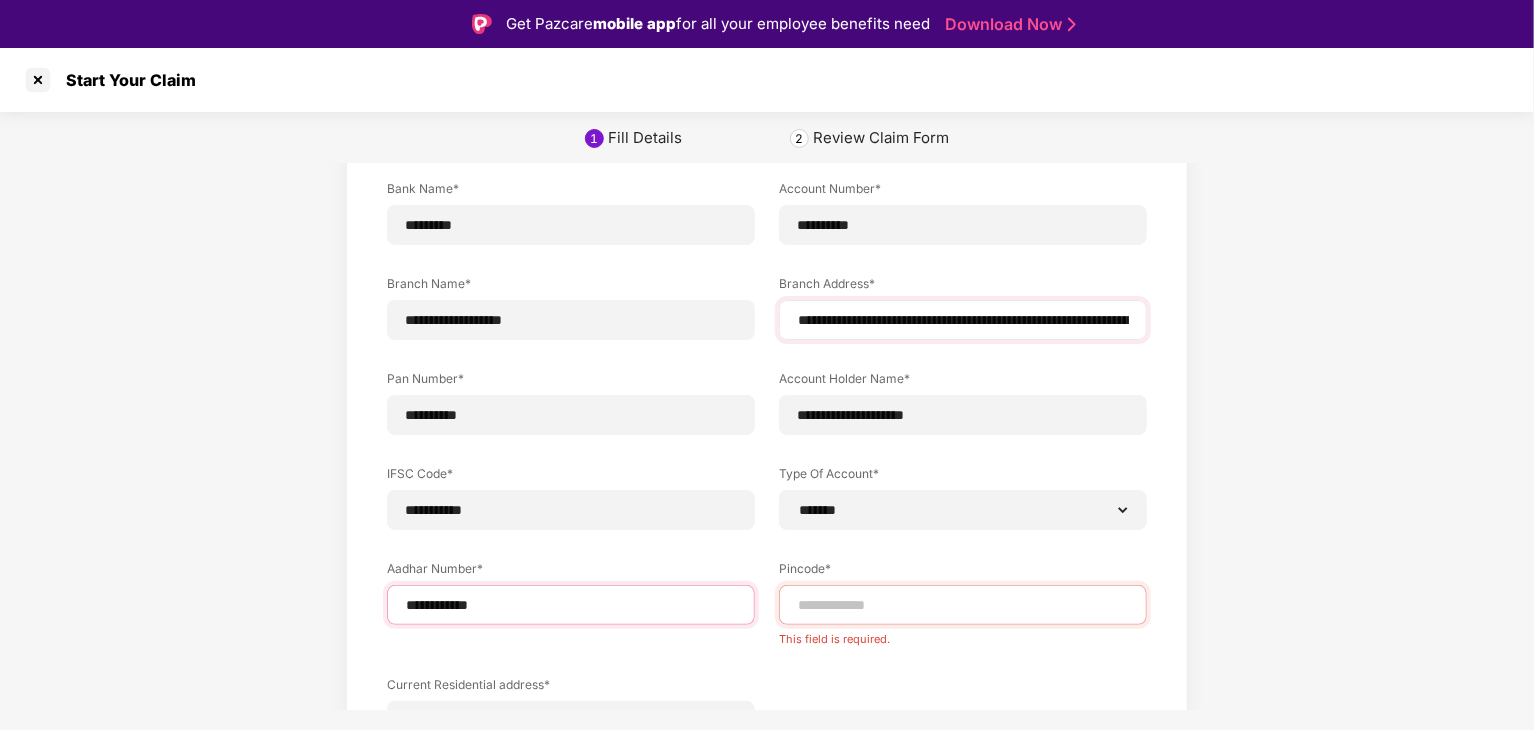type on "**********" 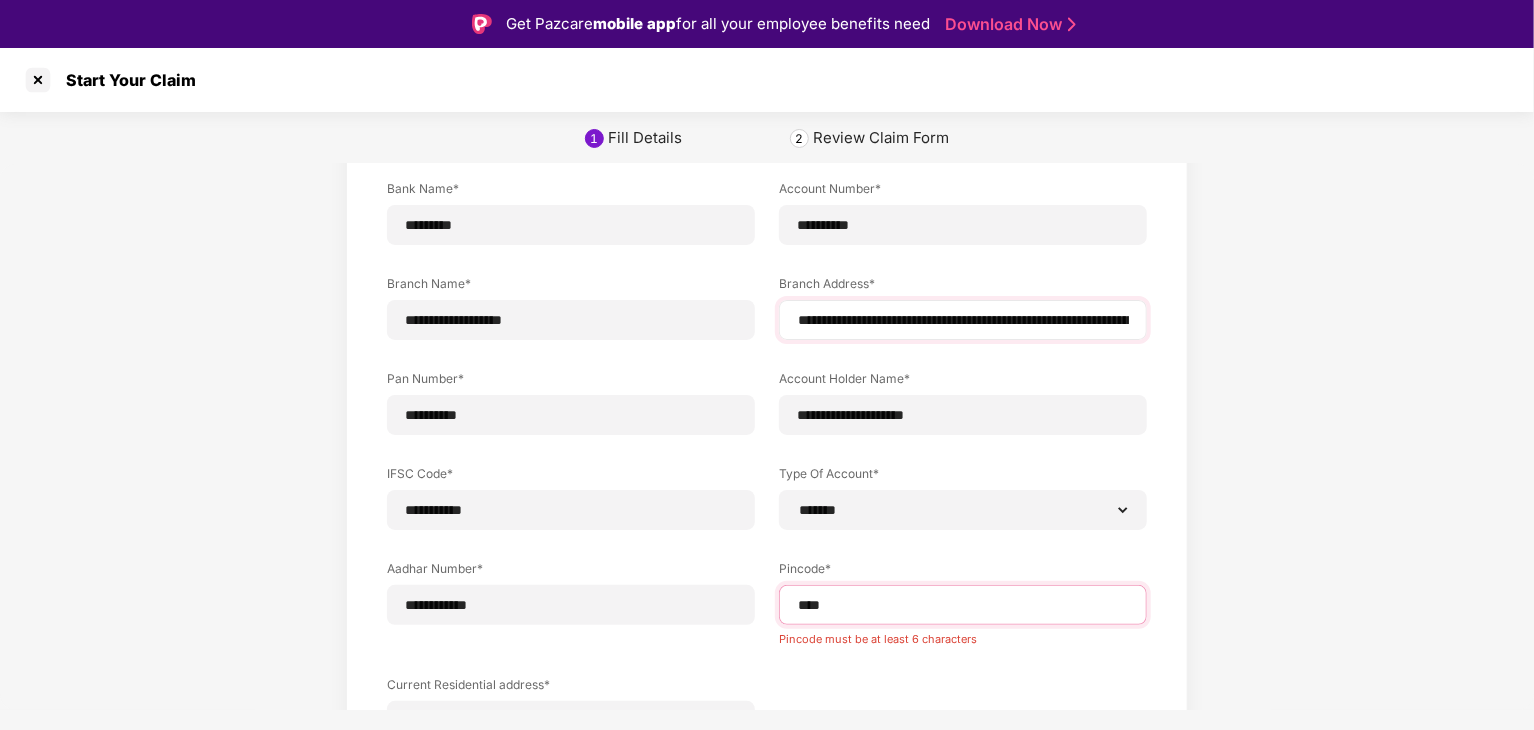 type on "*****" 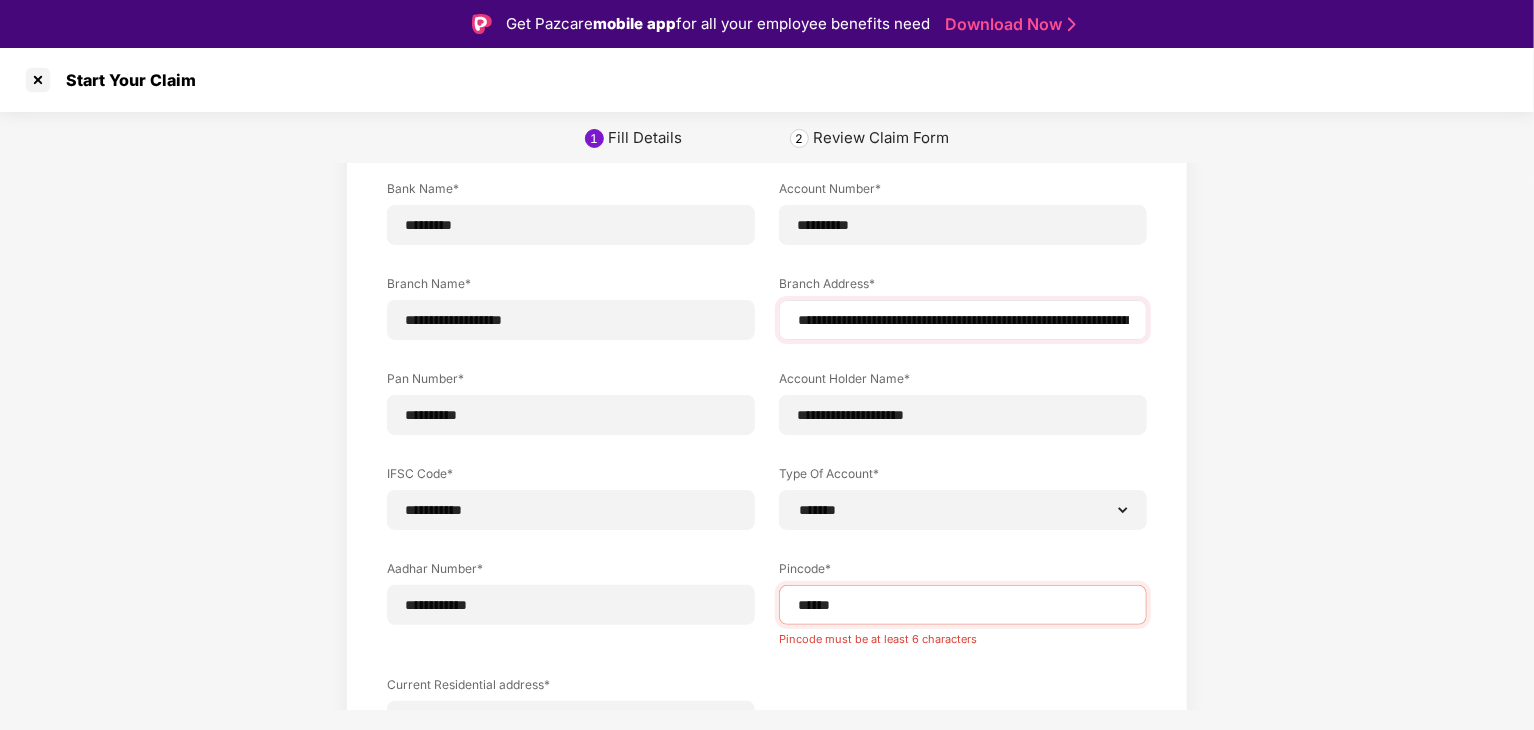 select on "*******" 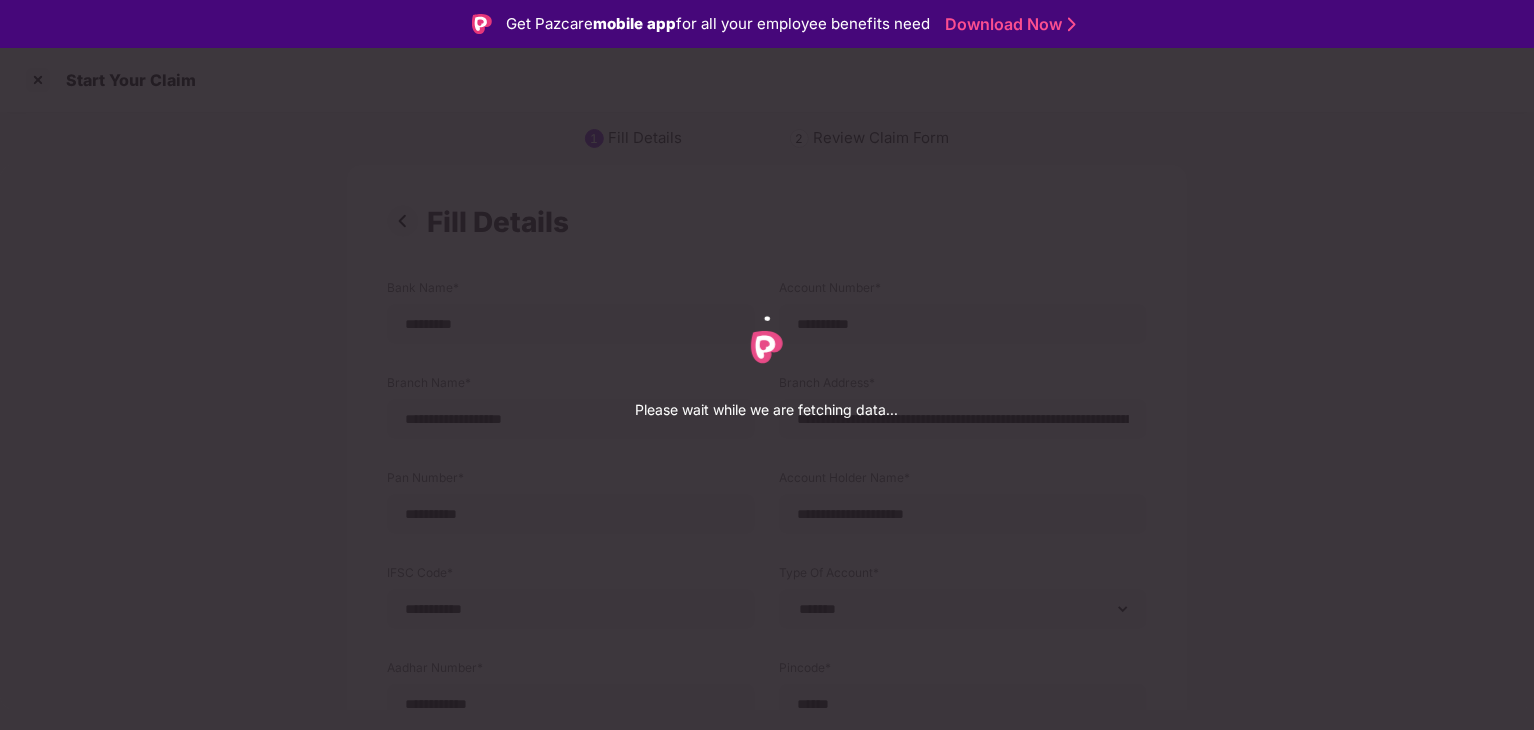 select on "*******" 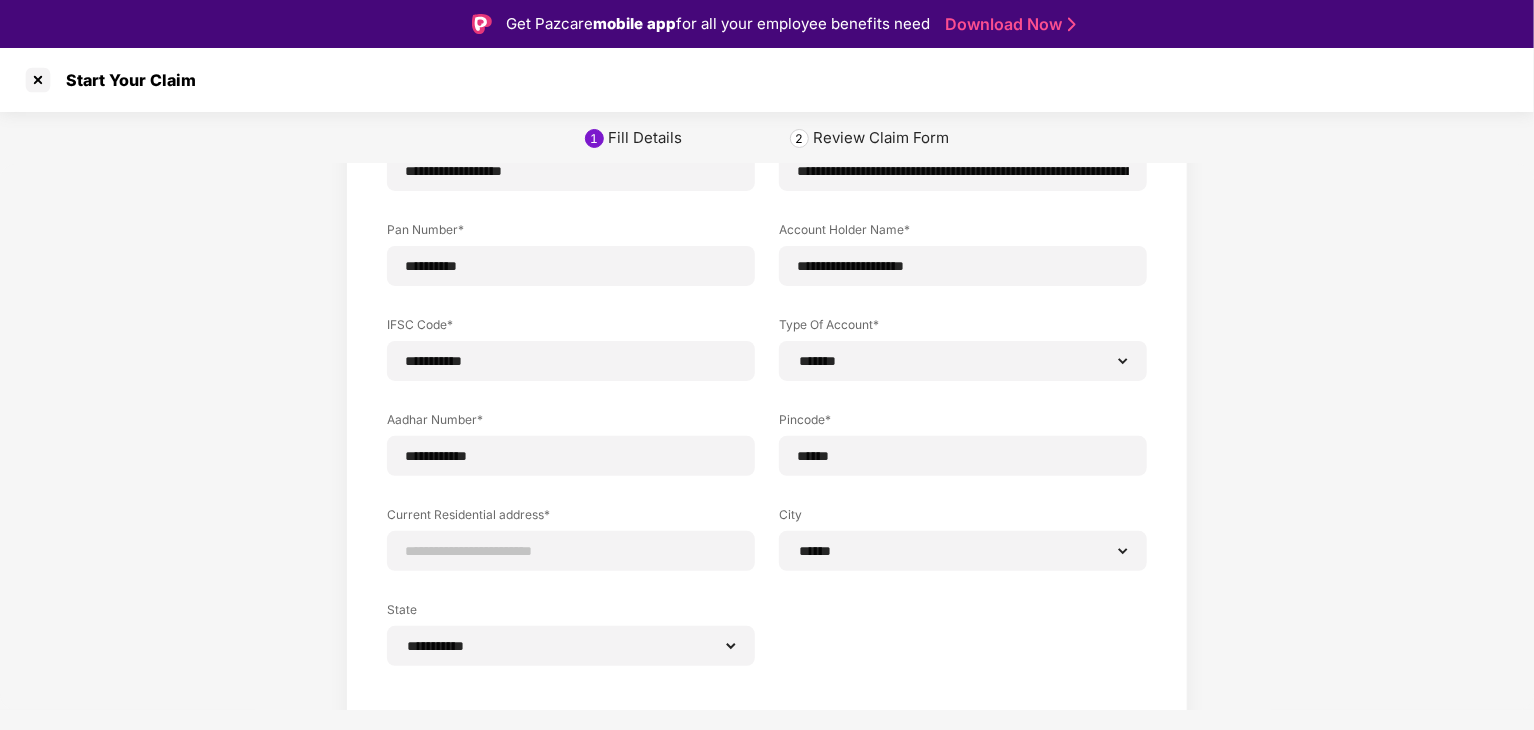 scroll, scrollTop: 248, scrollLeft: 0, axis: vertical 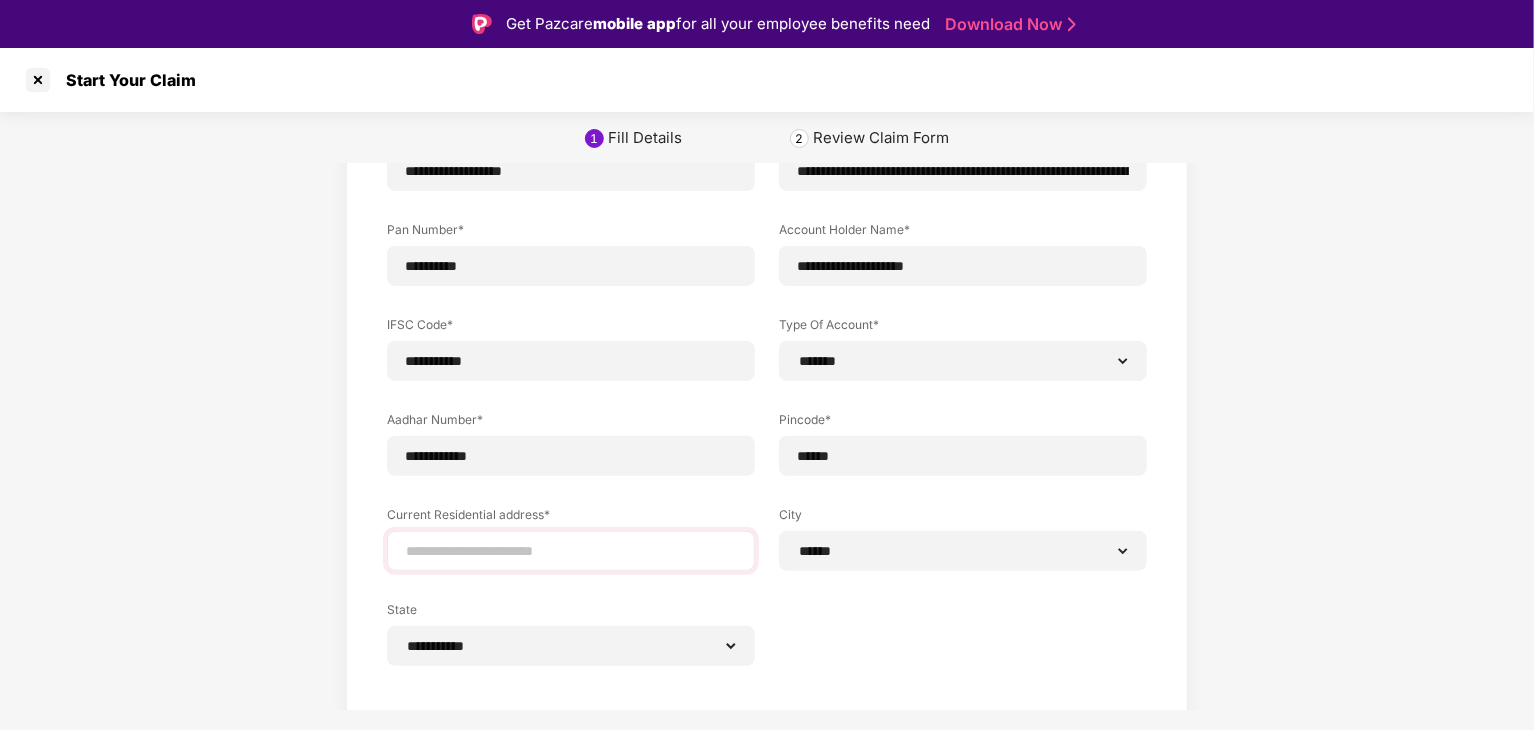 click at bounding box center [571, 551] 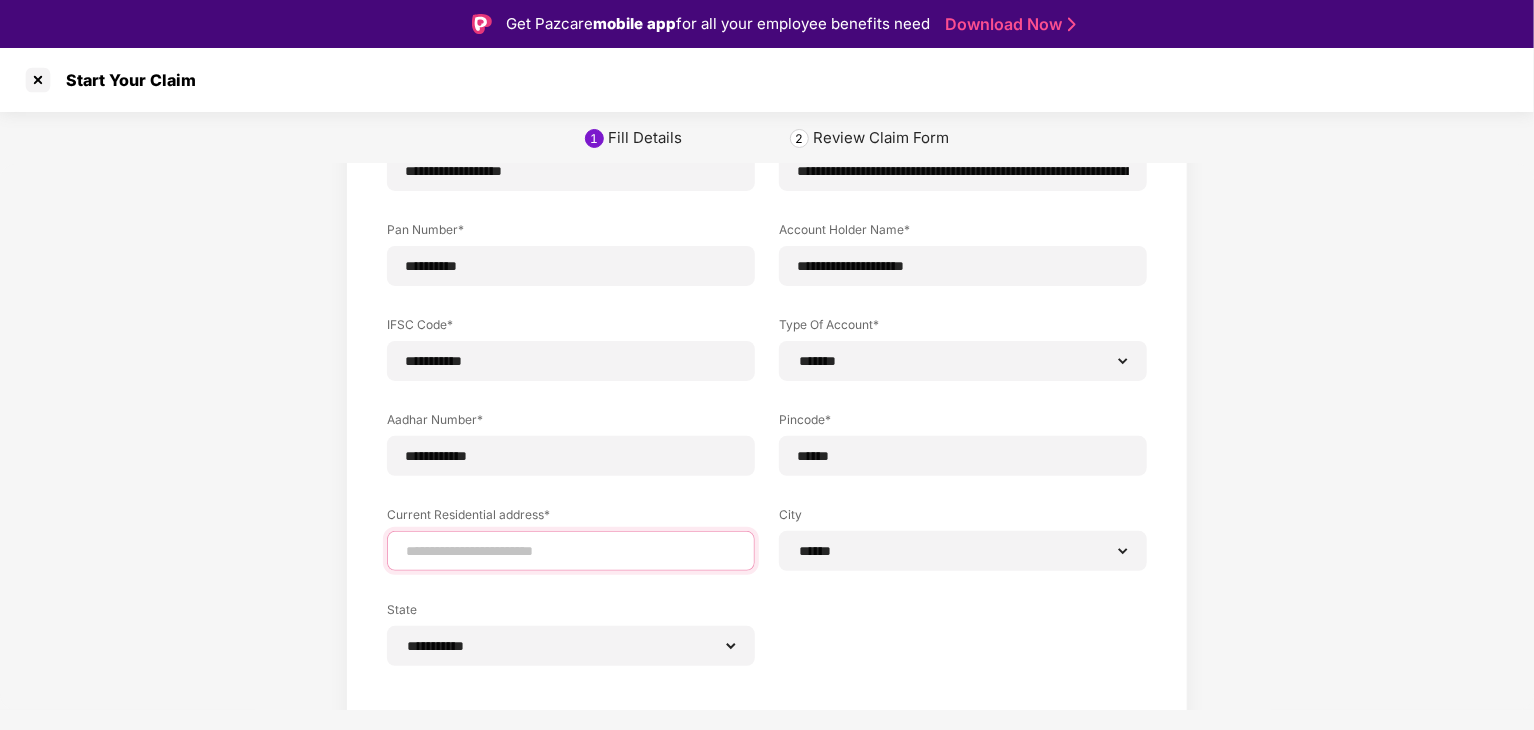 click at bounding box center (571, 551) 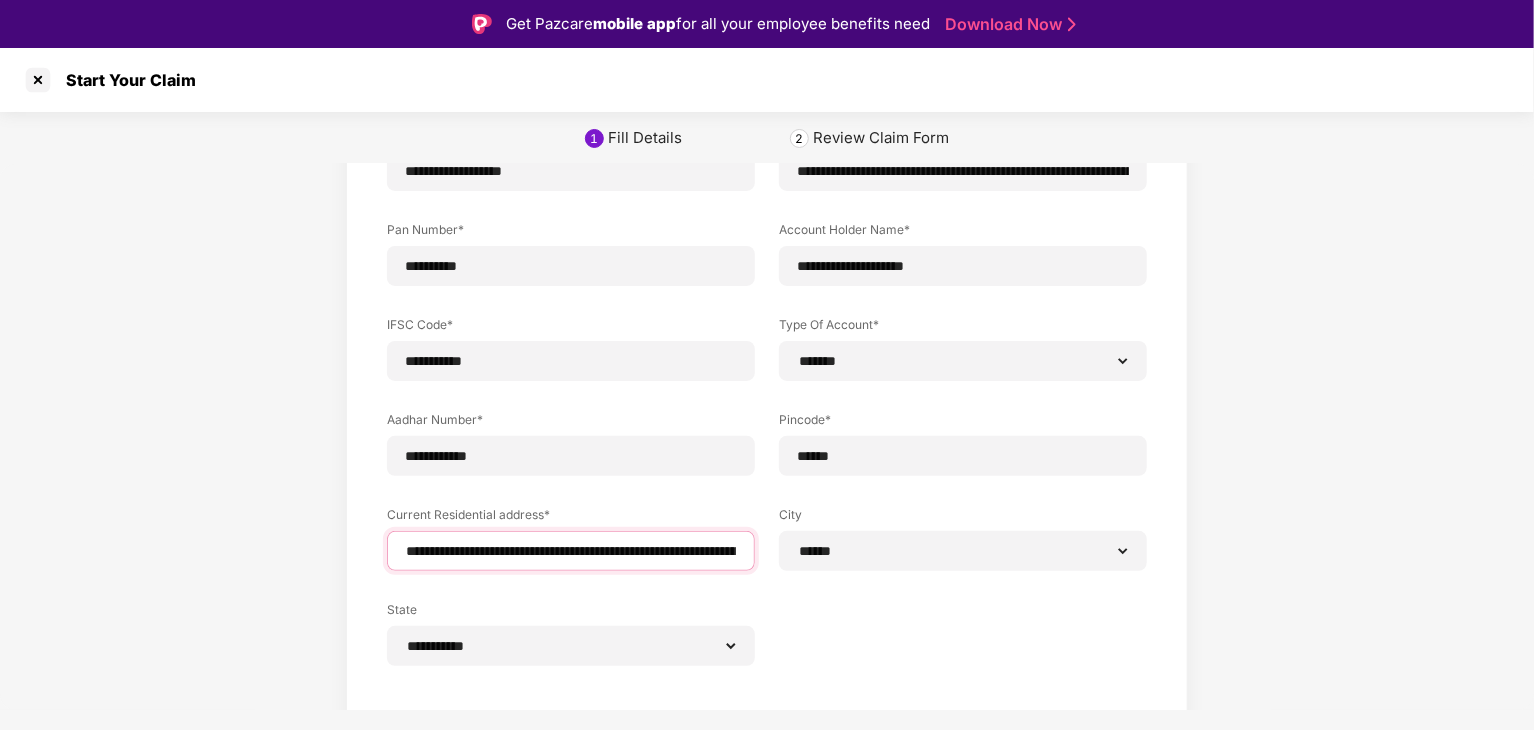 click on "**********" at bounding box center (571, 551) 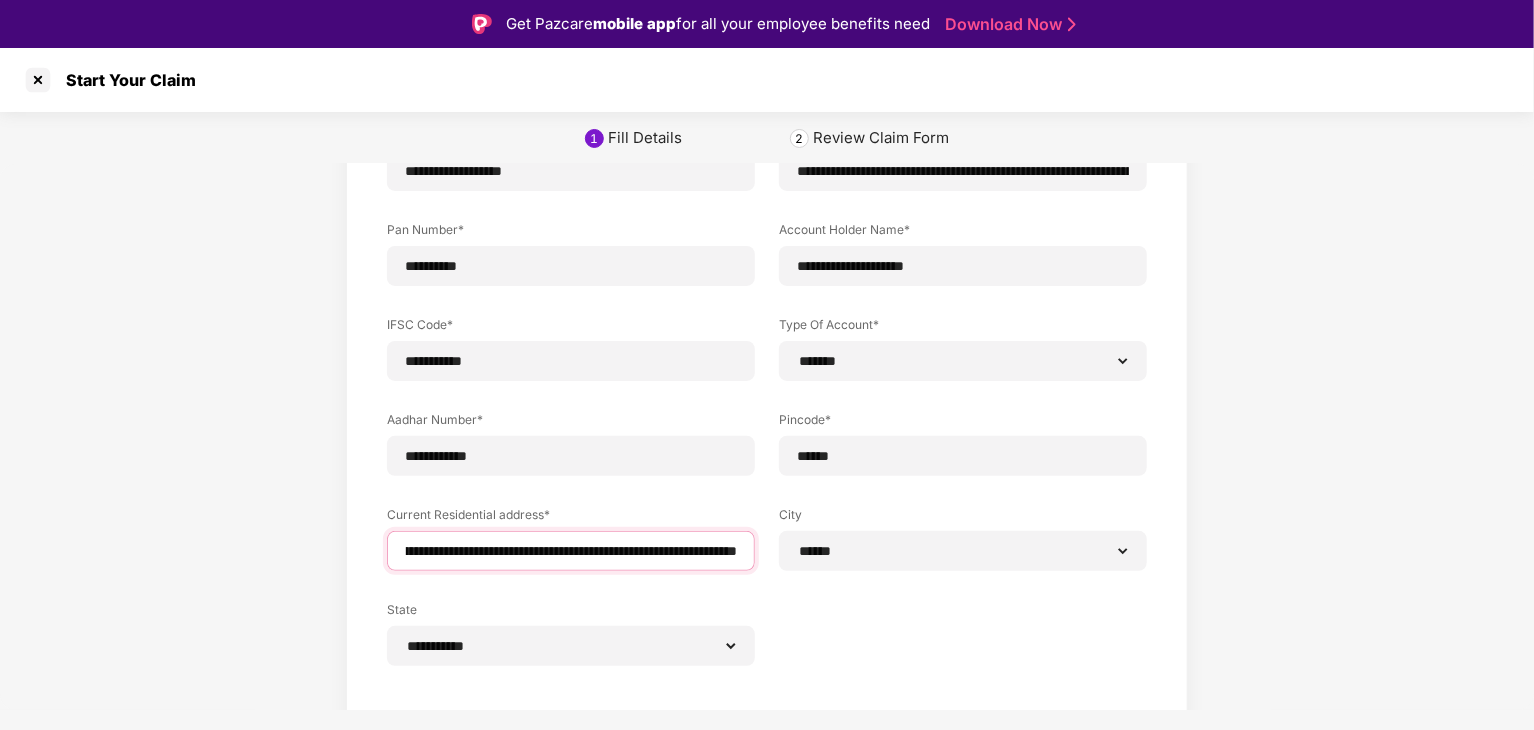 scroll, scrollTop: 0, scrollLeft: 239, axis: horizontal 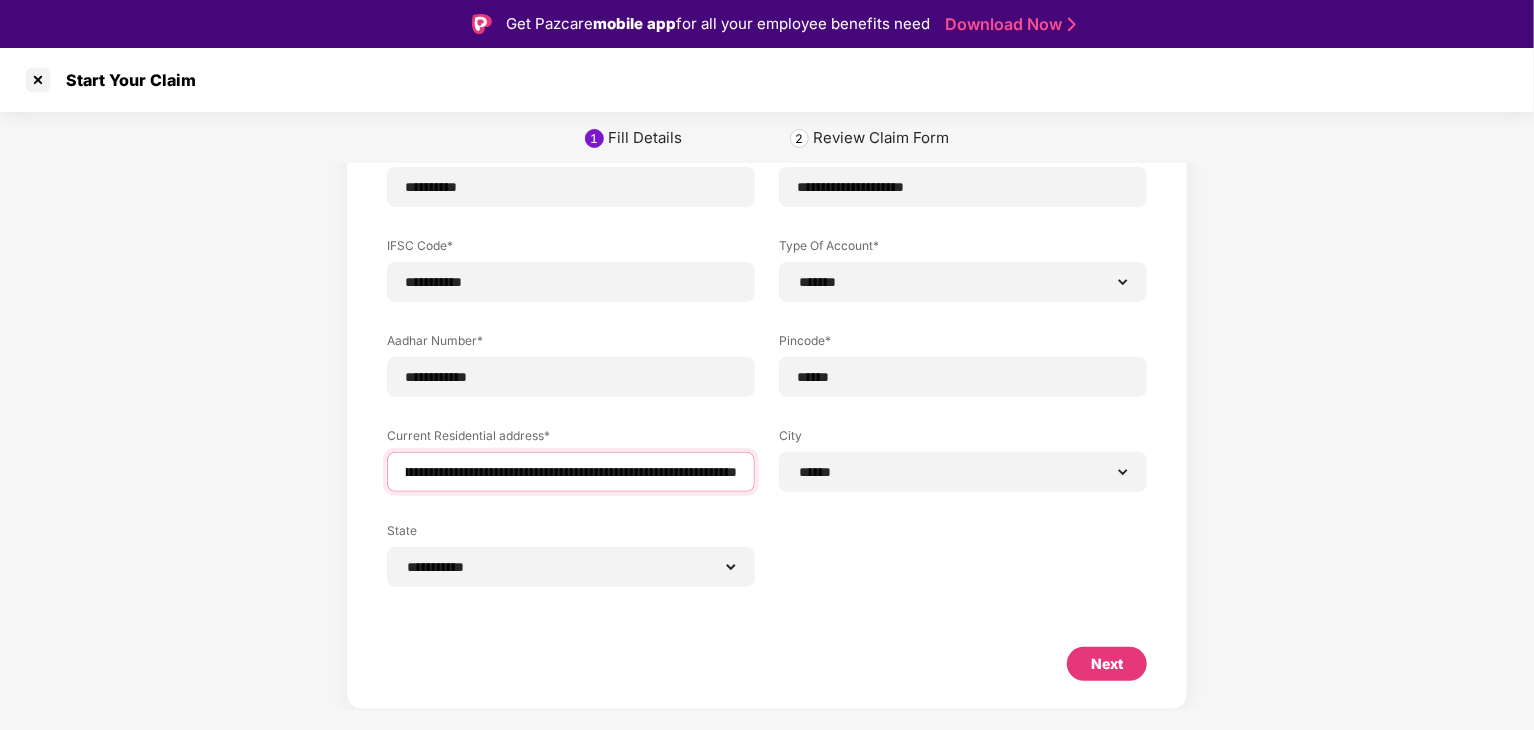 click on "**********" at bounding box center (571, 472) 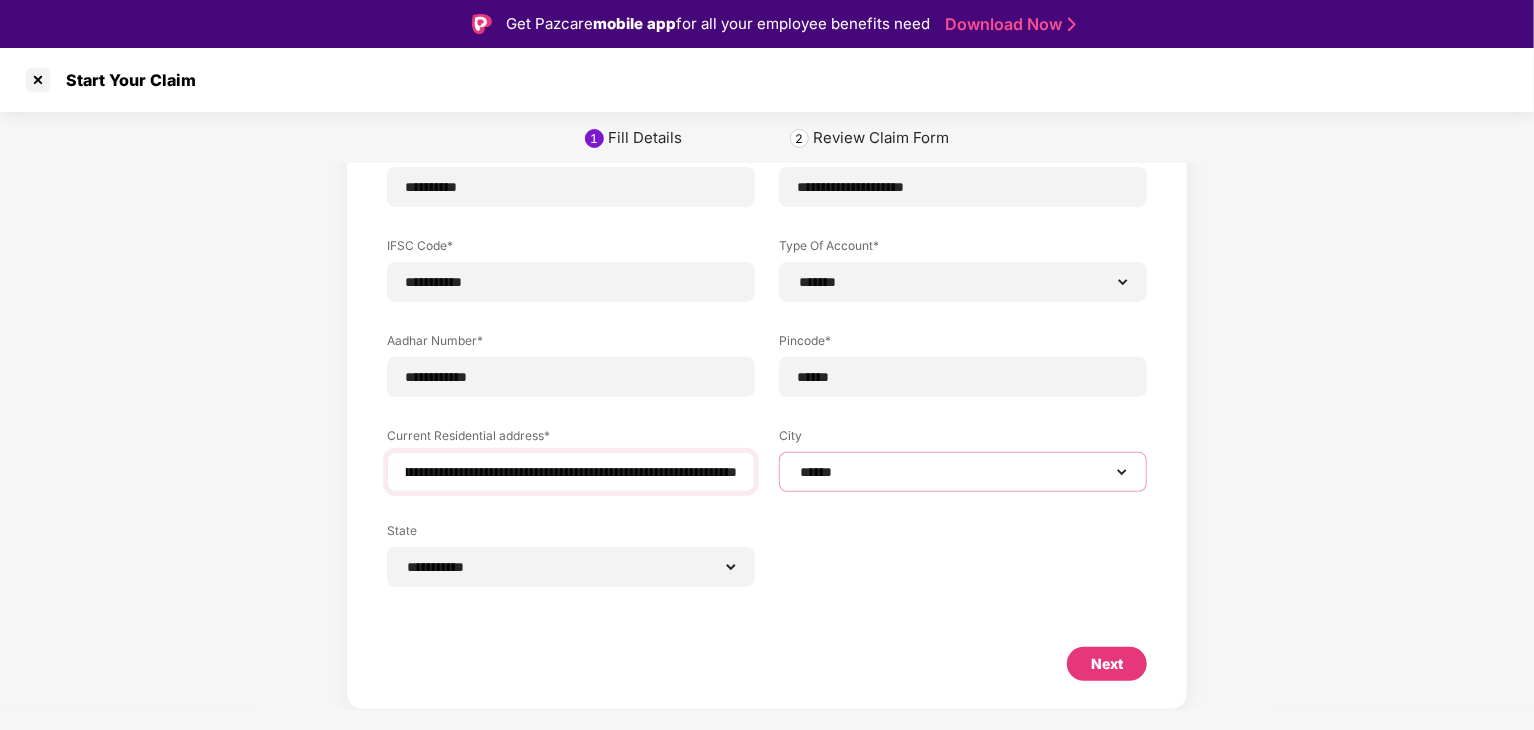 scroll, scrollTop: 0, scrollLeft: 0, axis: both 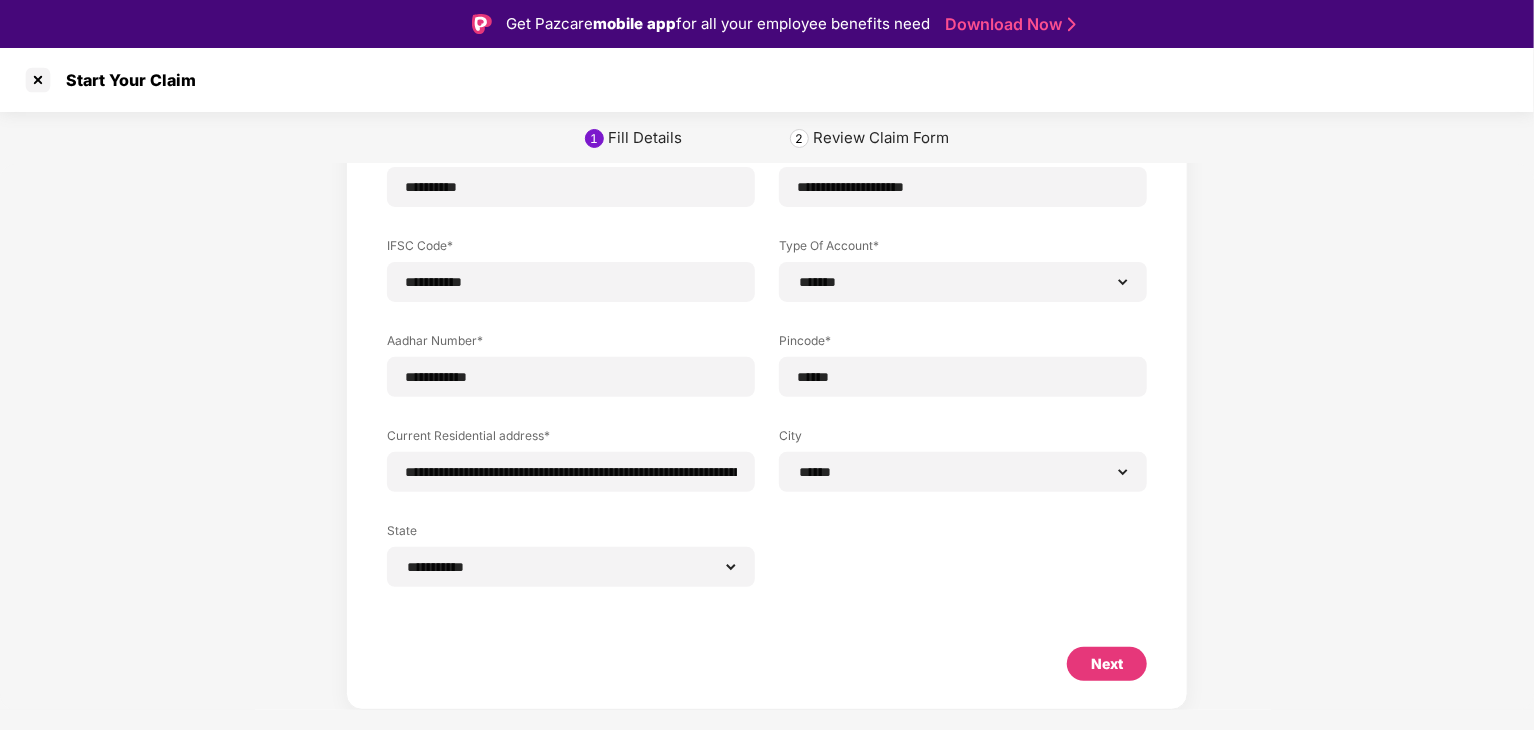 click on "Next" at bounding box center [1107, 664] 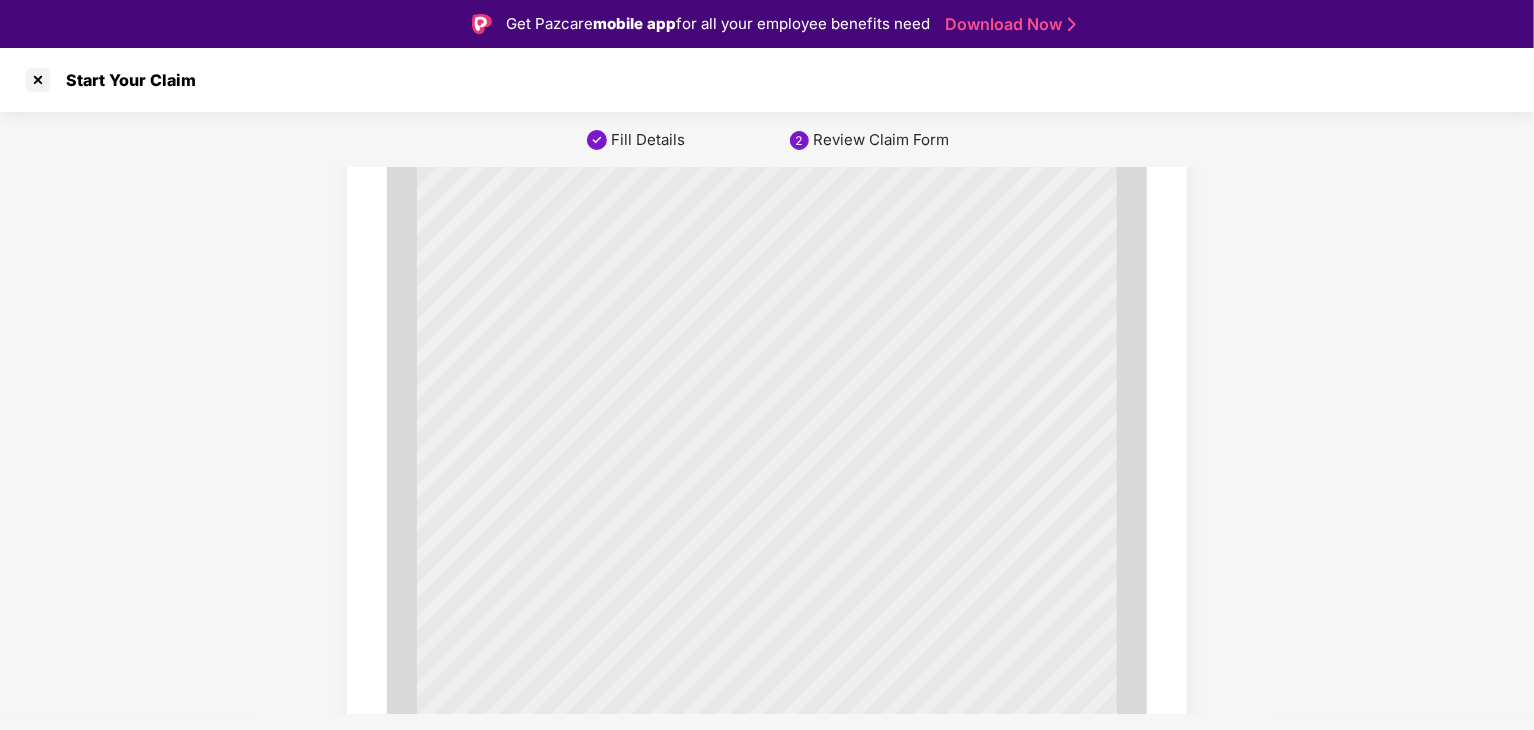 scroll, scrollTop: 10891, scrollLeft: 0, axis: vertical 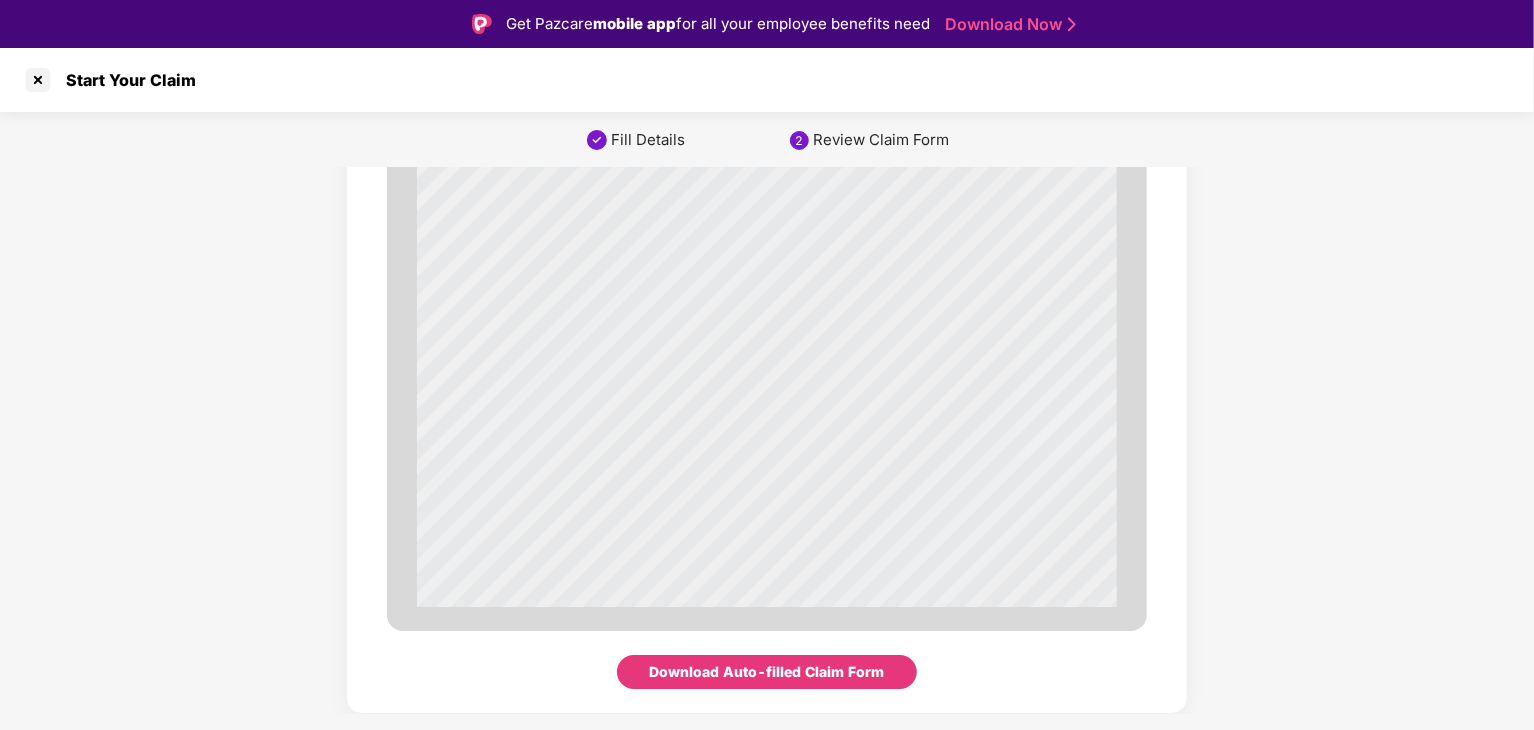 click on "Download Auto-filled Claim Form" at bounding box center (767, 672) 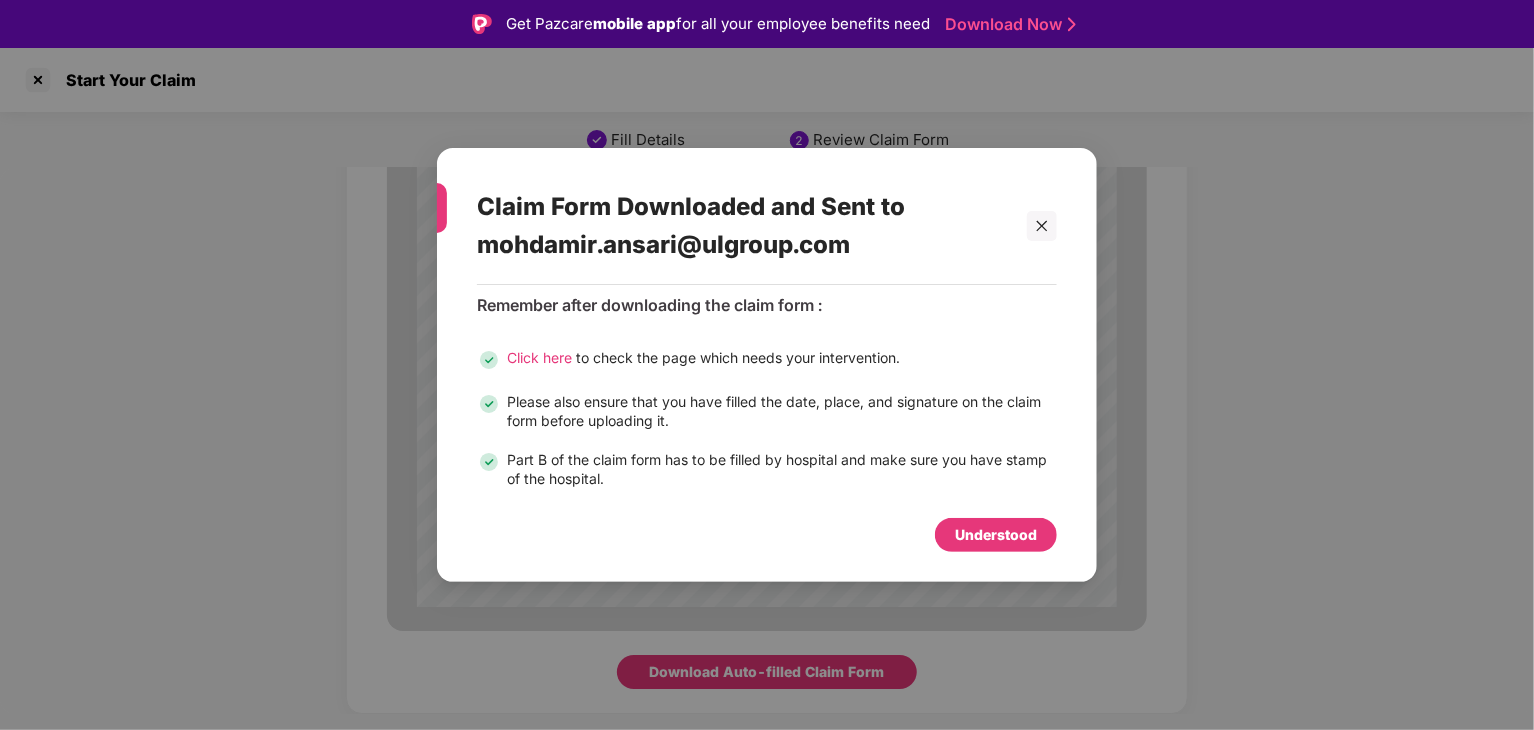 click on "Understood" at bounding box center (996, 535) 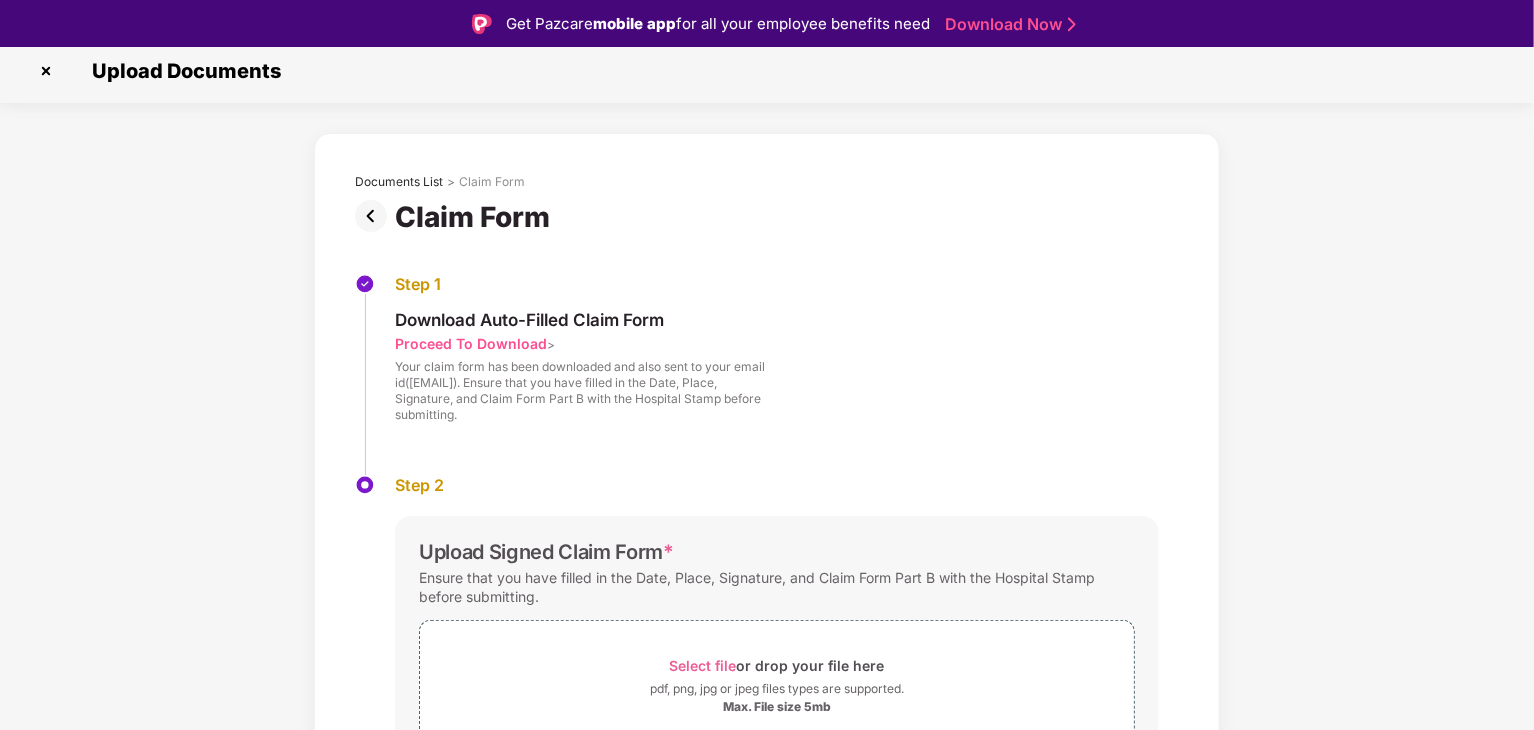 scroll, scrollTop: 0, scrollLeft: 0, axis: both 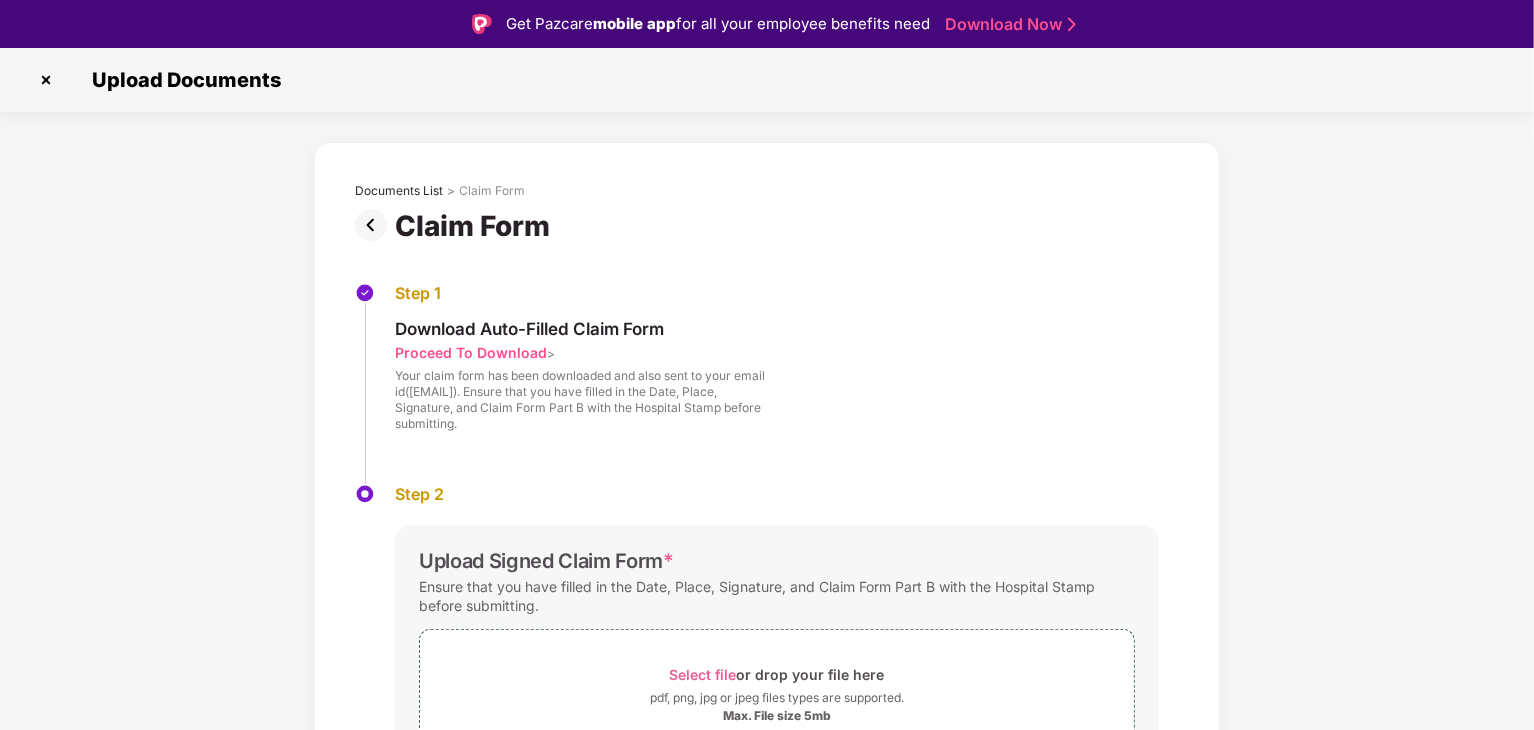 click at bounding box center [46, 80] 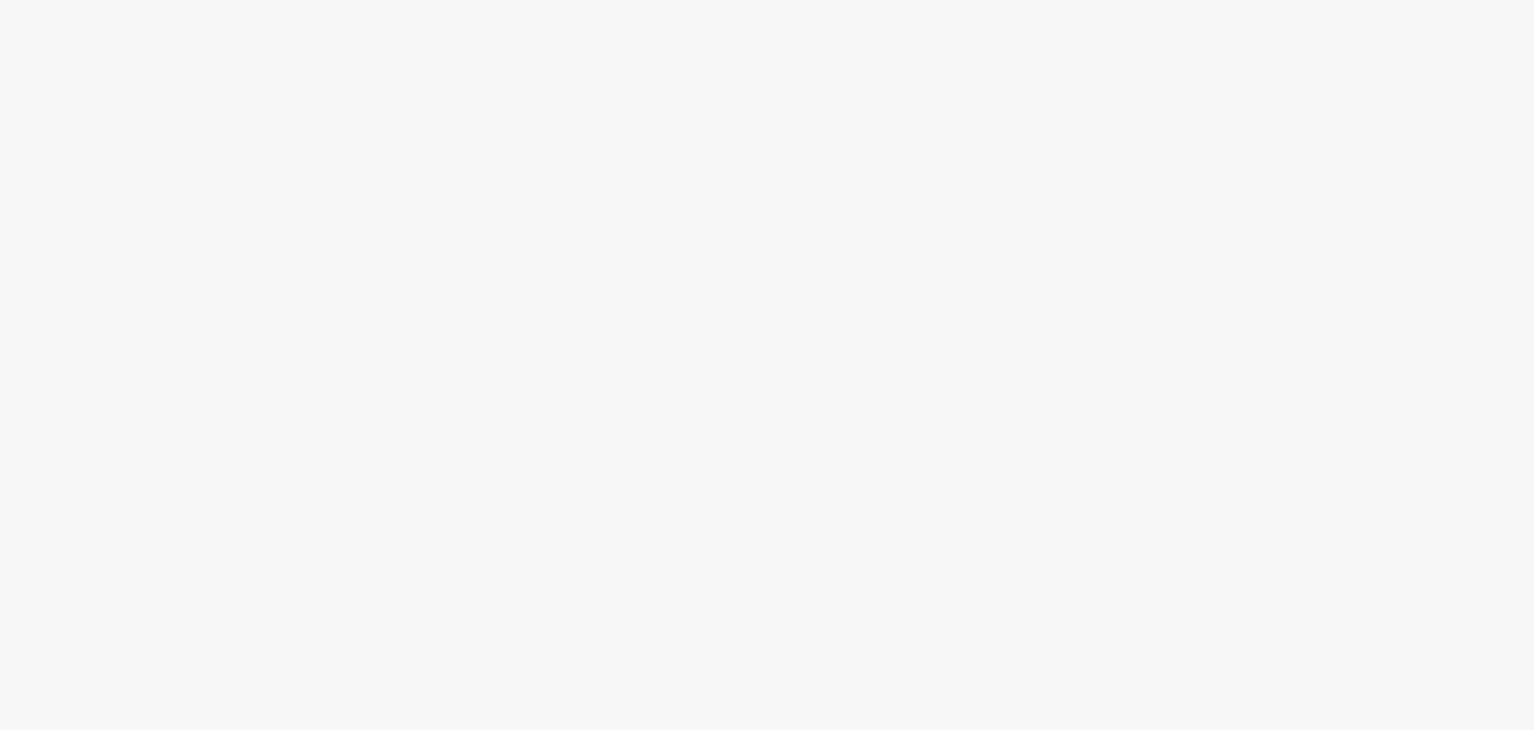 scroll, scrollTop: 0, scrollLeft: 0, axis: both 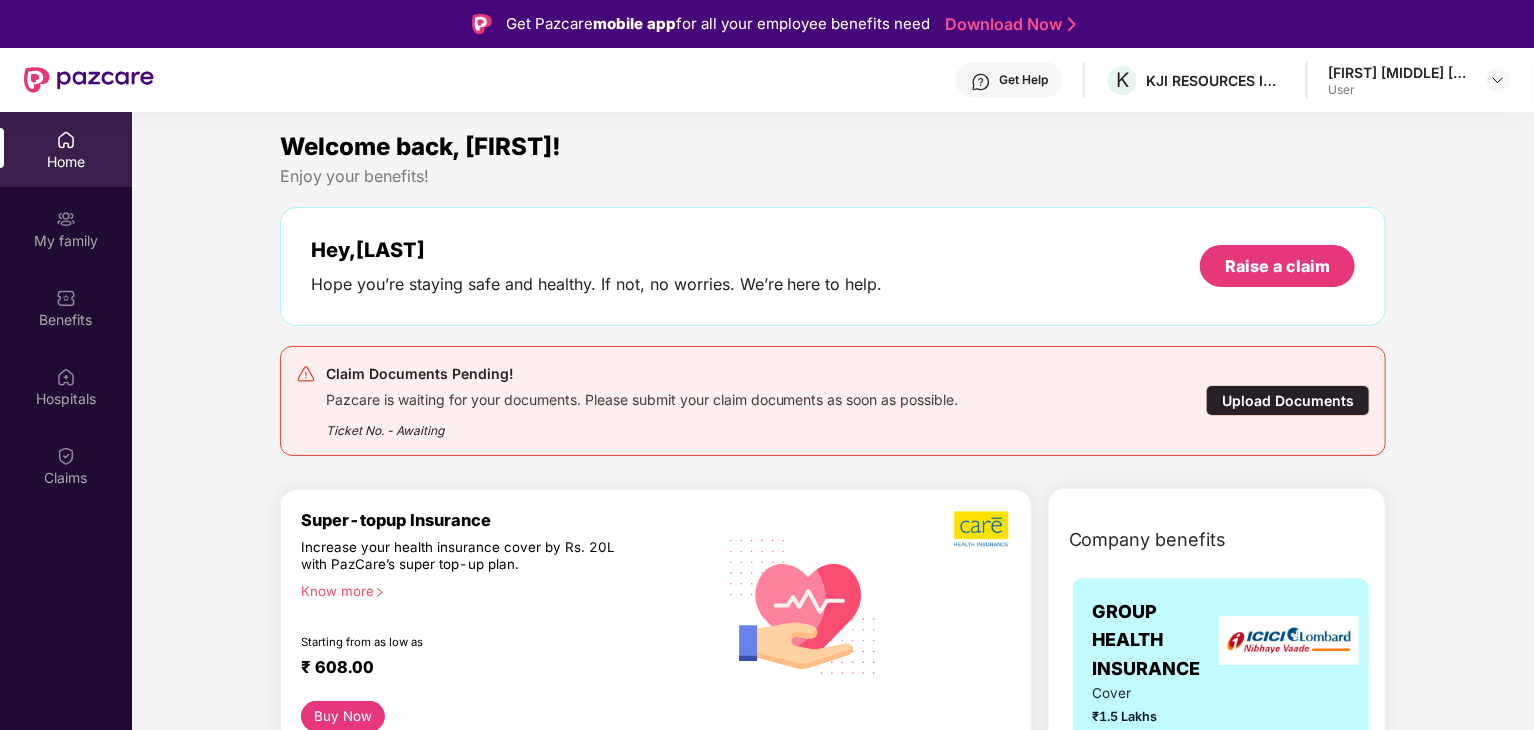 click on "[FIRST] [MIDDLE] [LAST]" at bounding box center (1398, 72) 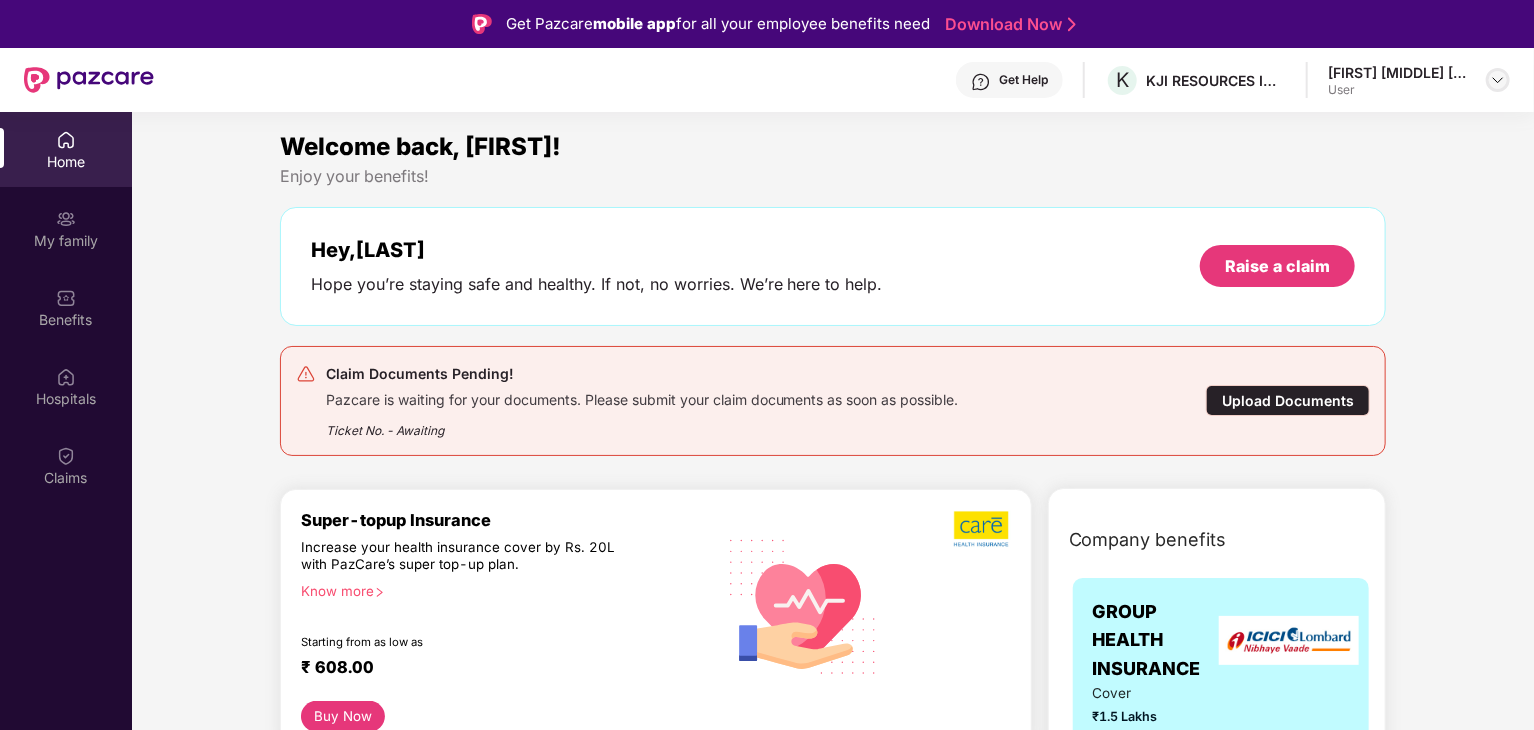 click at bounding box center (1498, 80) 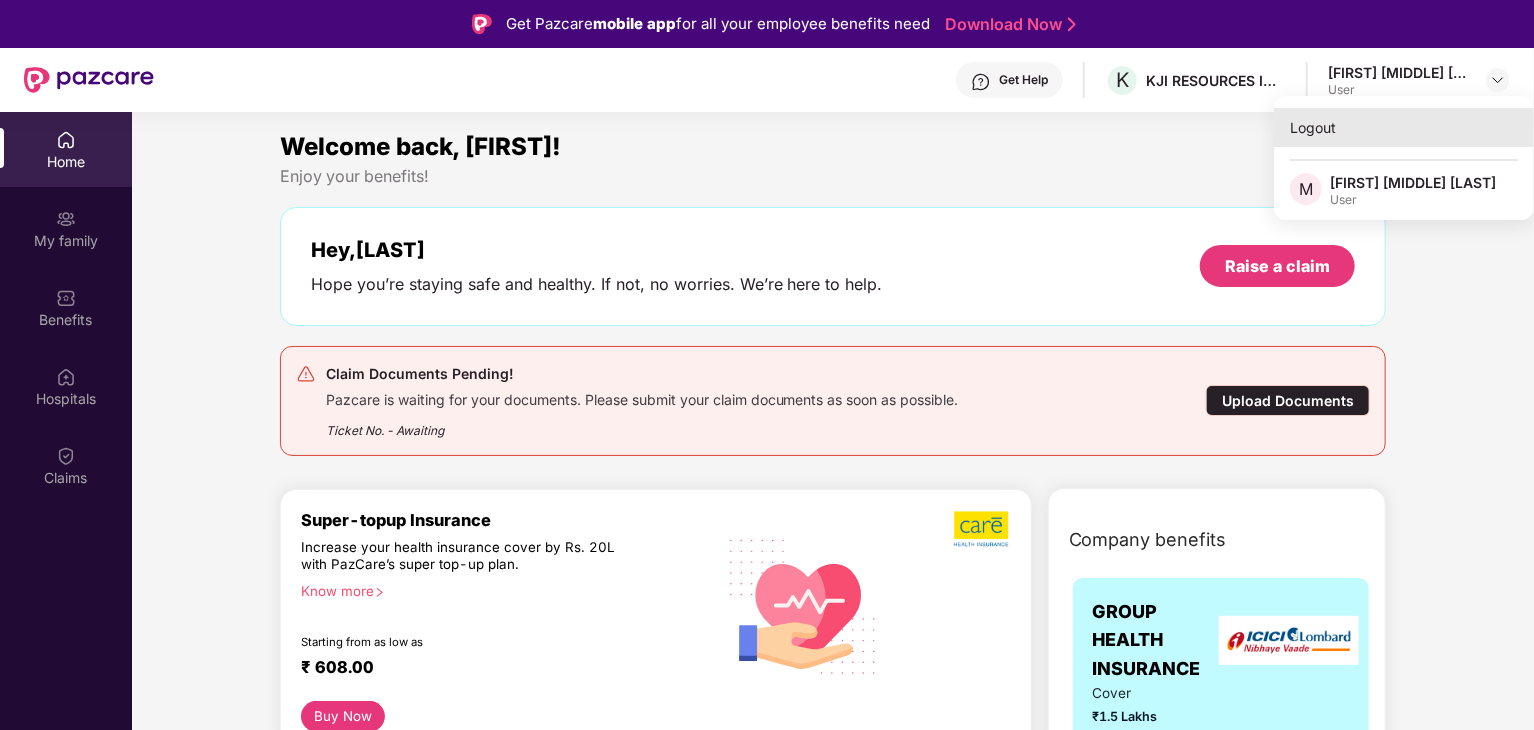 click on "Logout" at bounding box center [1404, 127] 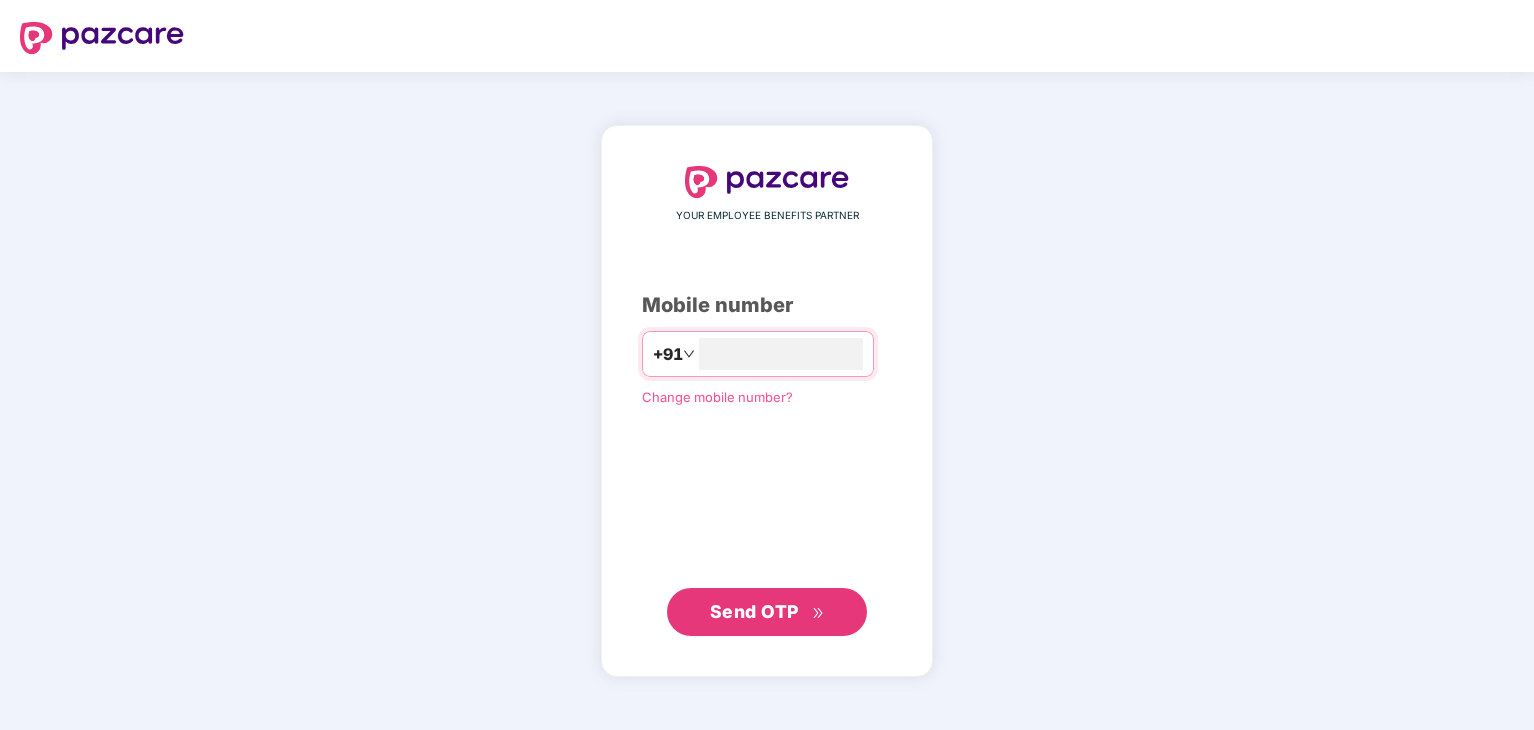 scroll, scrollTop: 0, scrollLeft: 0, axis: both 